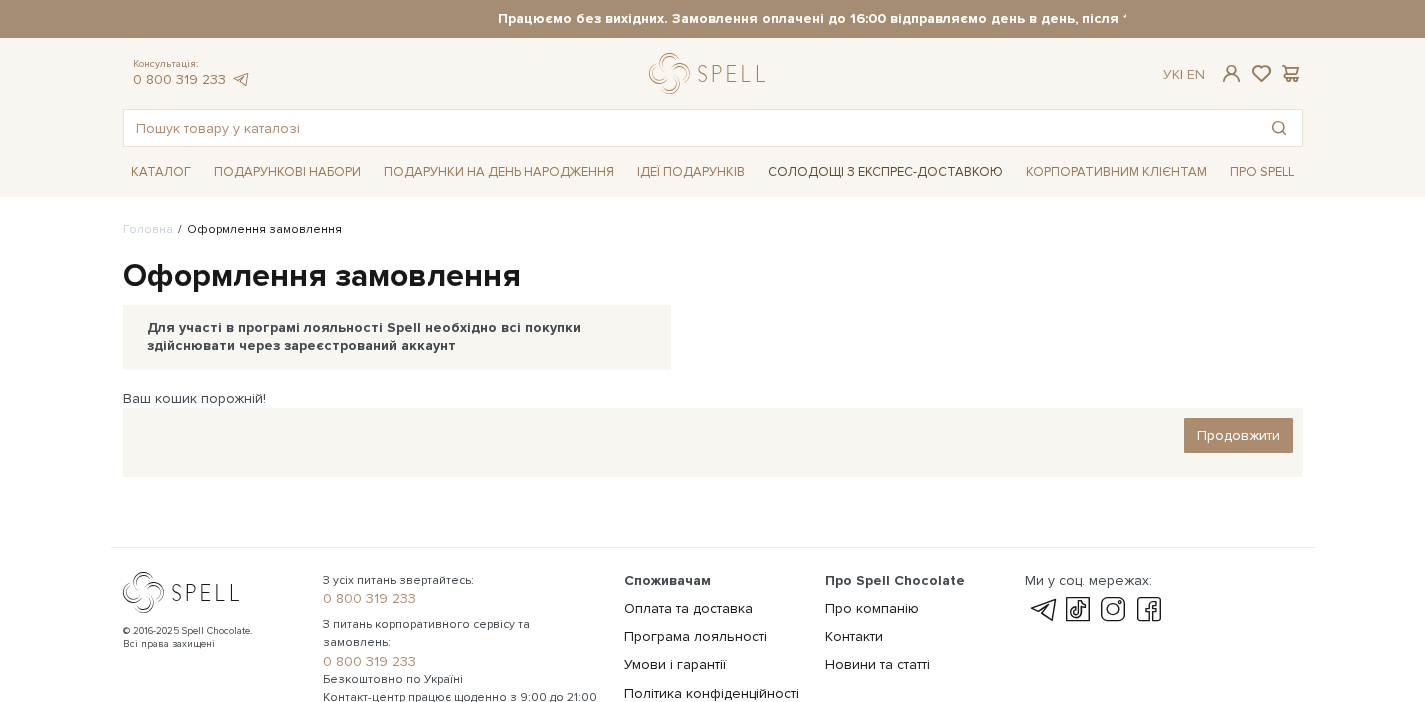 scroll, scrollTop: 0, scrollLeft: 0, axis: both 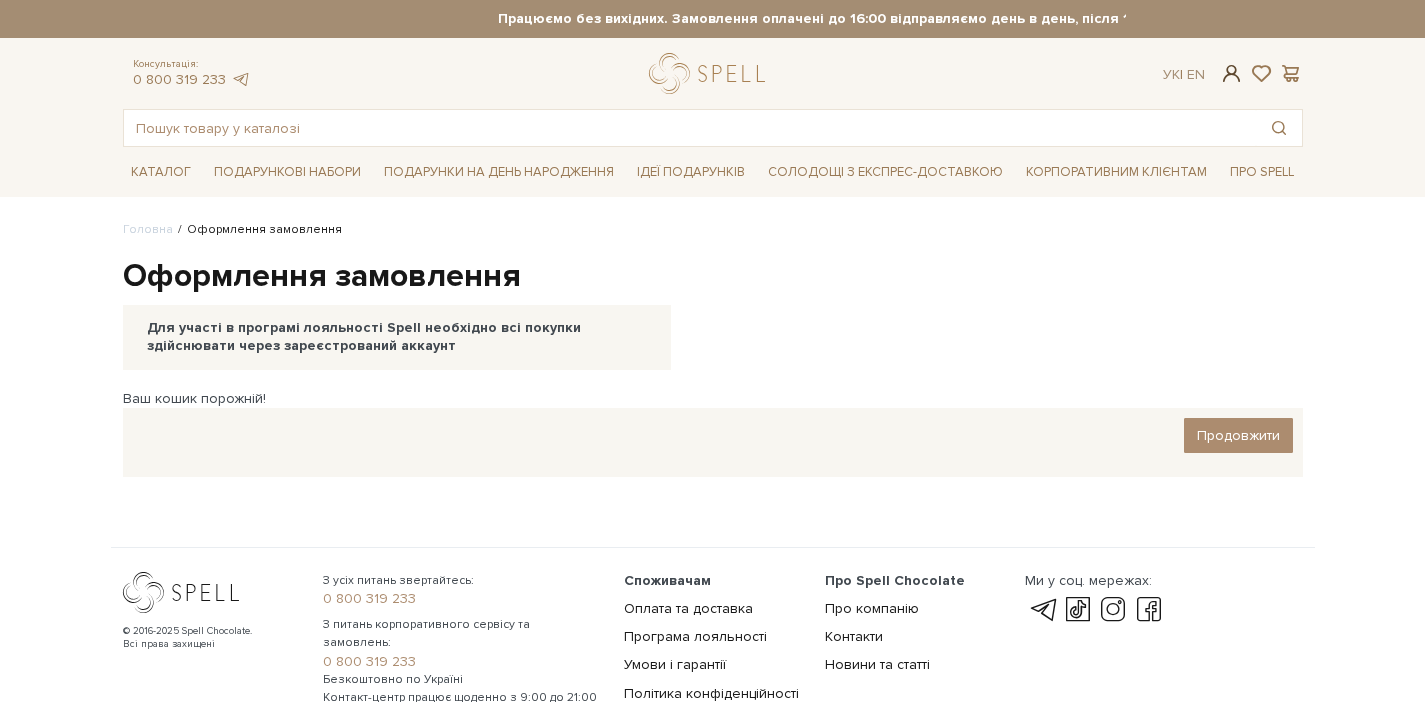 click at bounding box center [1231, 73] 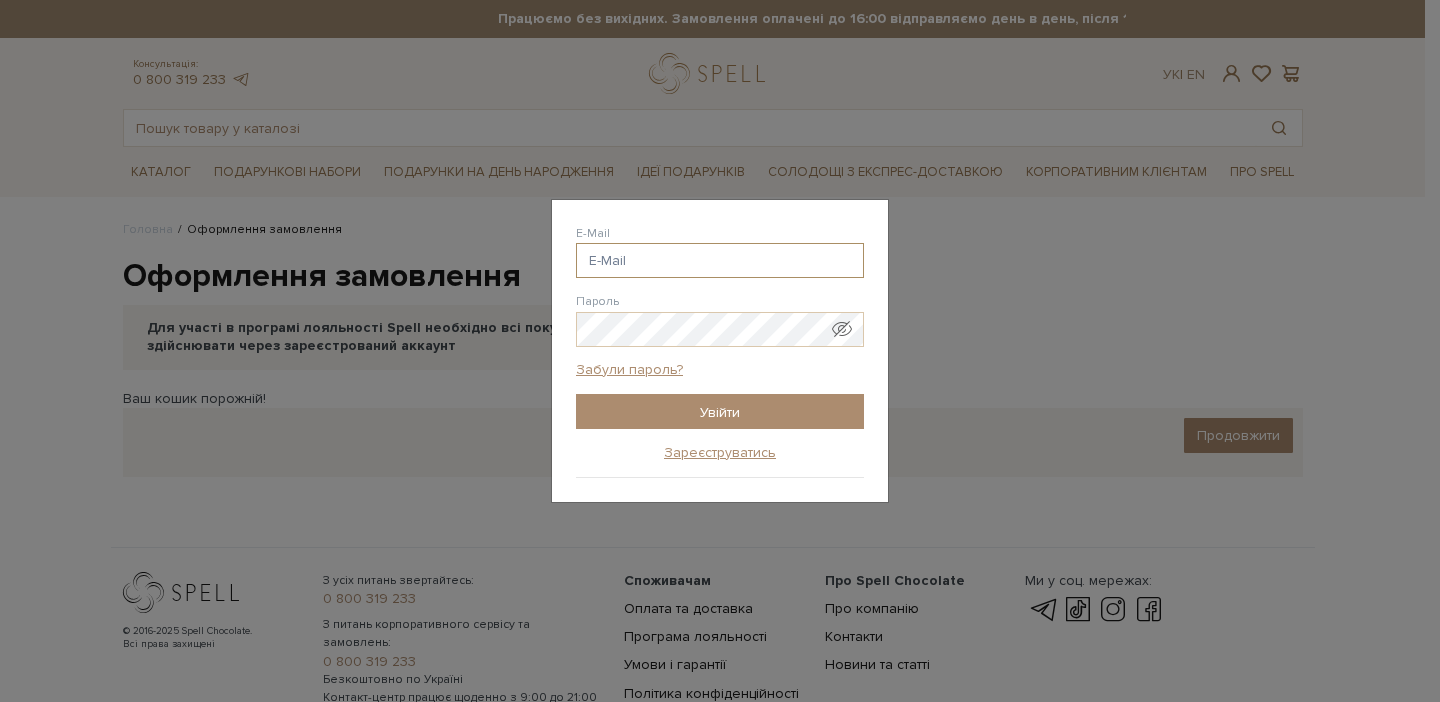 click on "E-Mail" at bounding box center [720, 260] 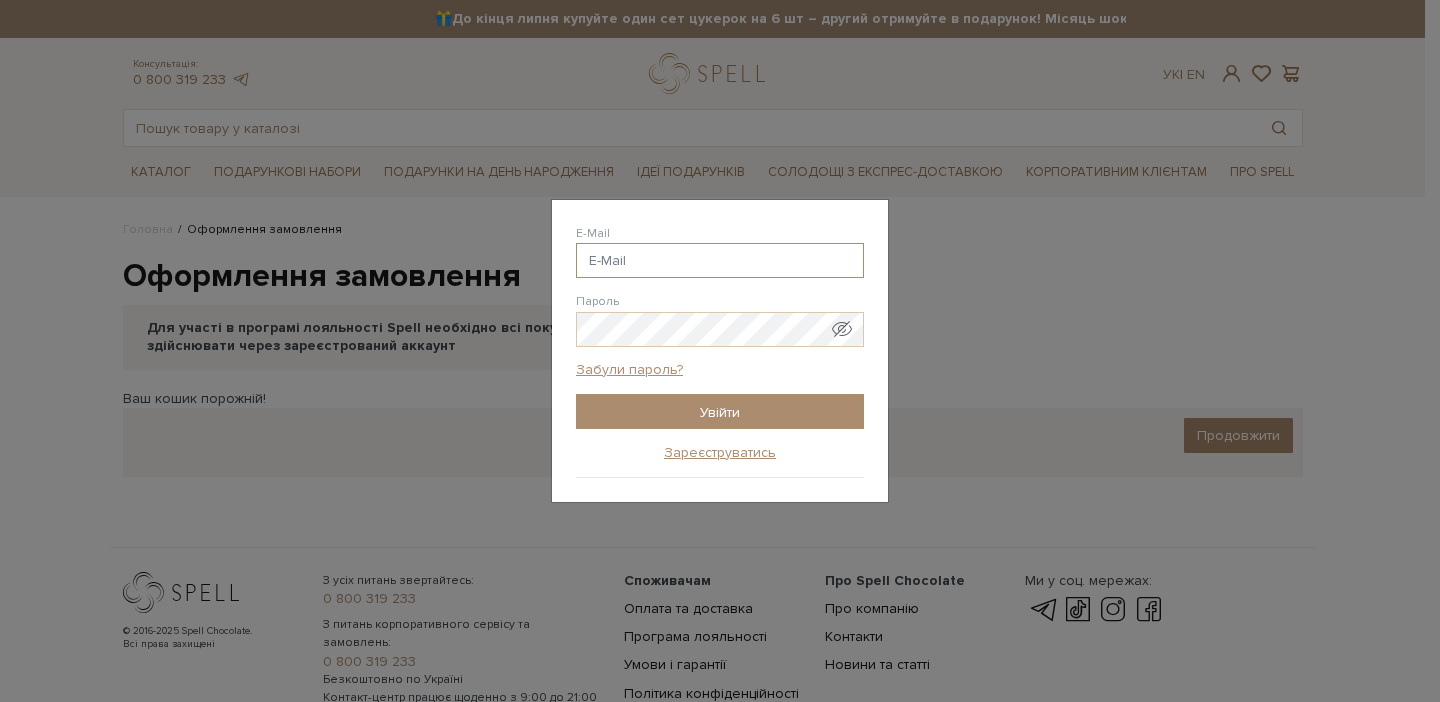 type on "[EMAIL]" 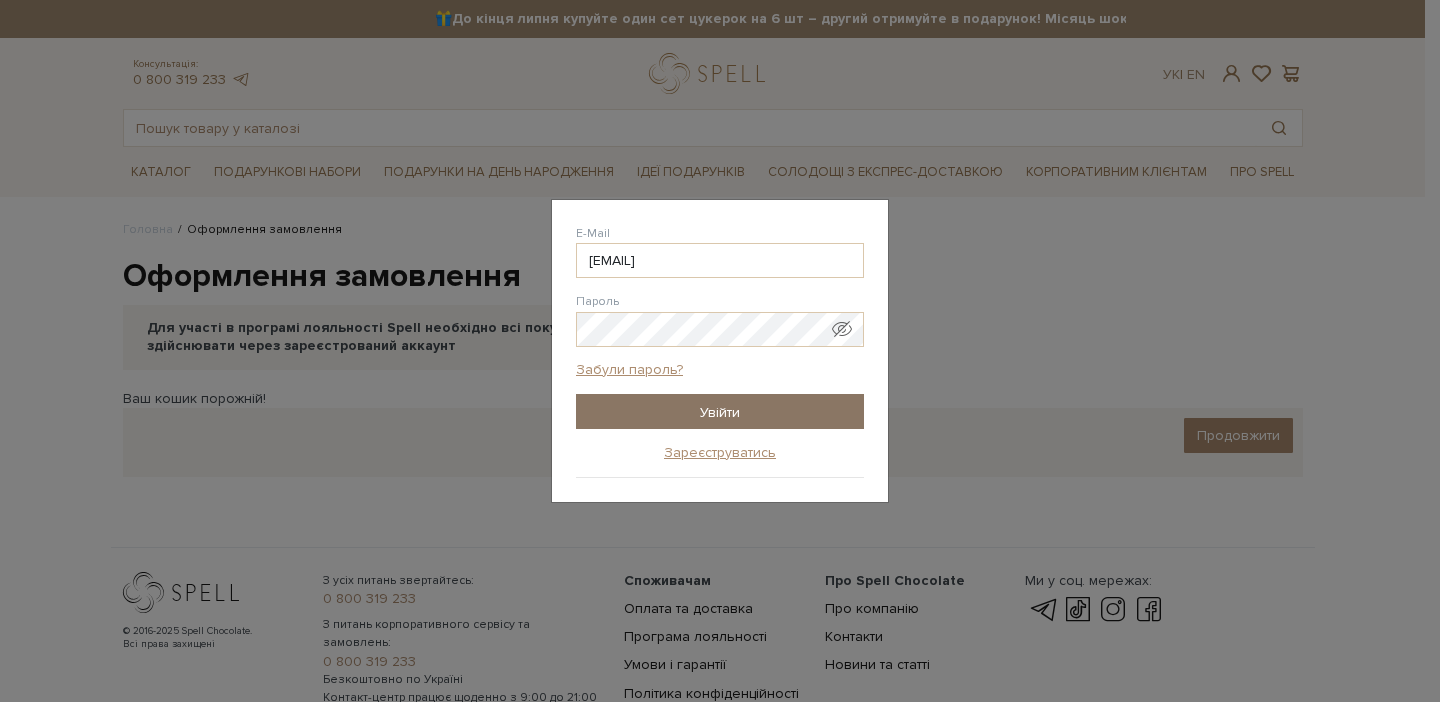 click on "Увійти" at bounding box center [720, 411] 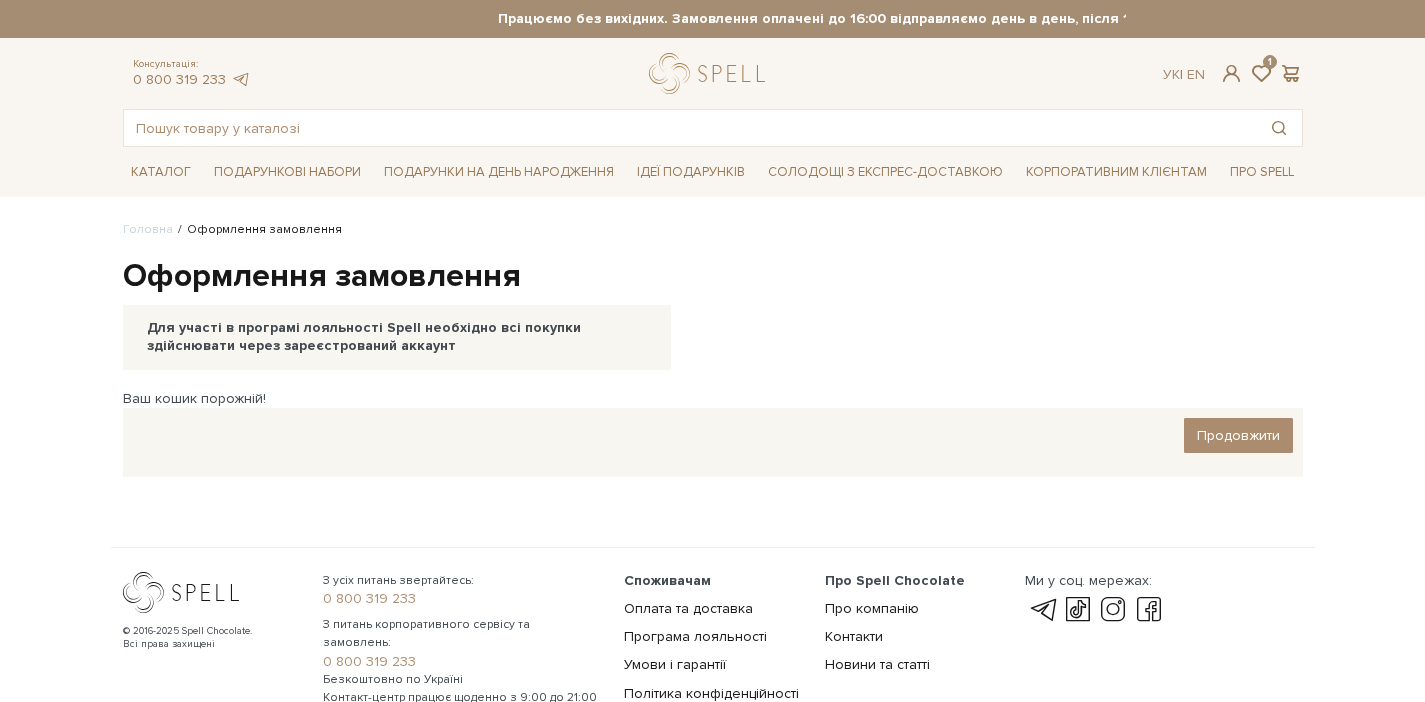 scroll, scrollTop: 0, scrollLeft: 0, axis: both 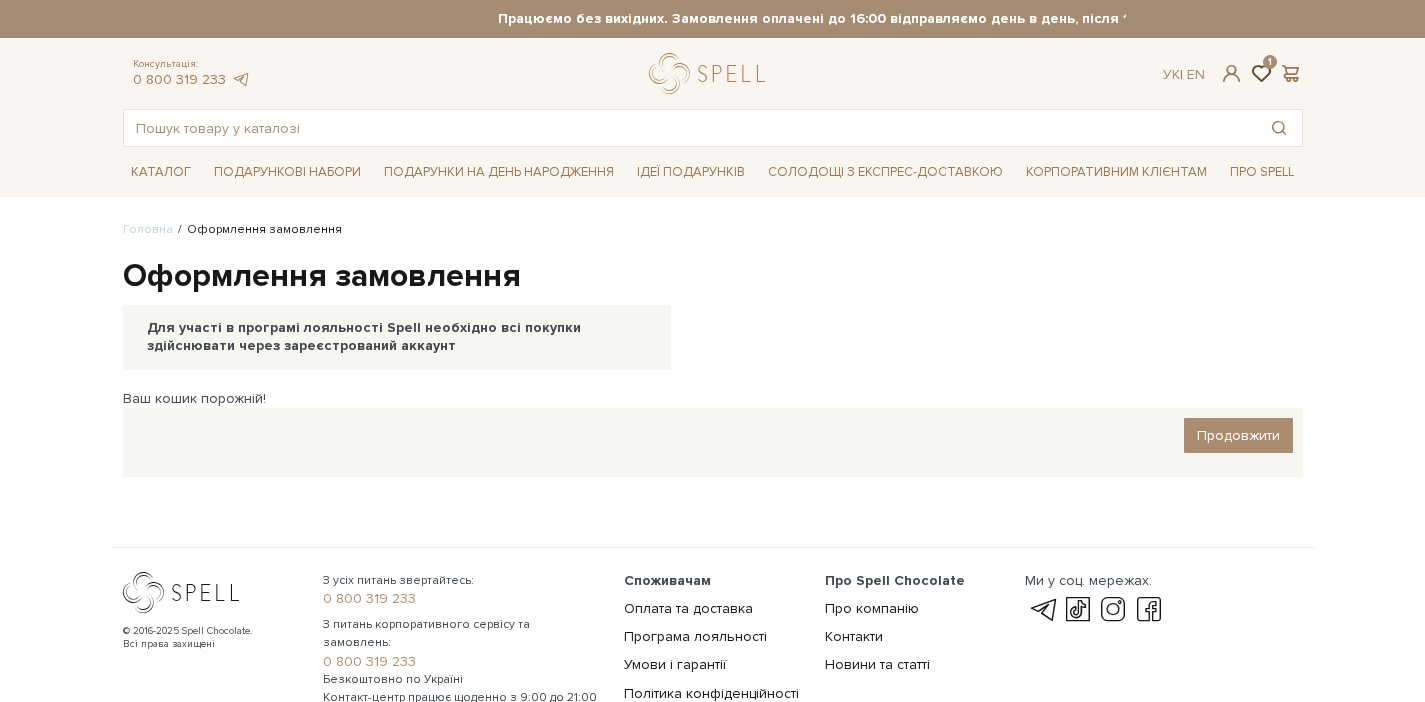 click at bounding box center (1261, 73) 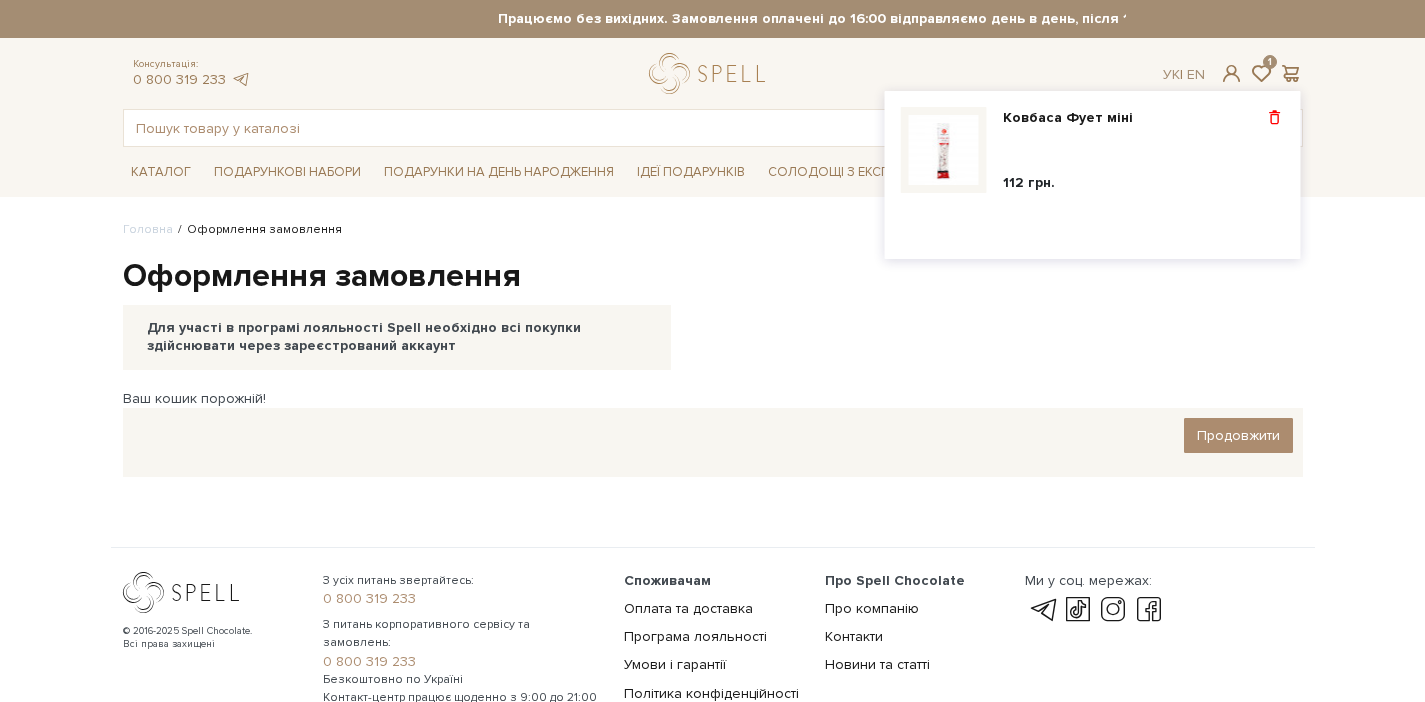 click at bounding box center (1274, 118) 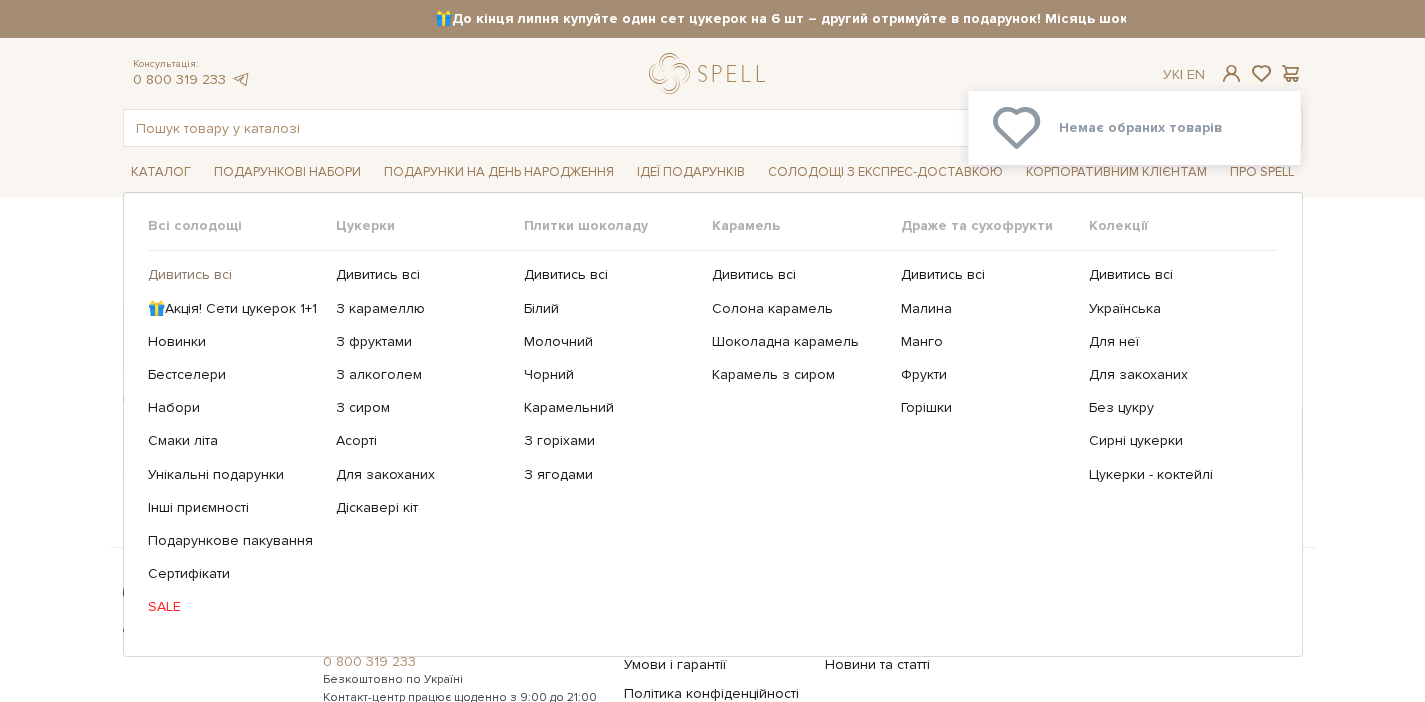 click on "Дивитись всі" at bounding box center [234, 275] 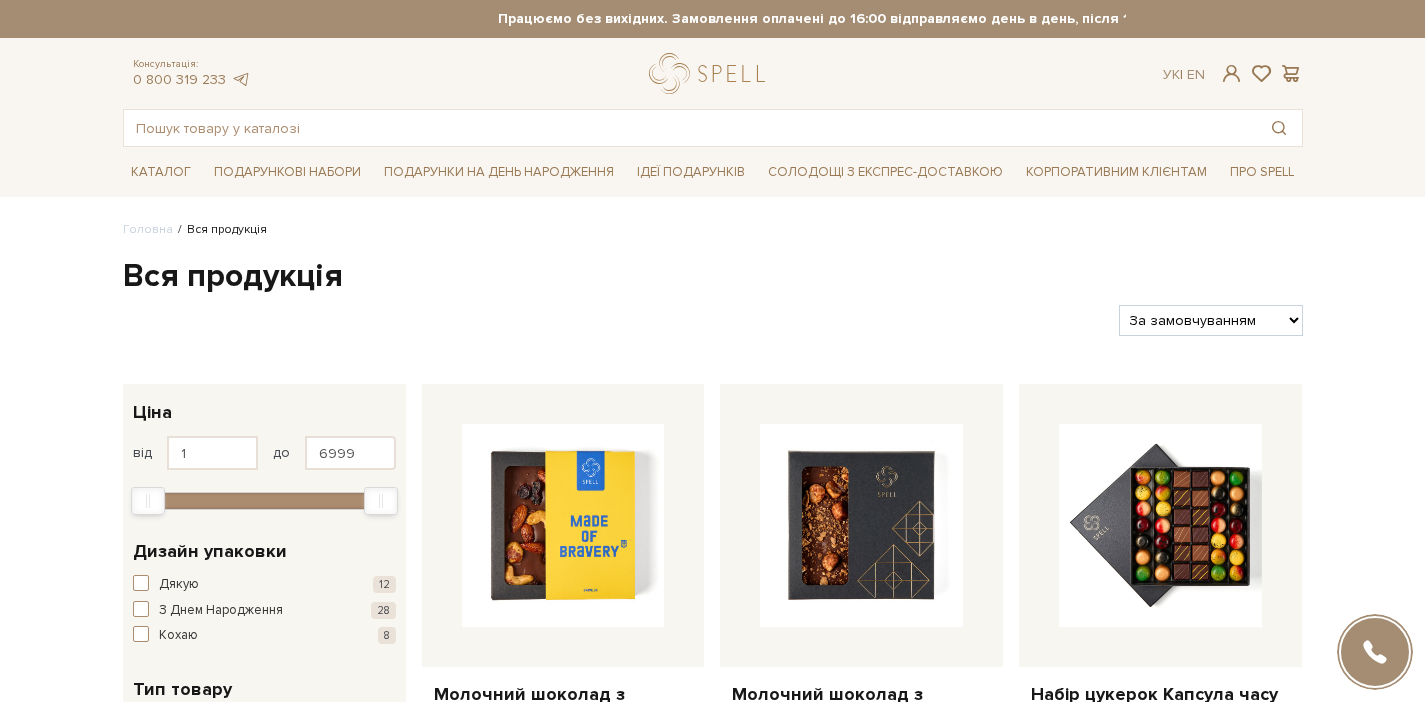 scroll, scrollTop: 0, scrollLeft: 0, axis: both 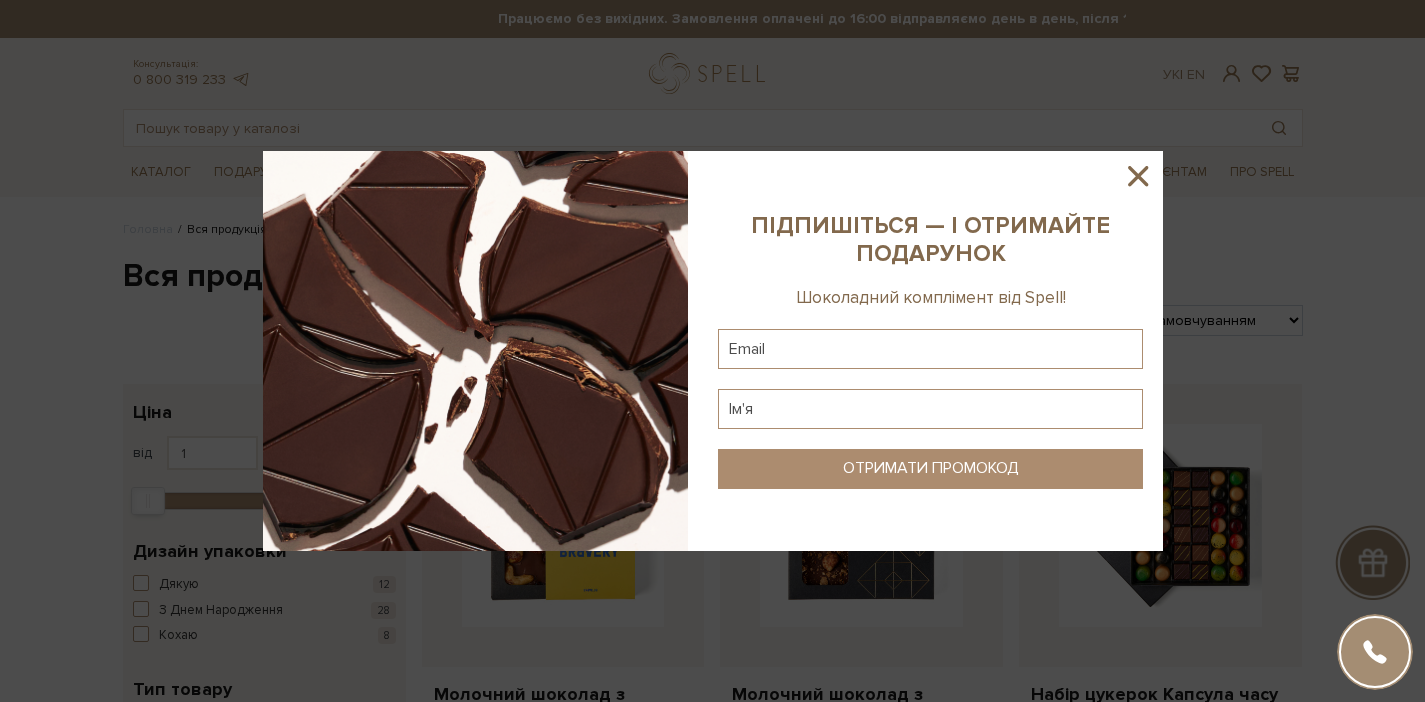 click at bounding box center [930, 351] 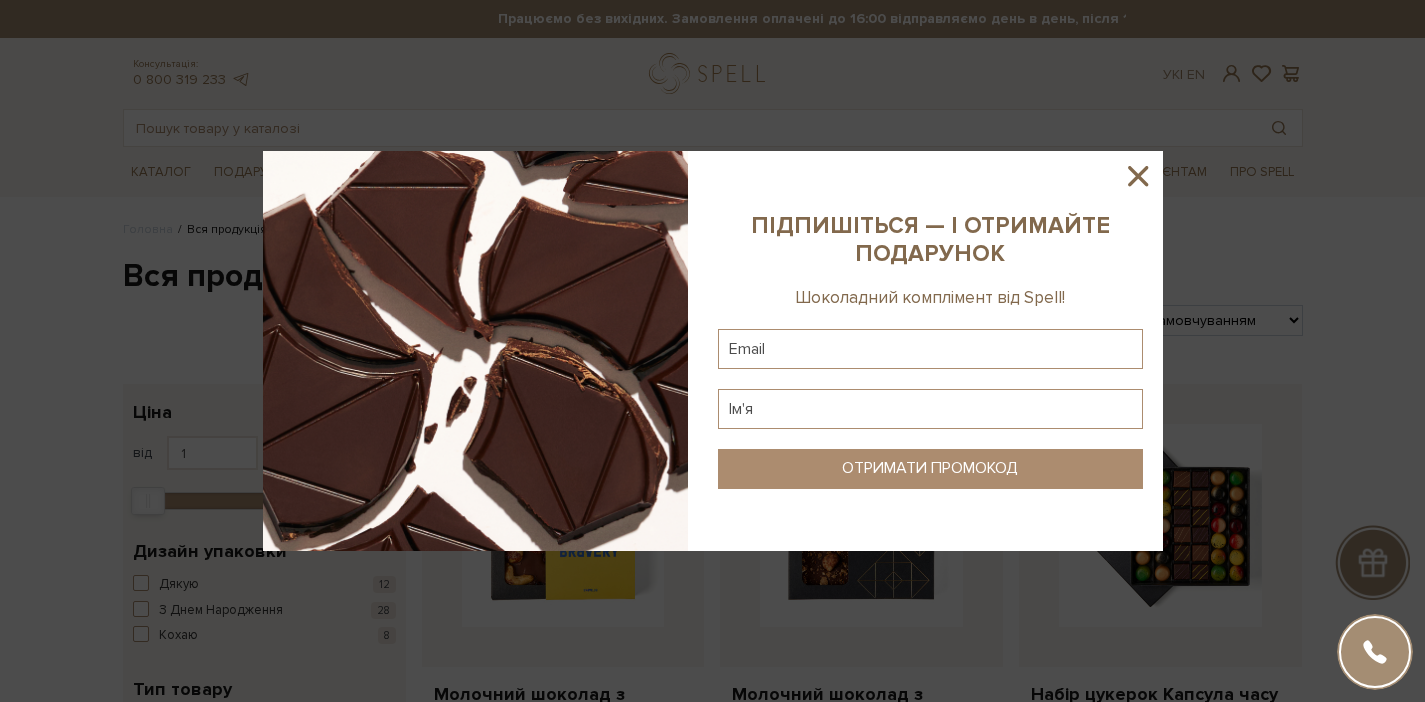 click at bounding box center (930, 351) 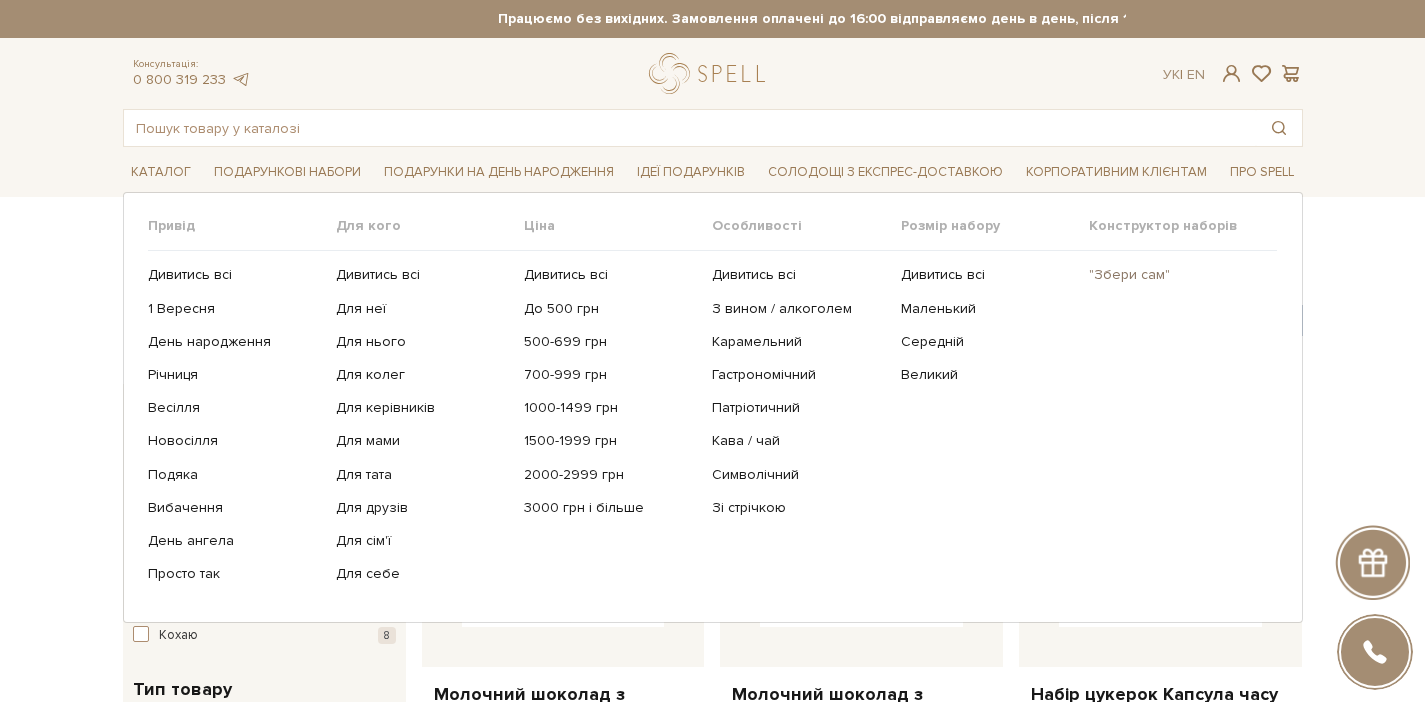 click on ""Збери сам"" at bounding box center [1175, 275] 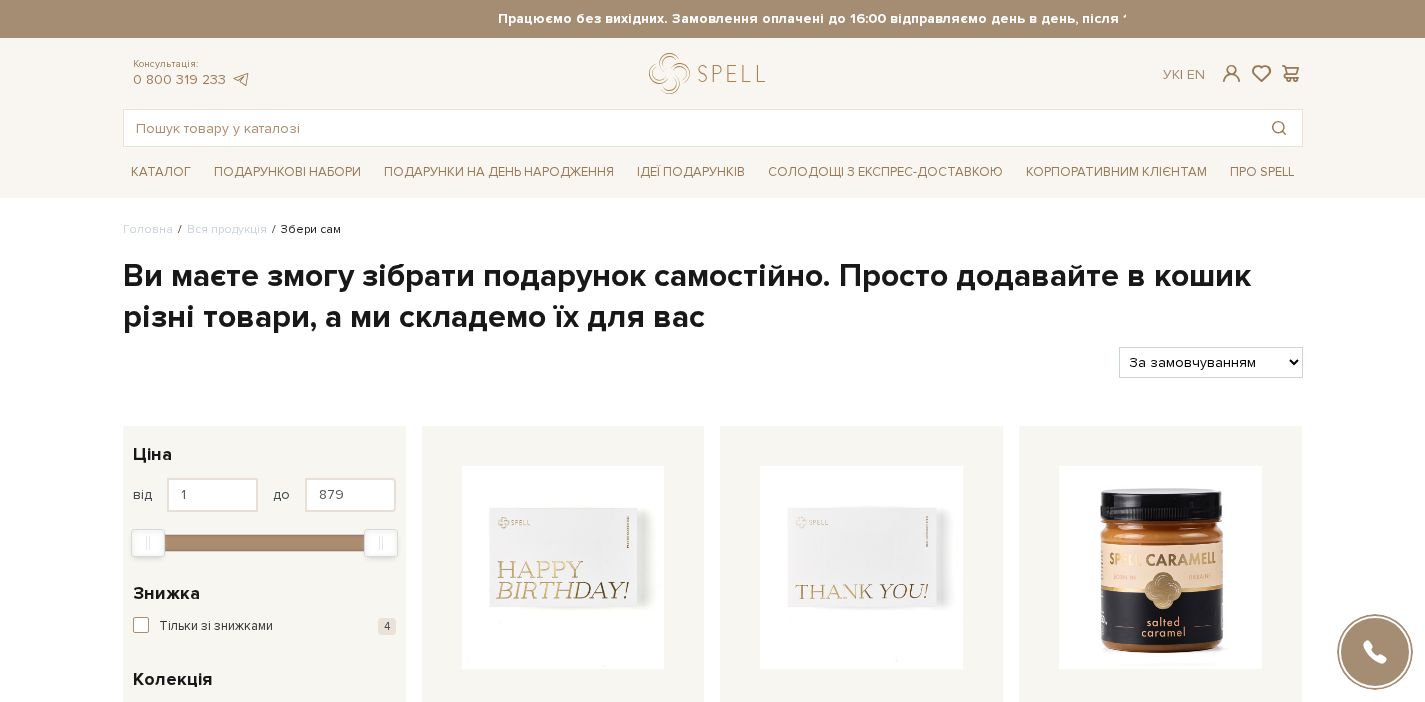 scroll, scrollTop: 0, scrollLeft: 0, axis: both 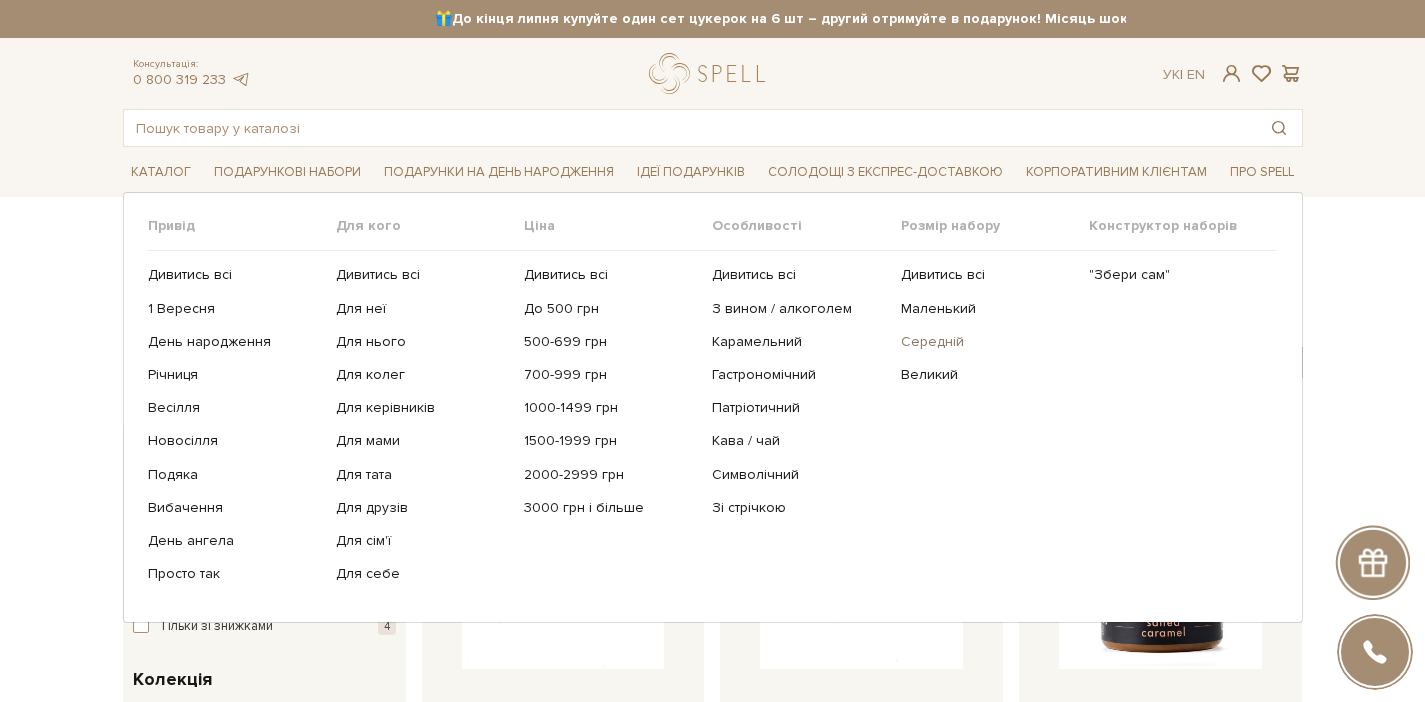 click on "Середній" at bounding box center (987, 342) 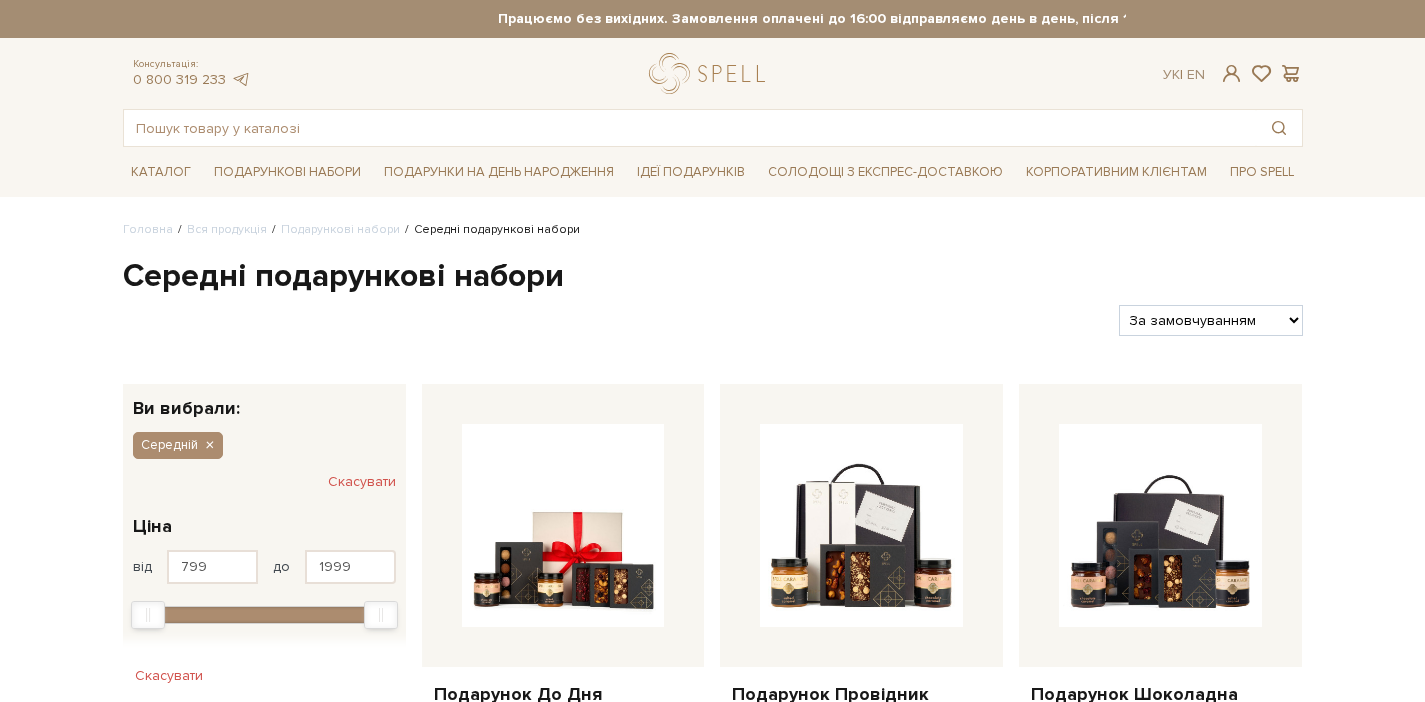 scroll, scrollTop: 0, scrollLeft: 0, axis: both 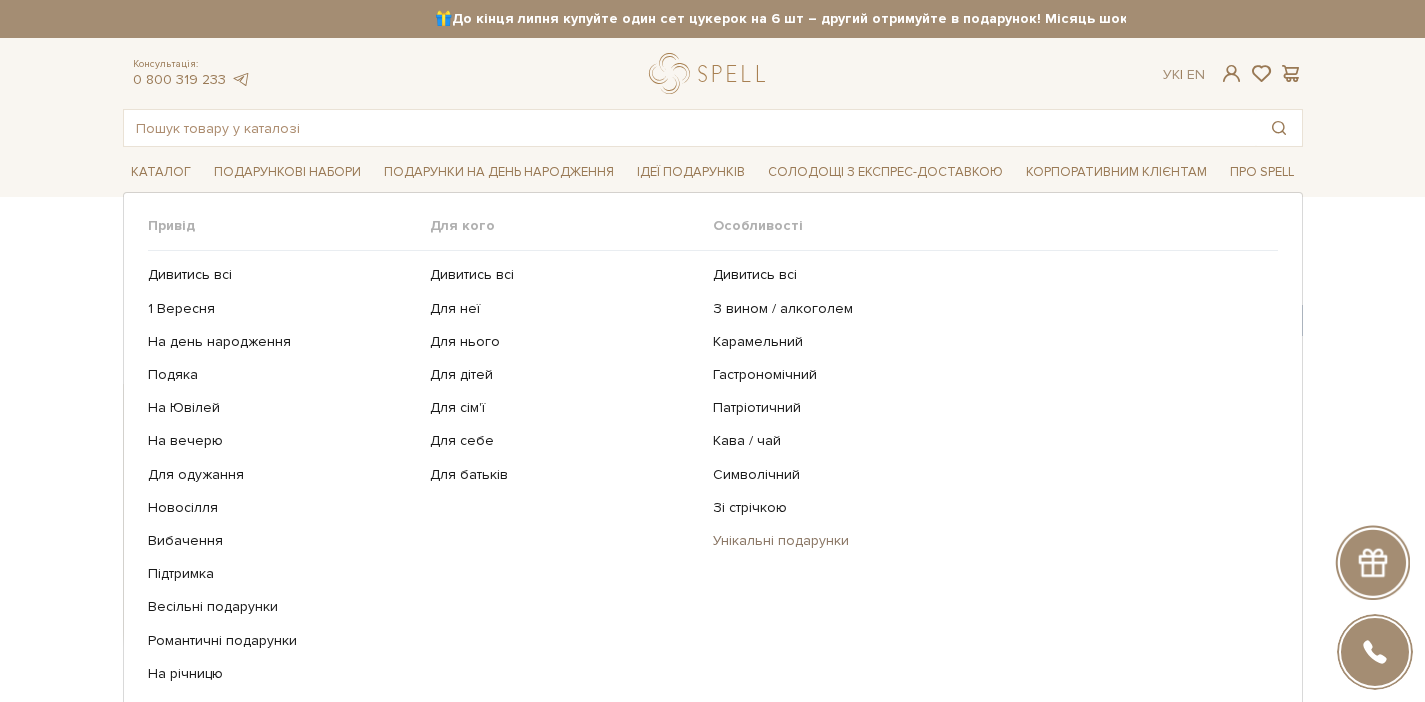 click on "Унікальні подарунки" at bounding box center [988, 541] 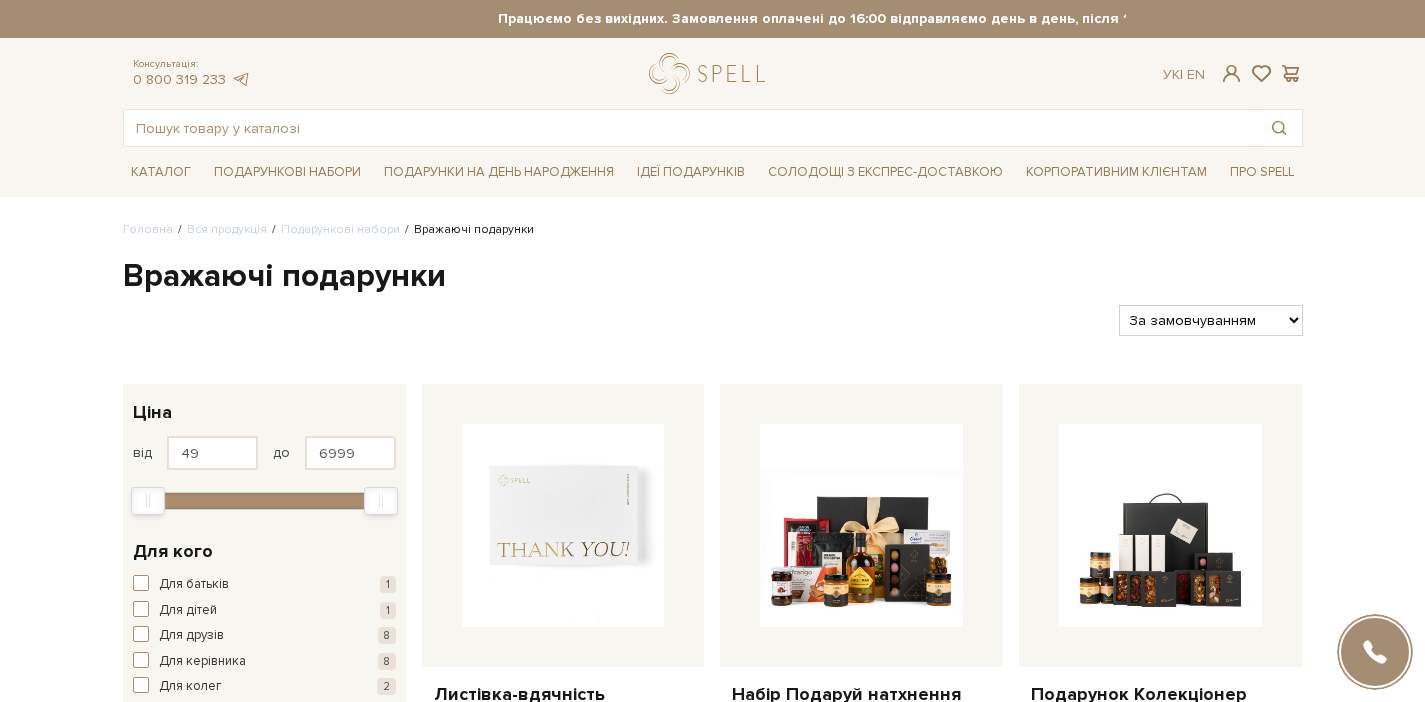 scroll, scrollTop: 0, scrollLeft: 0, axis: both 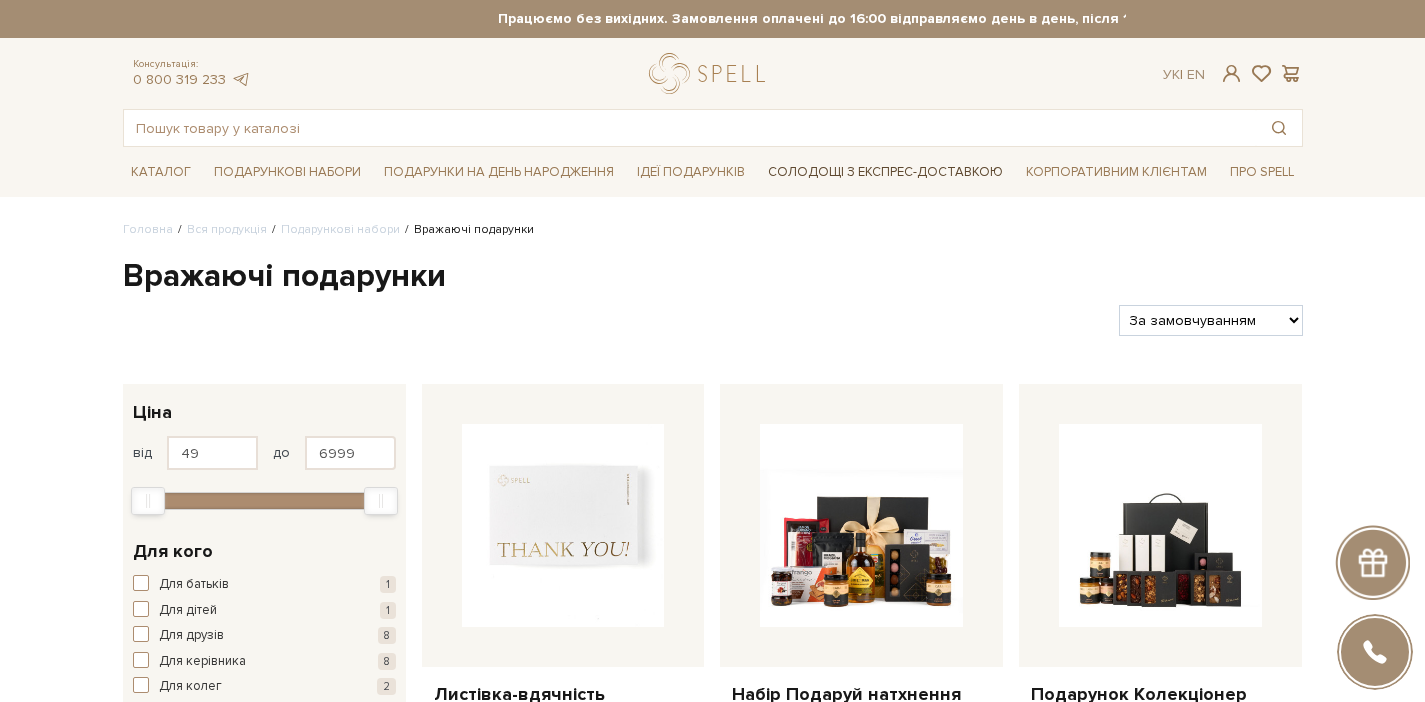 click on "Солодощі з експрес-доставкою" at bounding box center (885, 172) 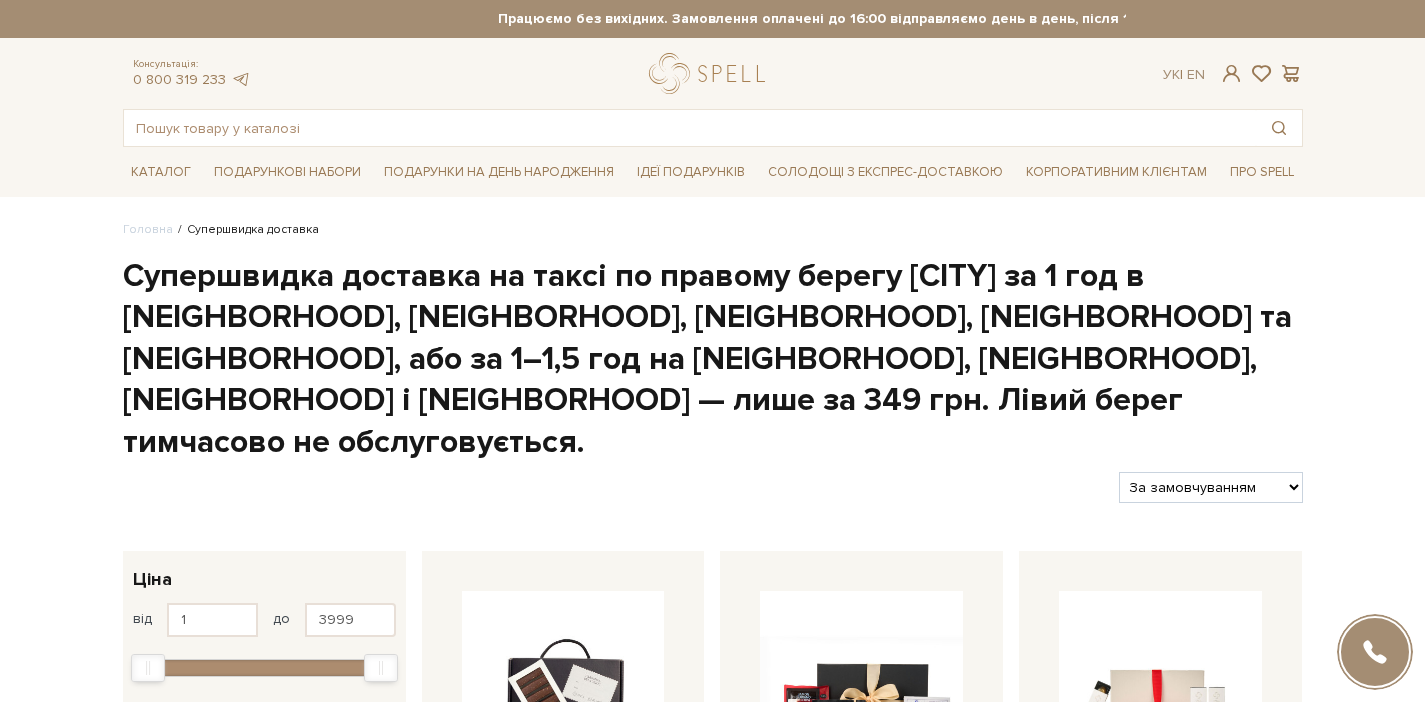 scroll, scrollTop: 0, scrollLeft: 0, axis: both 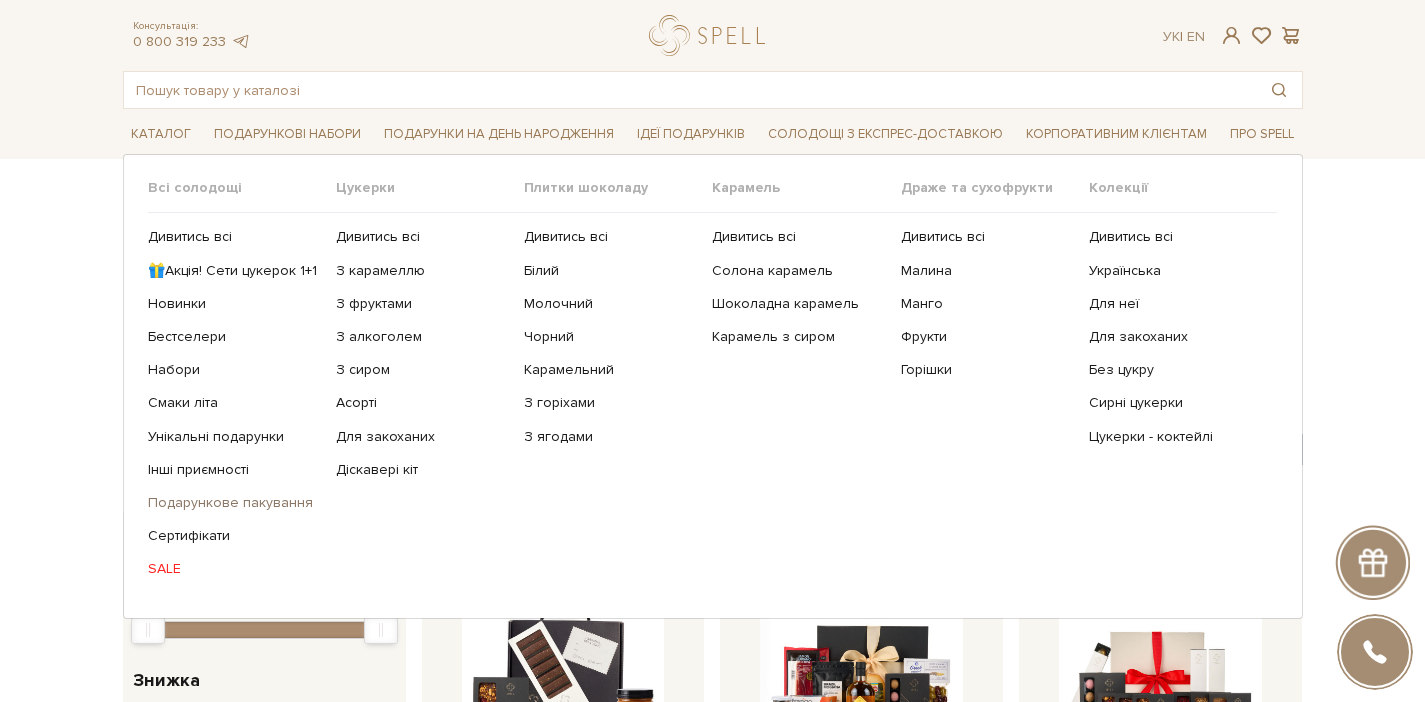 click on "Подарункове пакування" at bounding box center [234, 503] 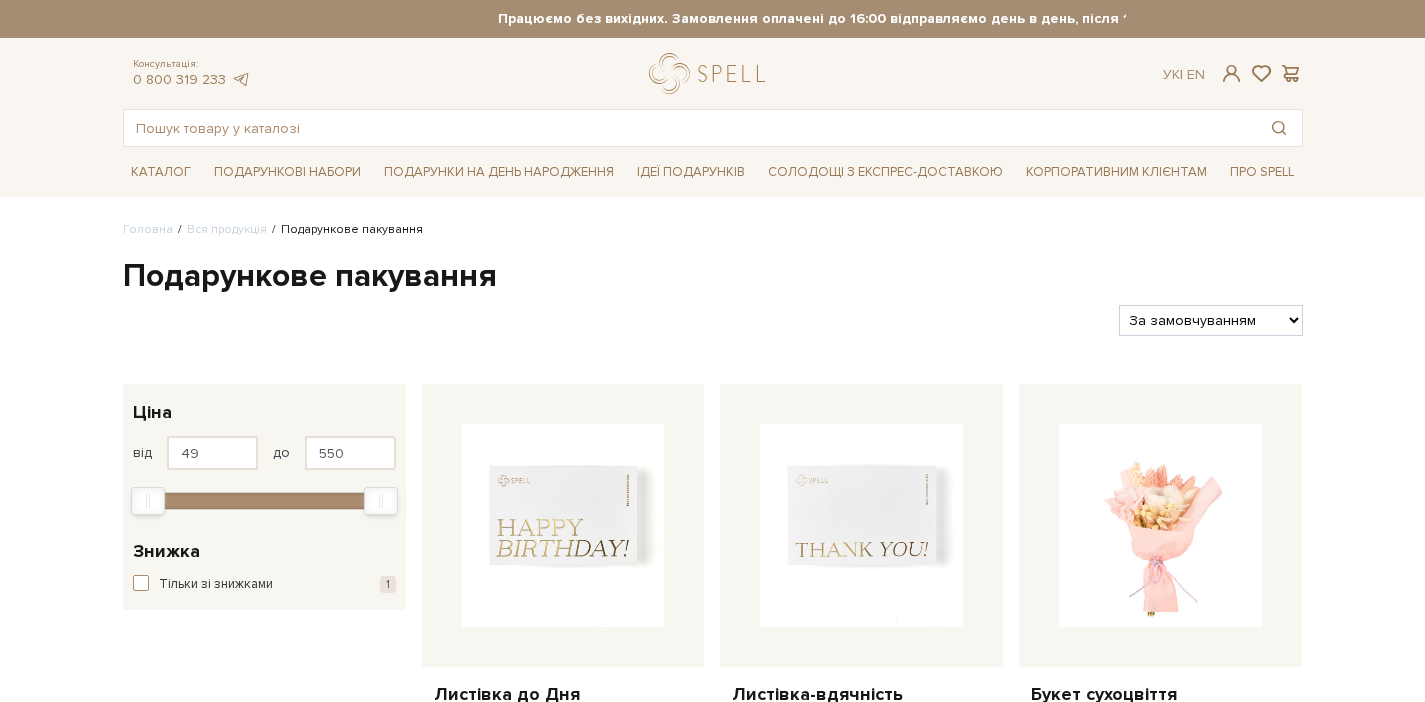 scroll, scrollTop: 0, scrollLeft: 0, axis: both 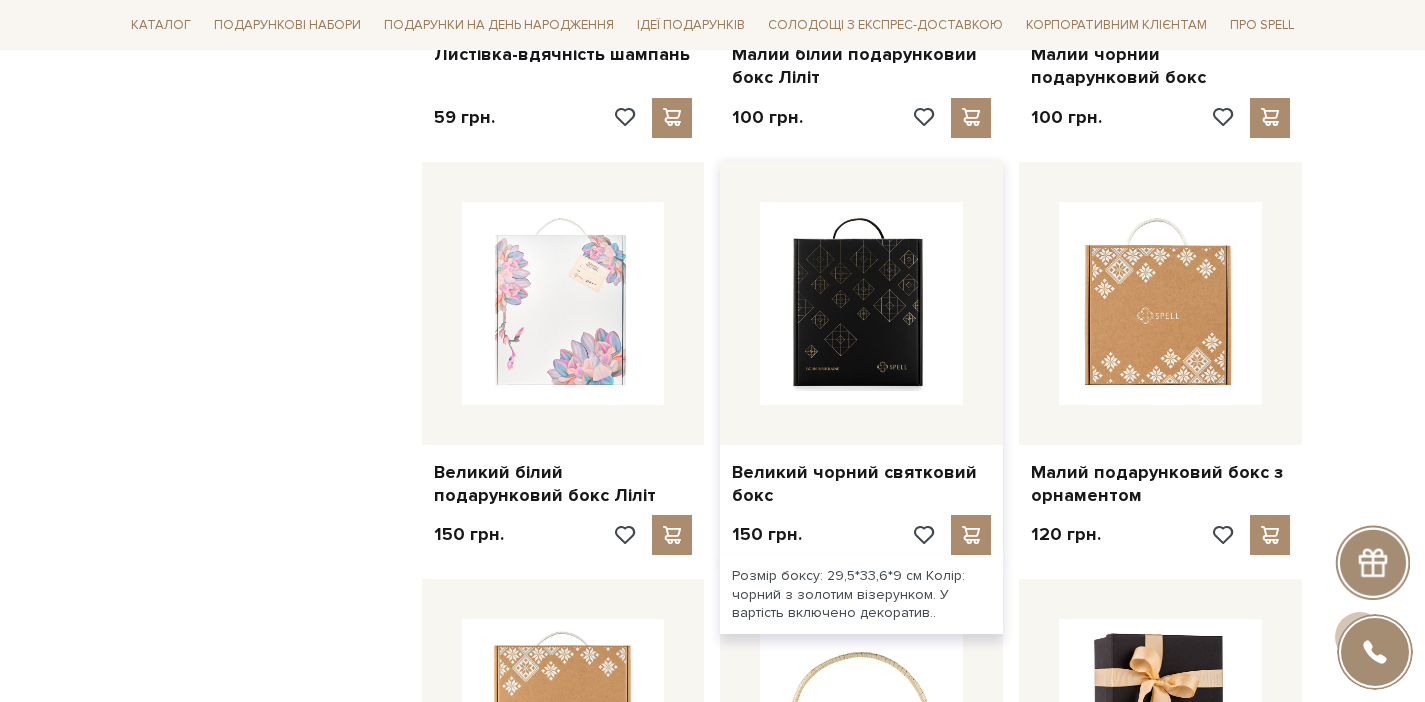 click at bounding box center [861, 303] 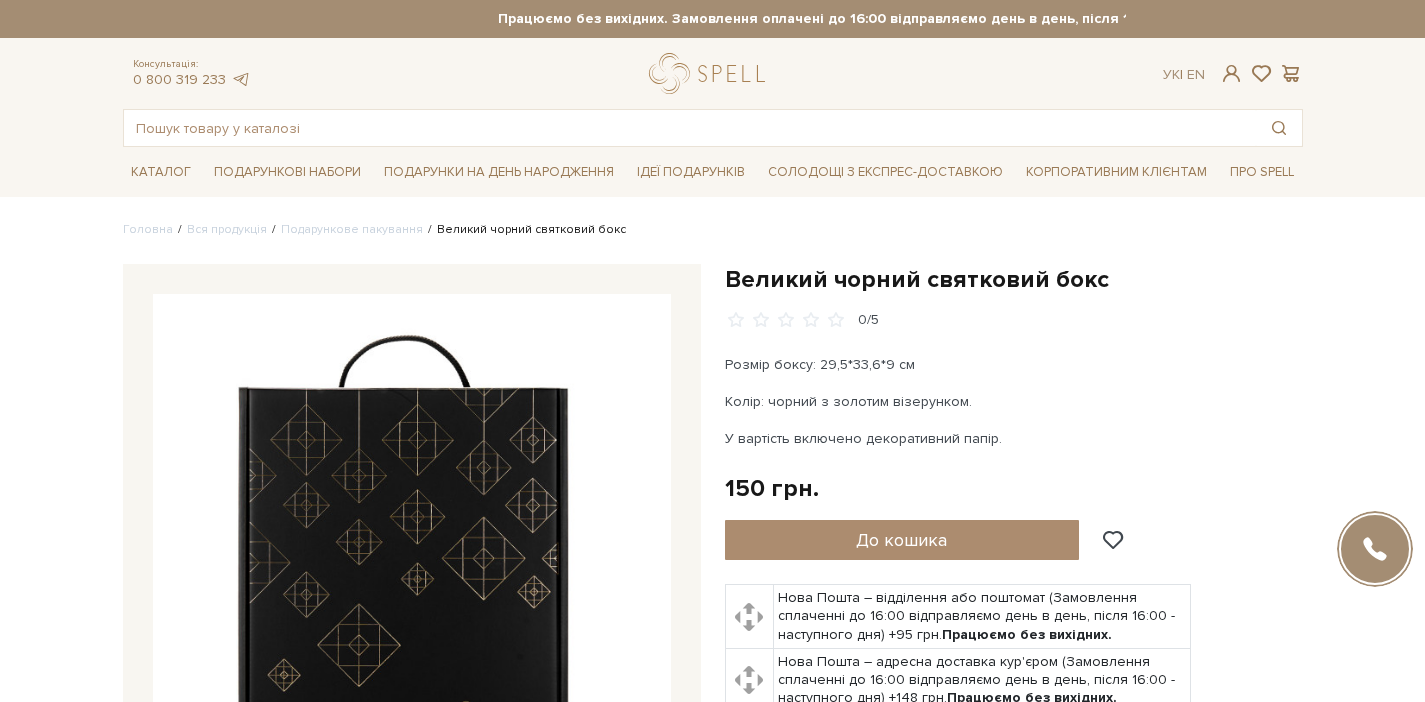 scroll, scrollTop: 0, scrollLeft: 0, axis: both 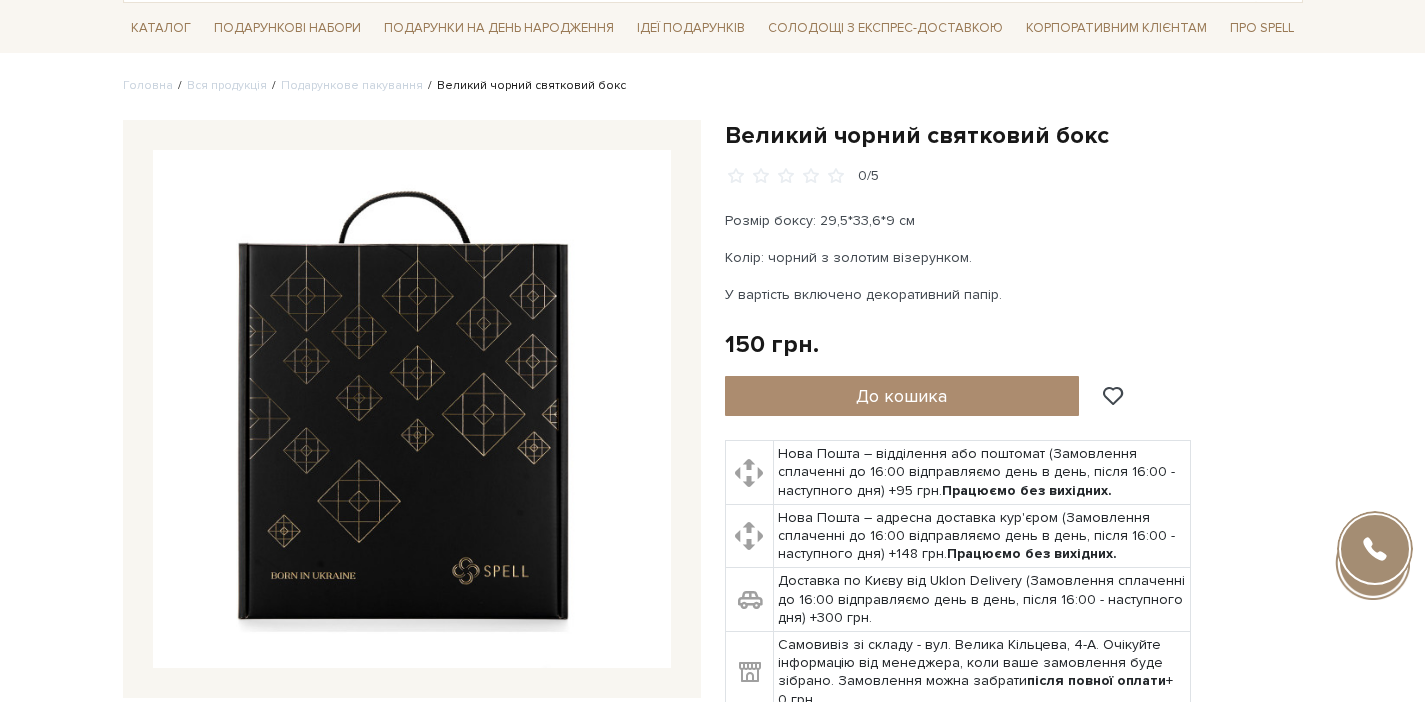 click at bounding box center (412, 409) 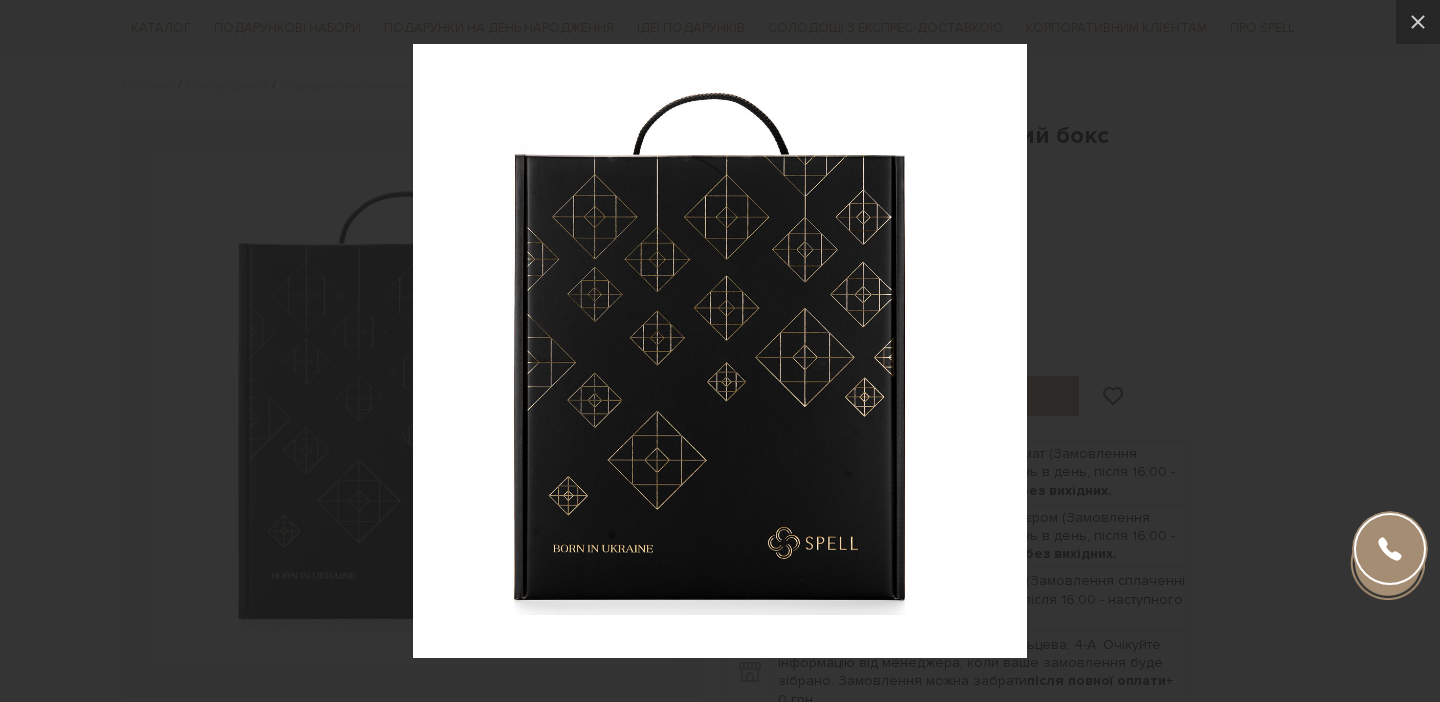 click at bounding box center (720, 351) 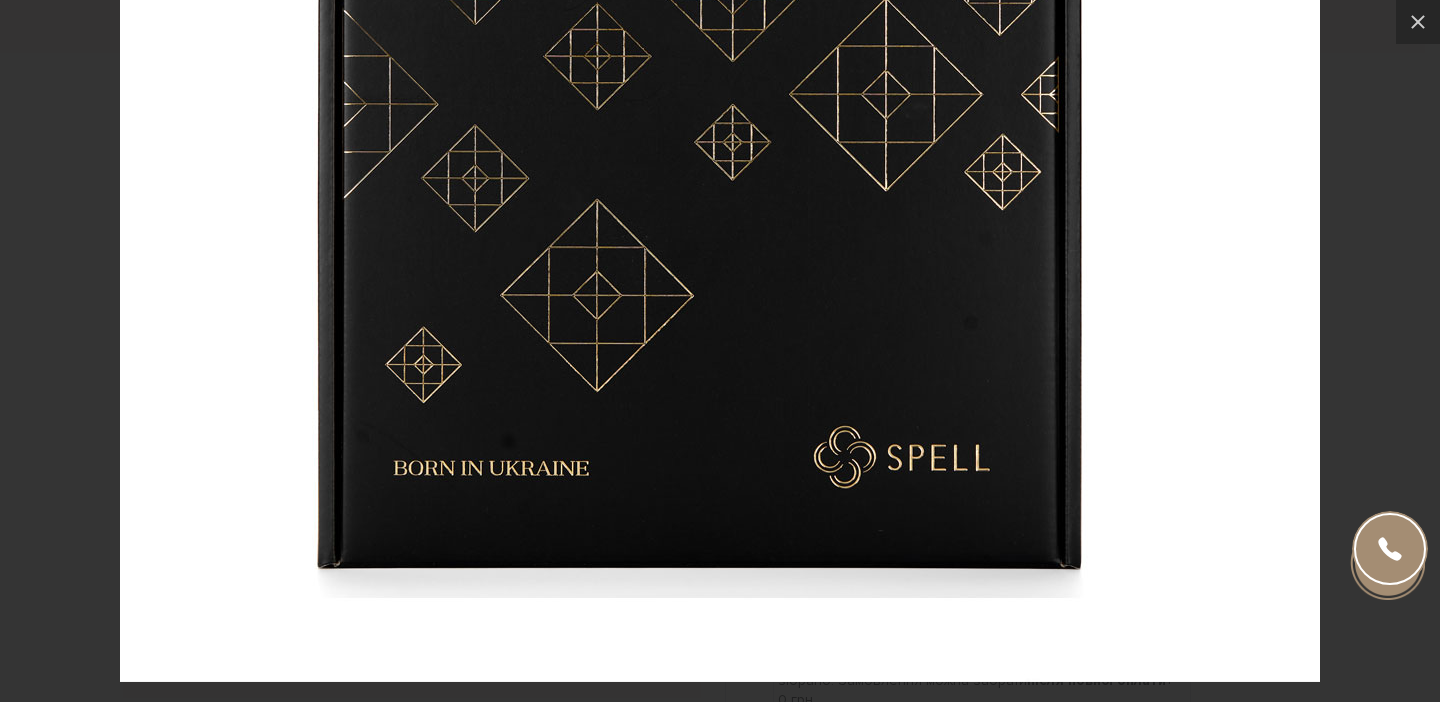drag, startPoint x: 876, startPoint y: 466, endPoint x: 890, endPoint y: 187, distance: 279.35104 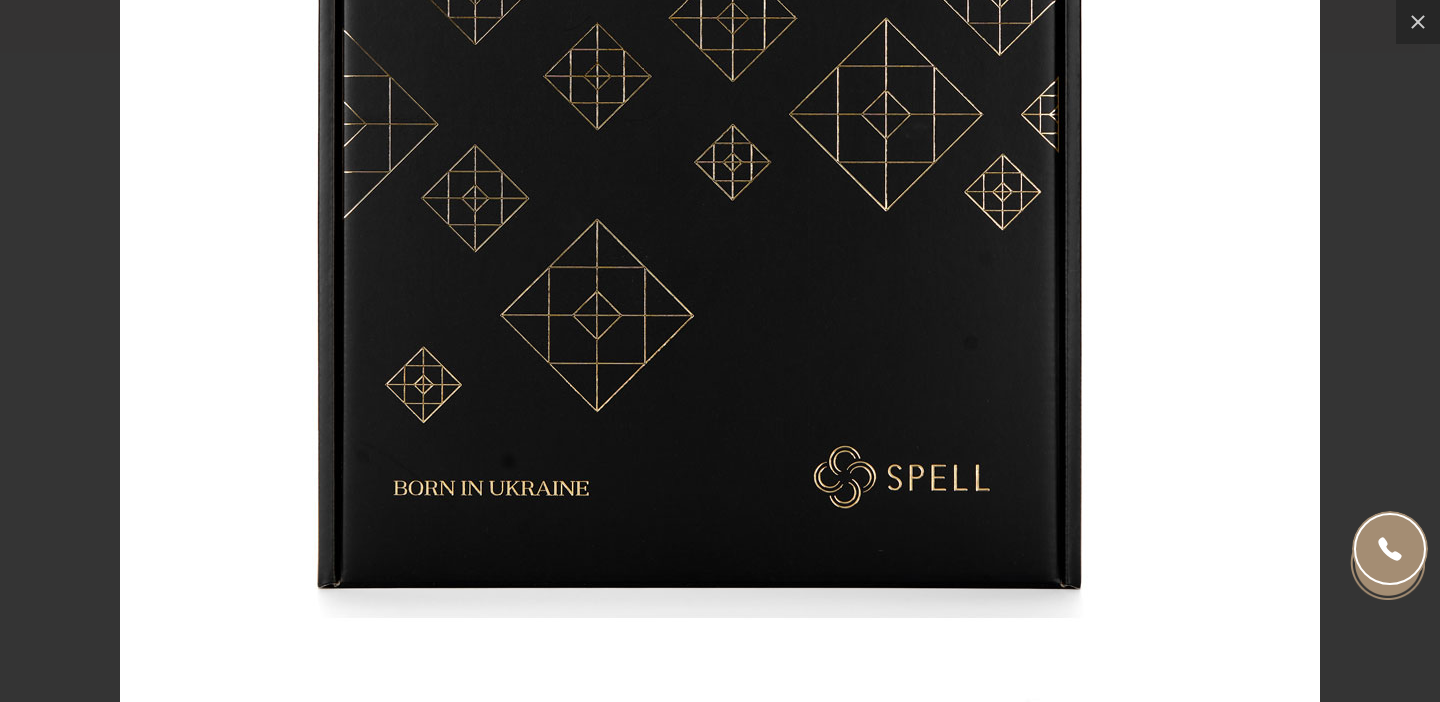 click at bounding box center (720, 102) 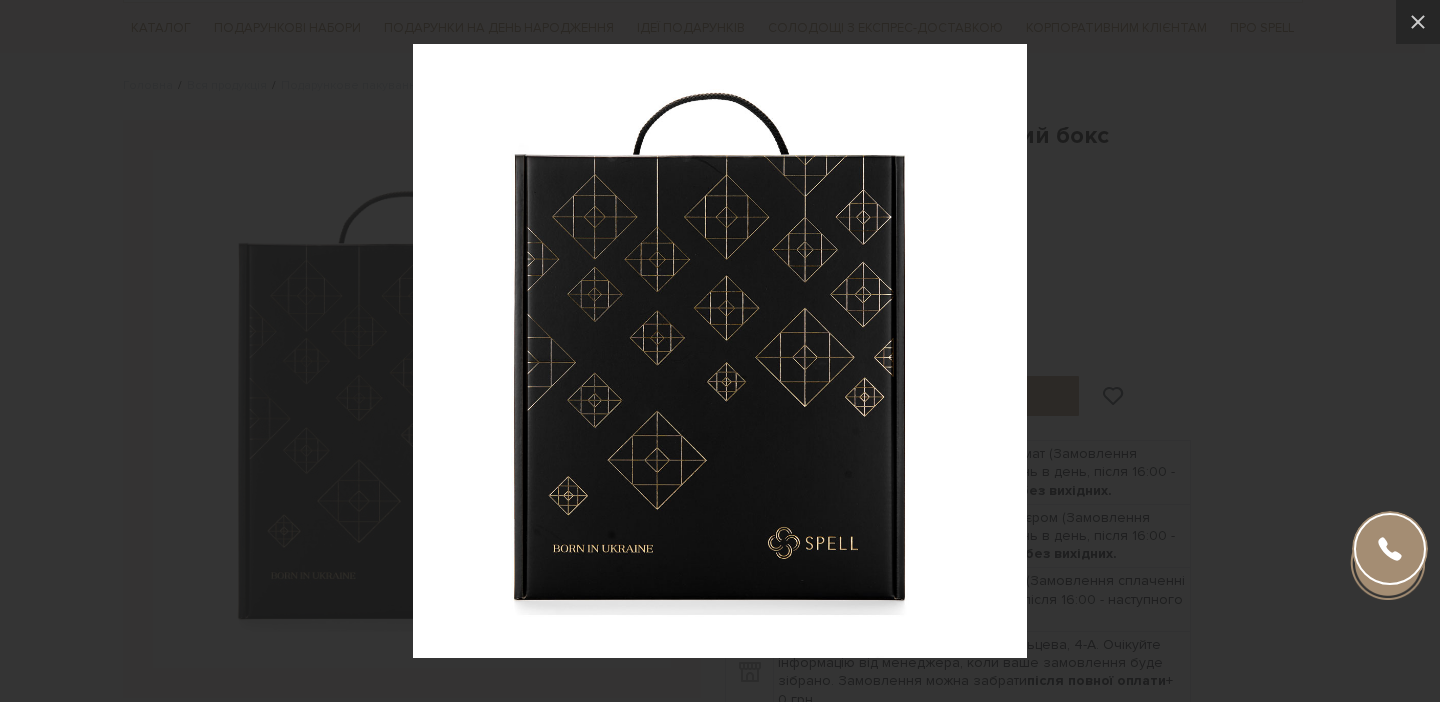 click at bounding box center (720, 351) 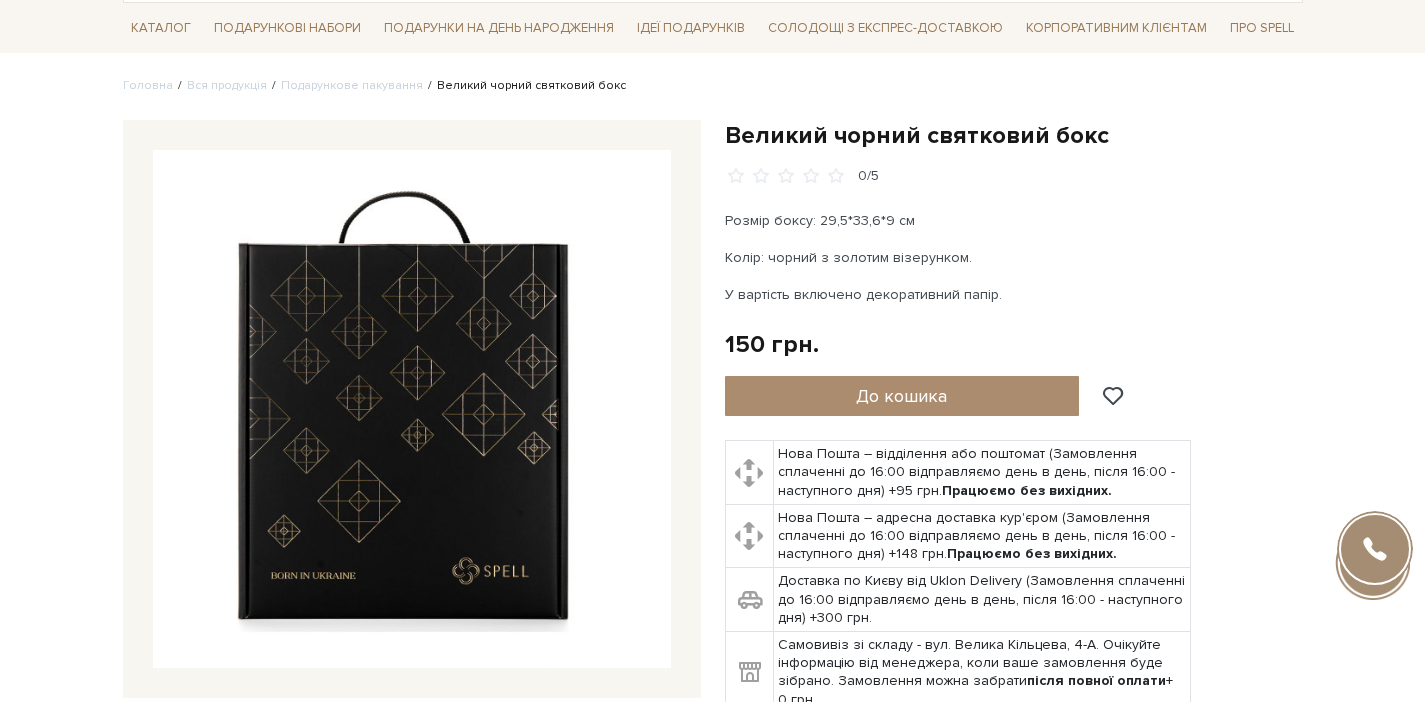 scroll, scrollTop: 375, scrollLeft: 0, axis: vertical 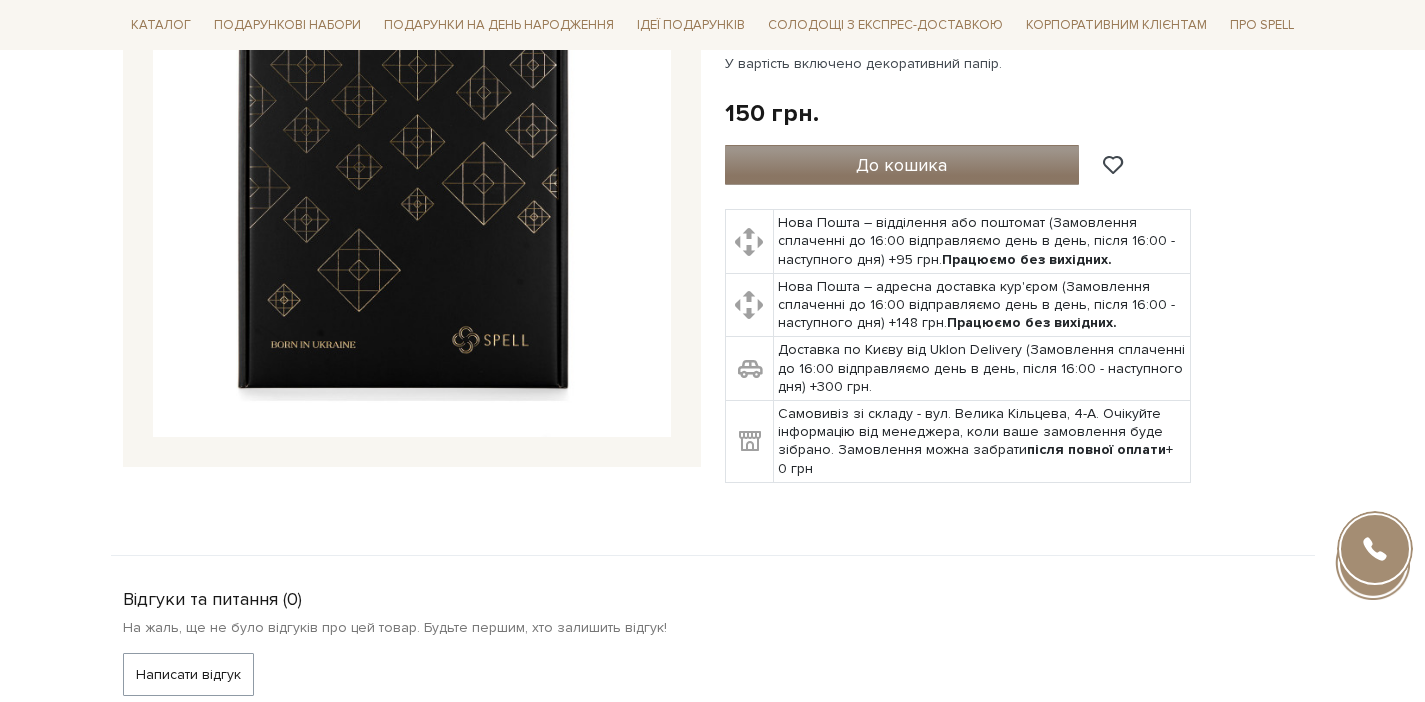 click on "До кошика" at bounding box center (902, 165) 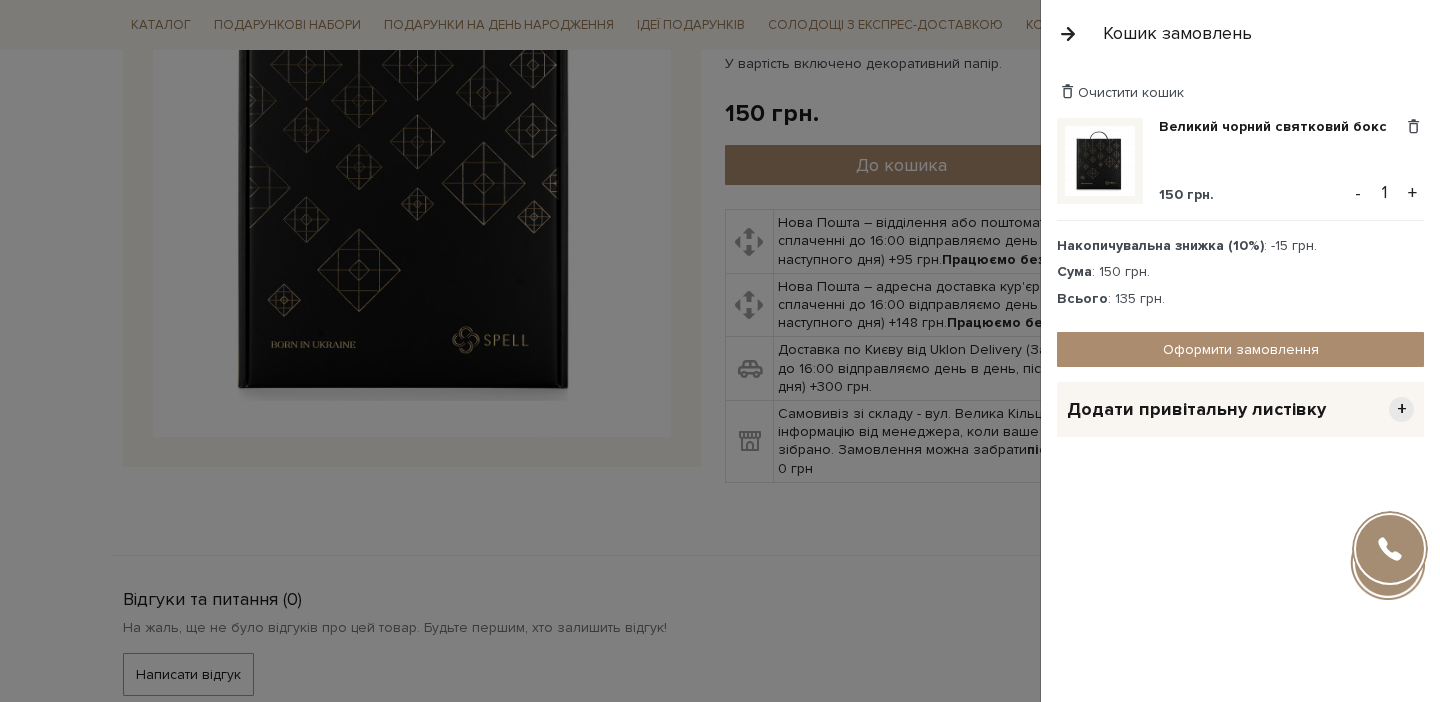 click at bounding box center [720, 351] 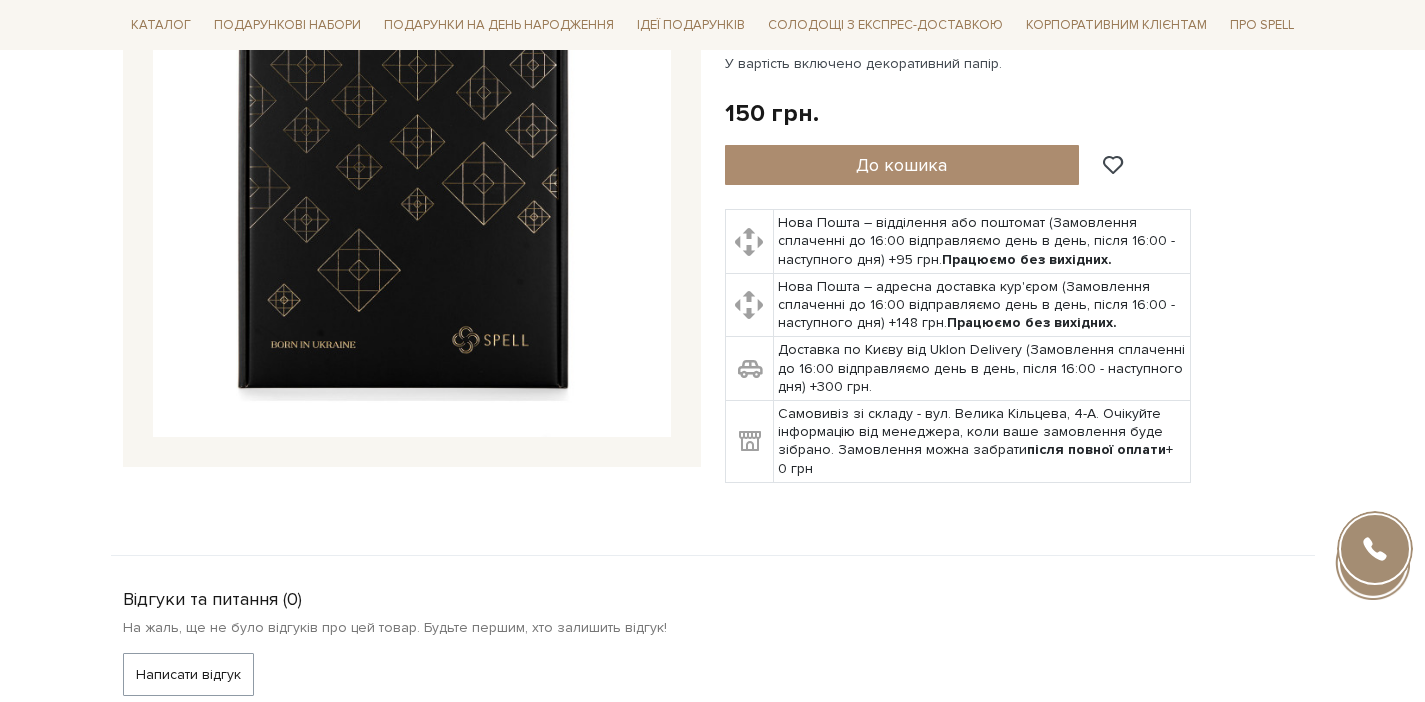 scroll, scrollTop: 0, scrollLeft: 0, axis: both 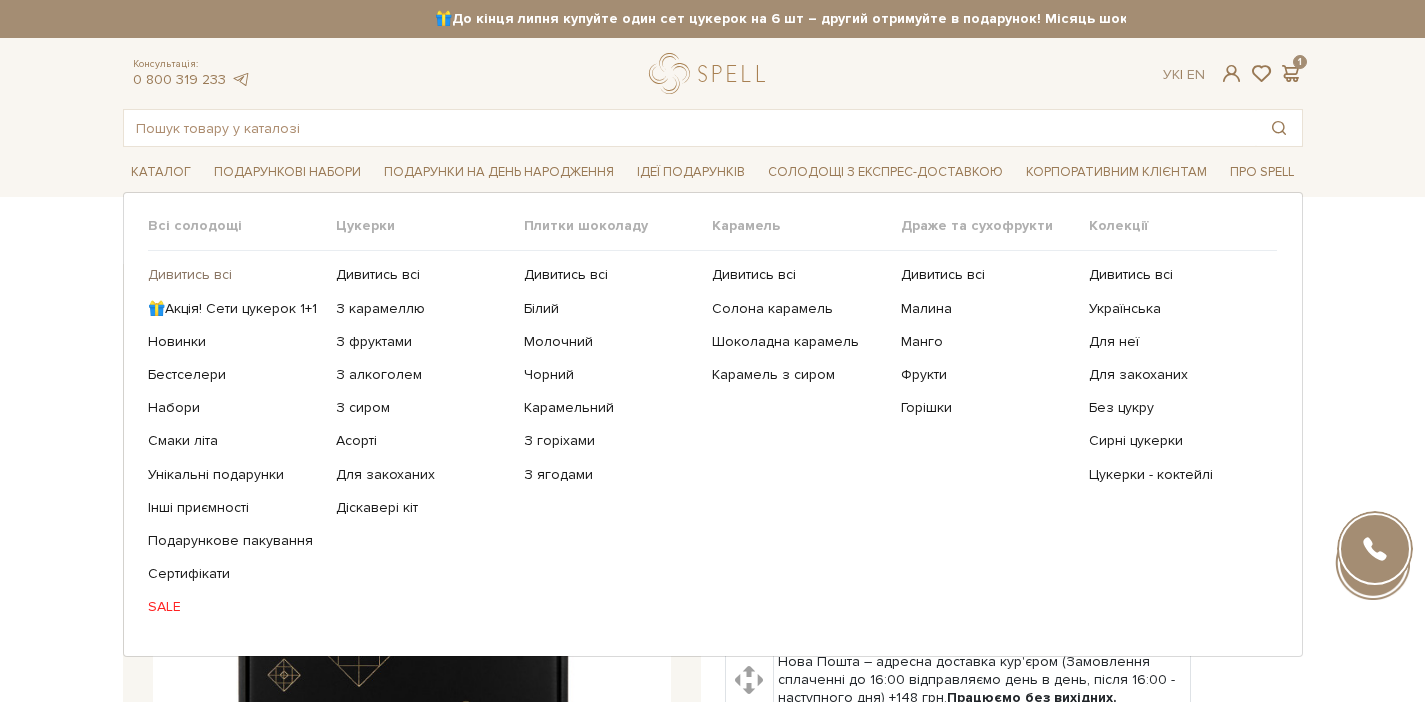 click on "Дивитись всі" at bounding box center [234, 275] 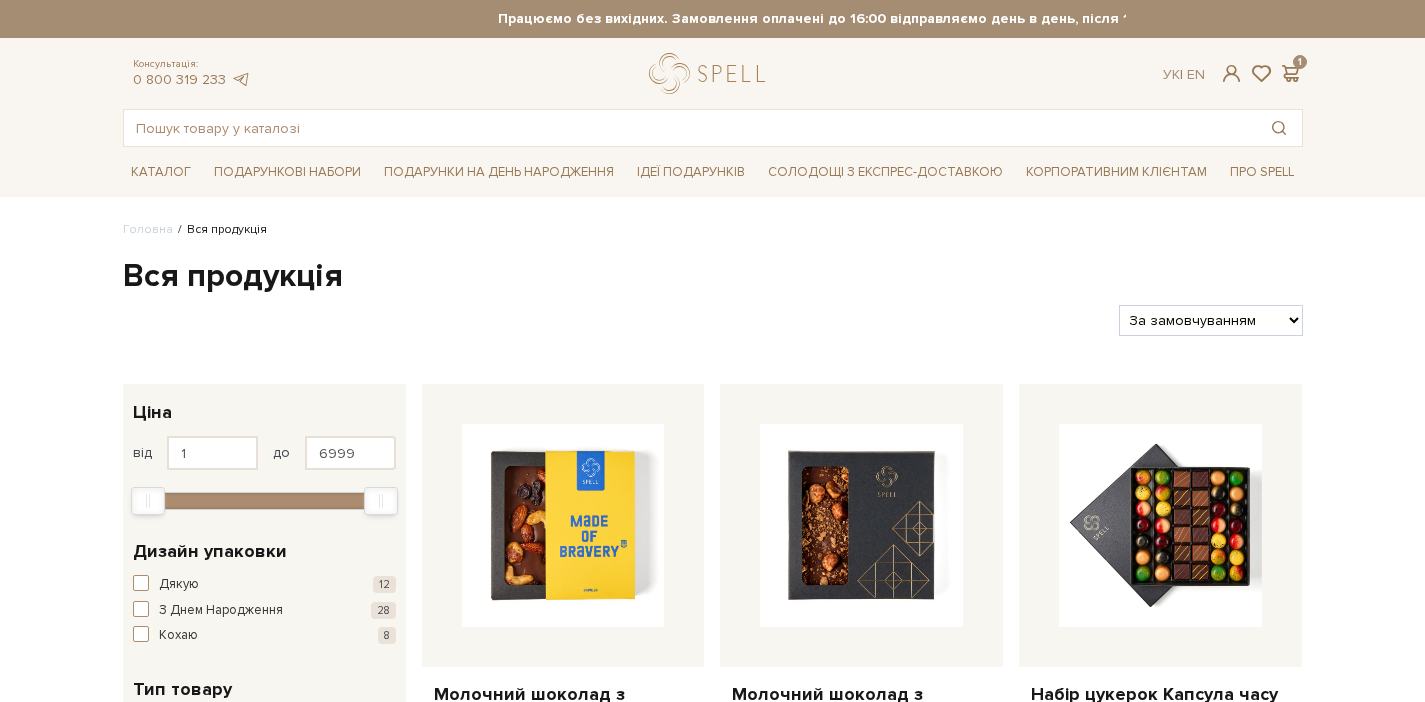scroll, scrollTop: 0, scrollLeft: 0, axis: both 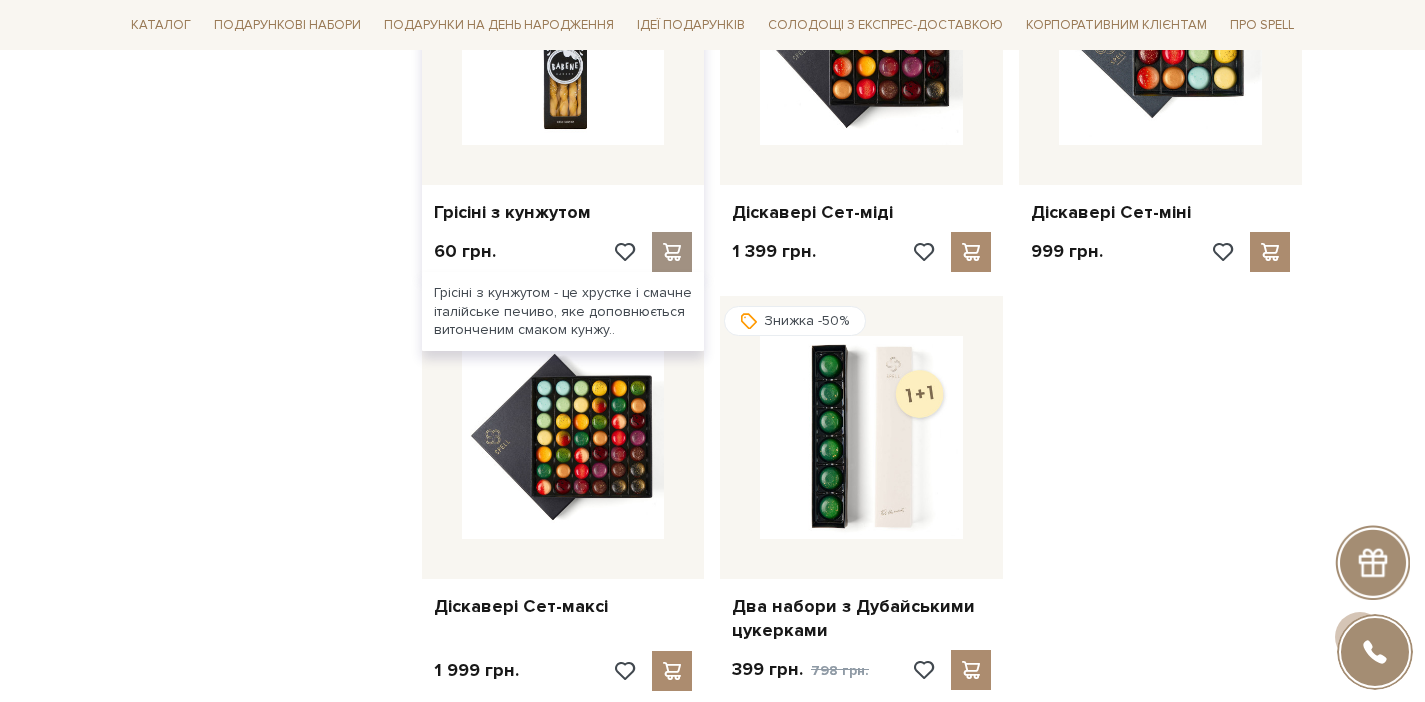 click at bounding box center [672, 252] 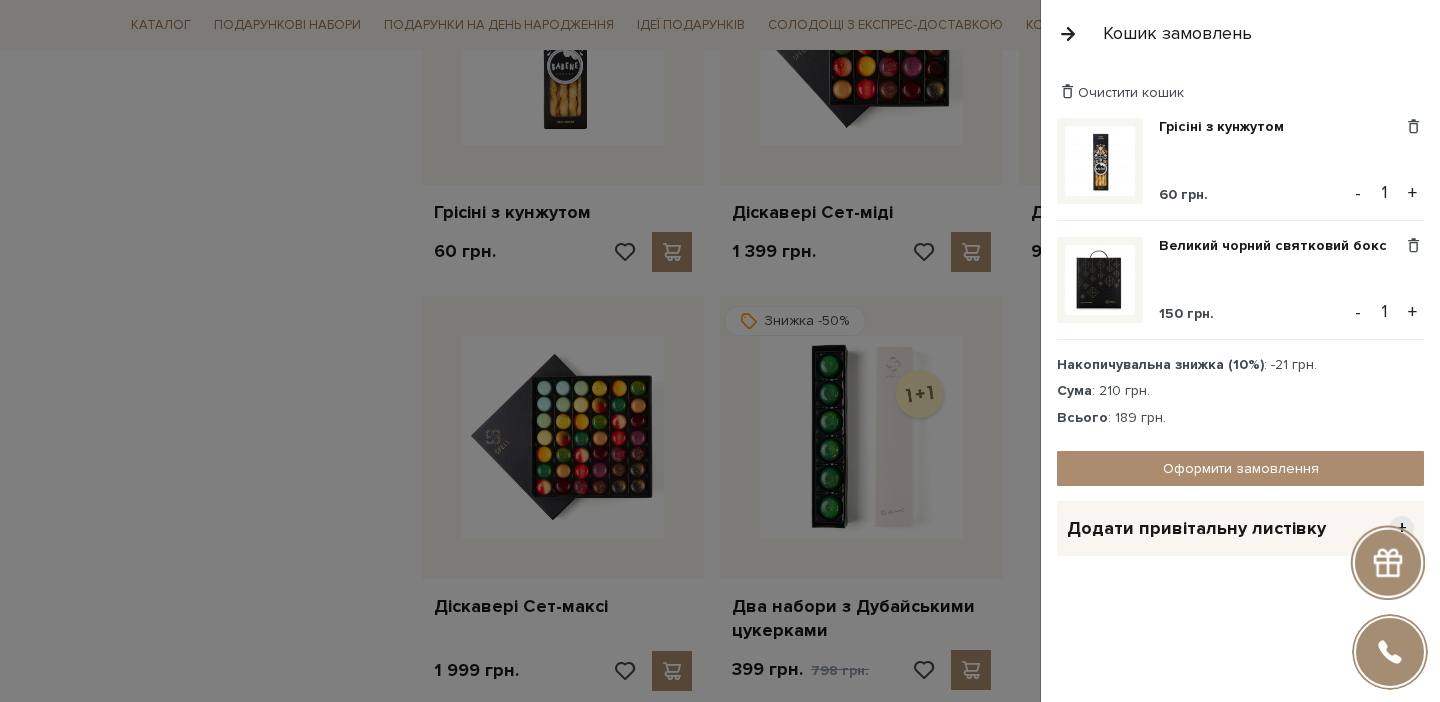 click at bounding box center [720, 351] 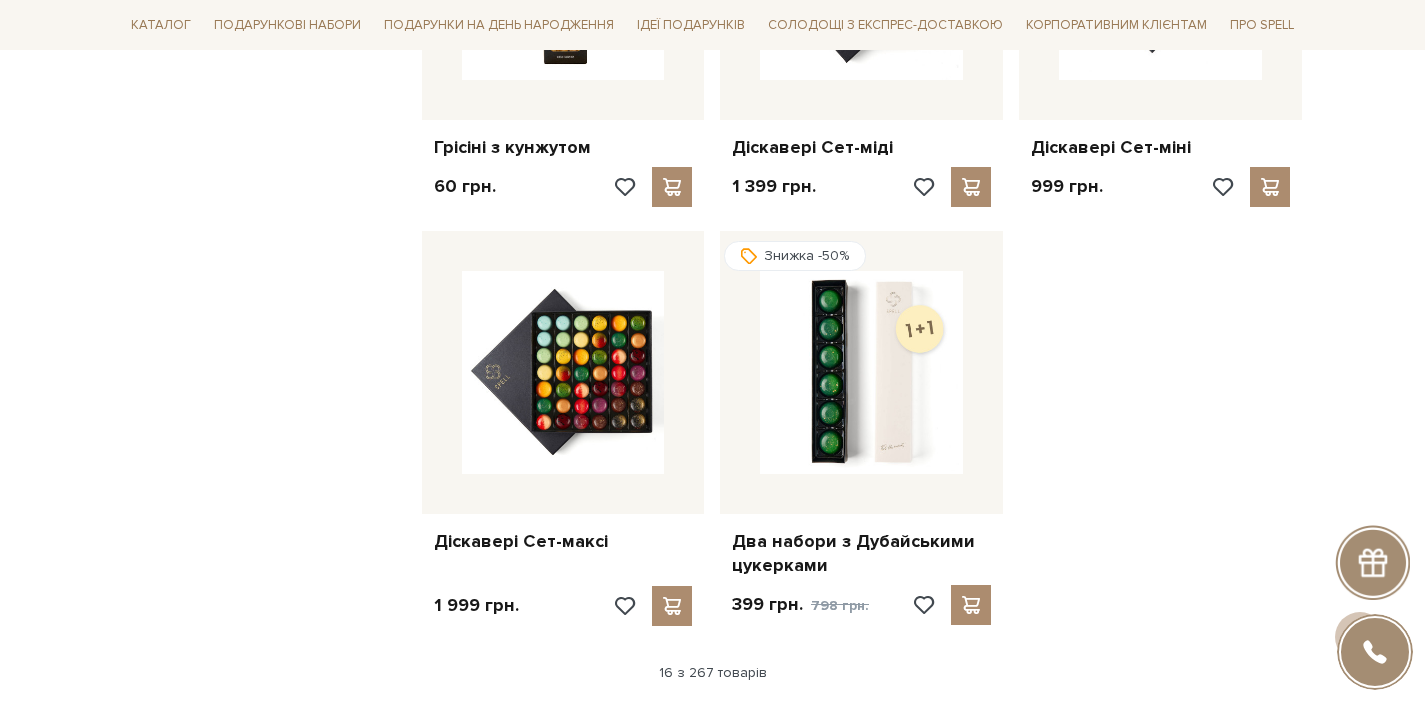 scroll, scrollTop: 2319, scrollLeft: 0, axis: vertical 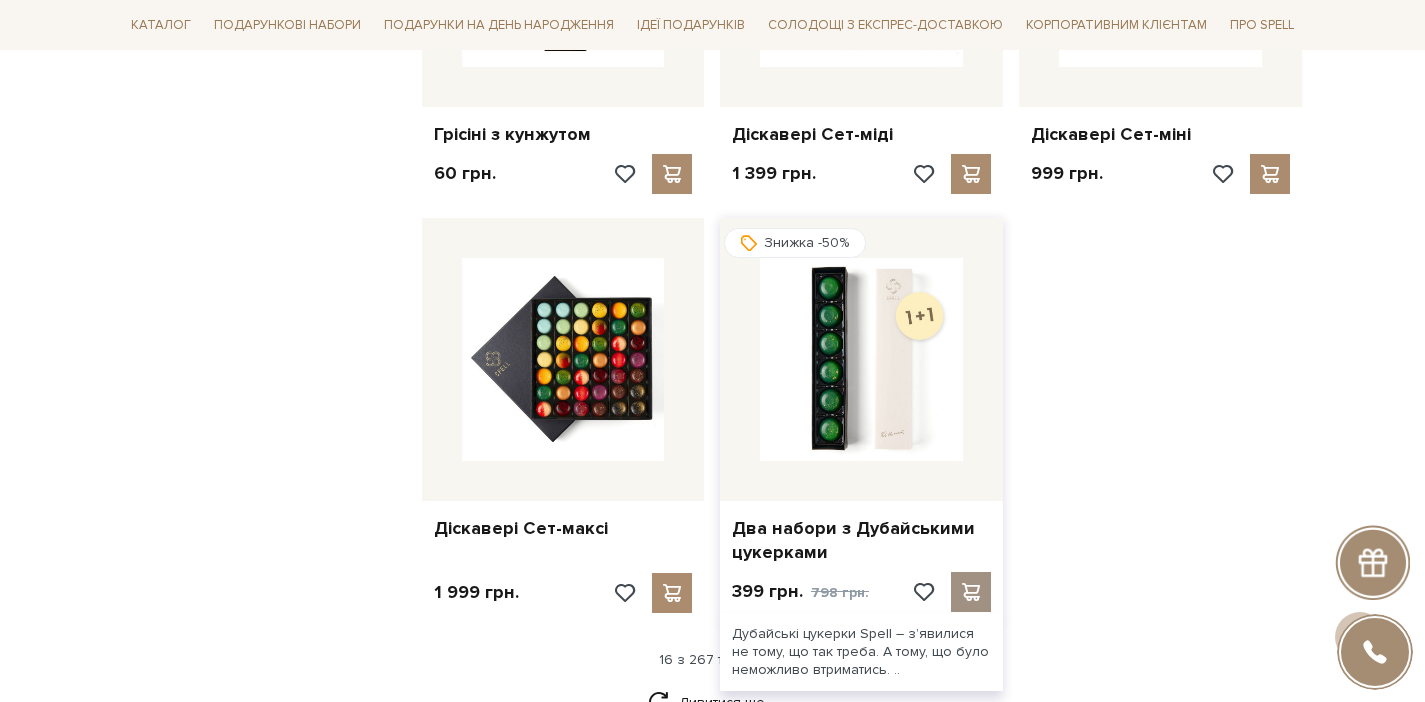 click at bounding box center (971, 592) 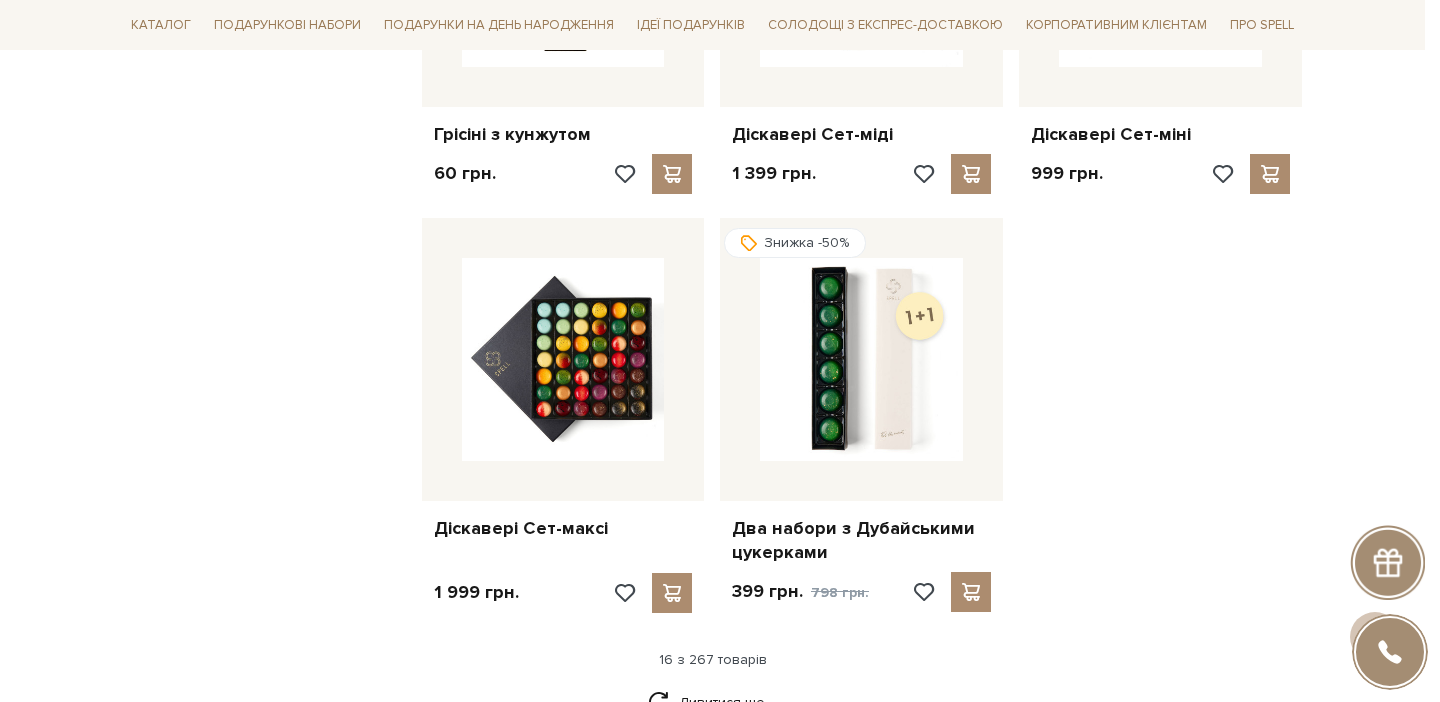click at bounding box center (720, 351) 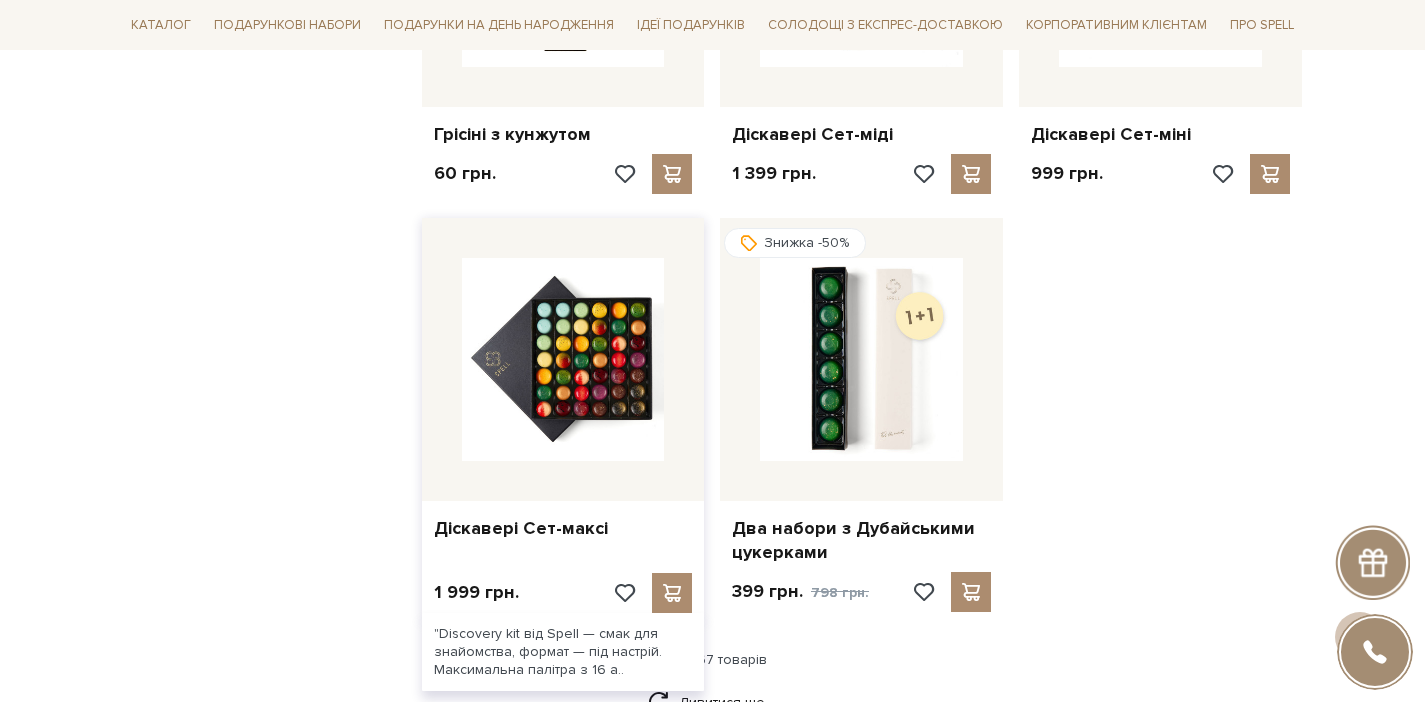 scroll, scrollTop: 2653, scrollLeft: 0, axis: vertical 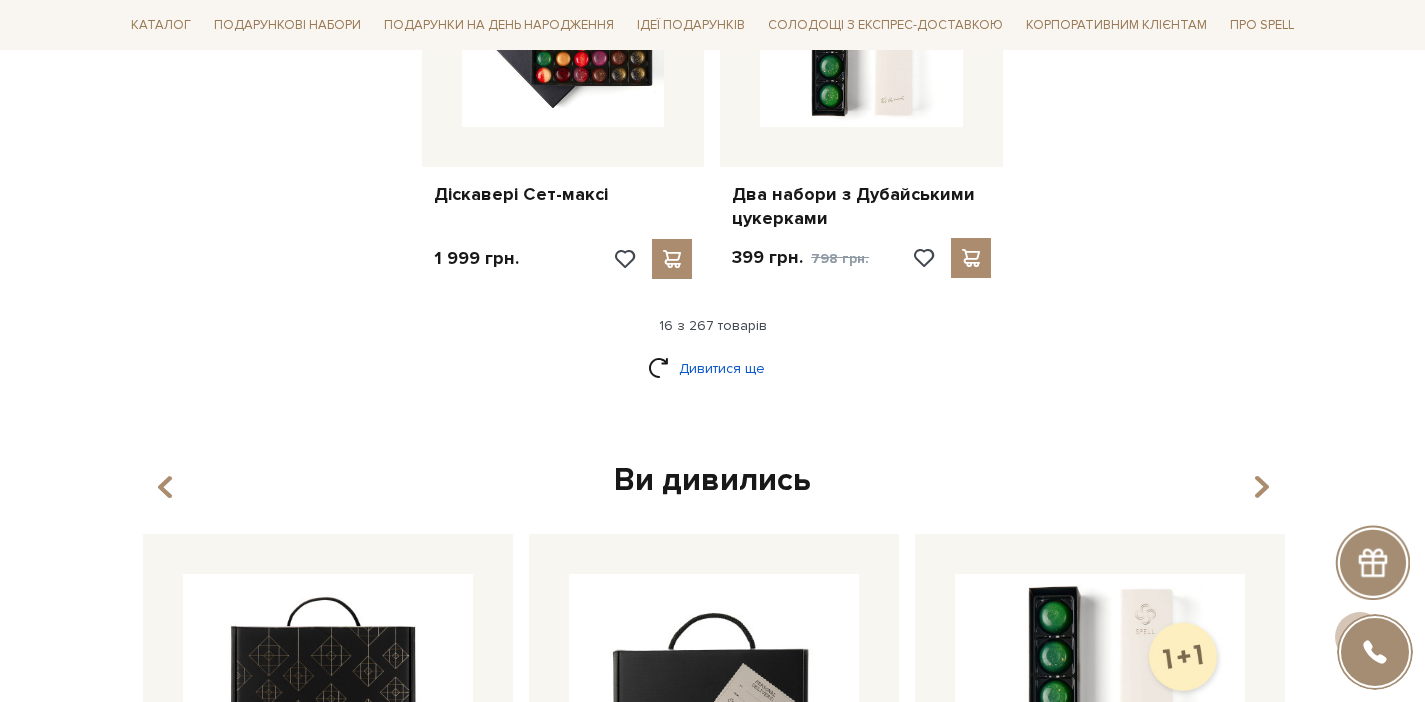 click on "Дивитися ще" at bounding box center (713, 368) 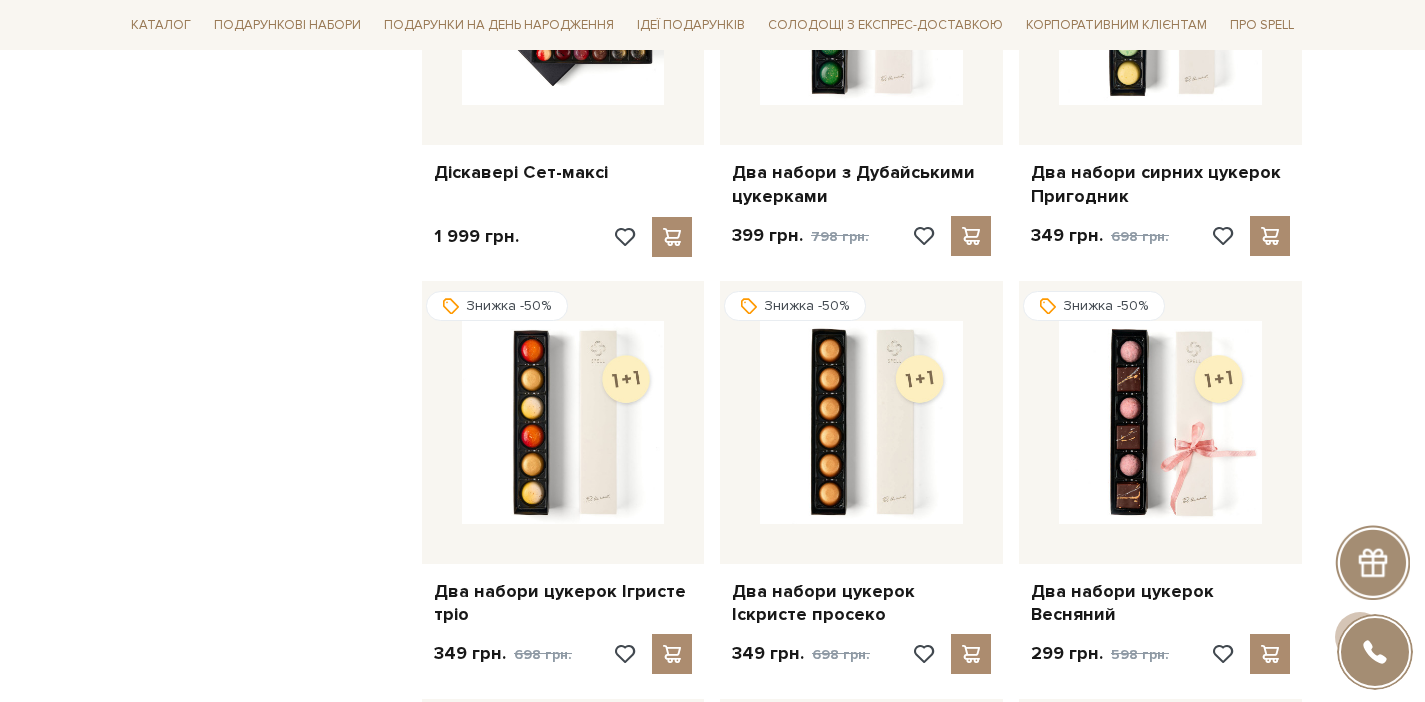 scroll, scrollTop: 2483, scrollLeft: 0, axis: vertical 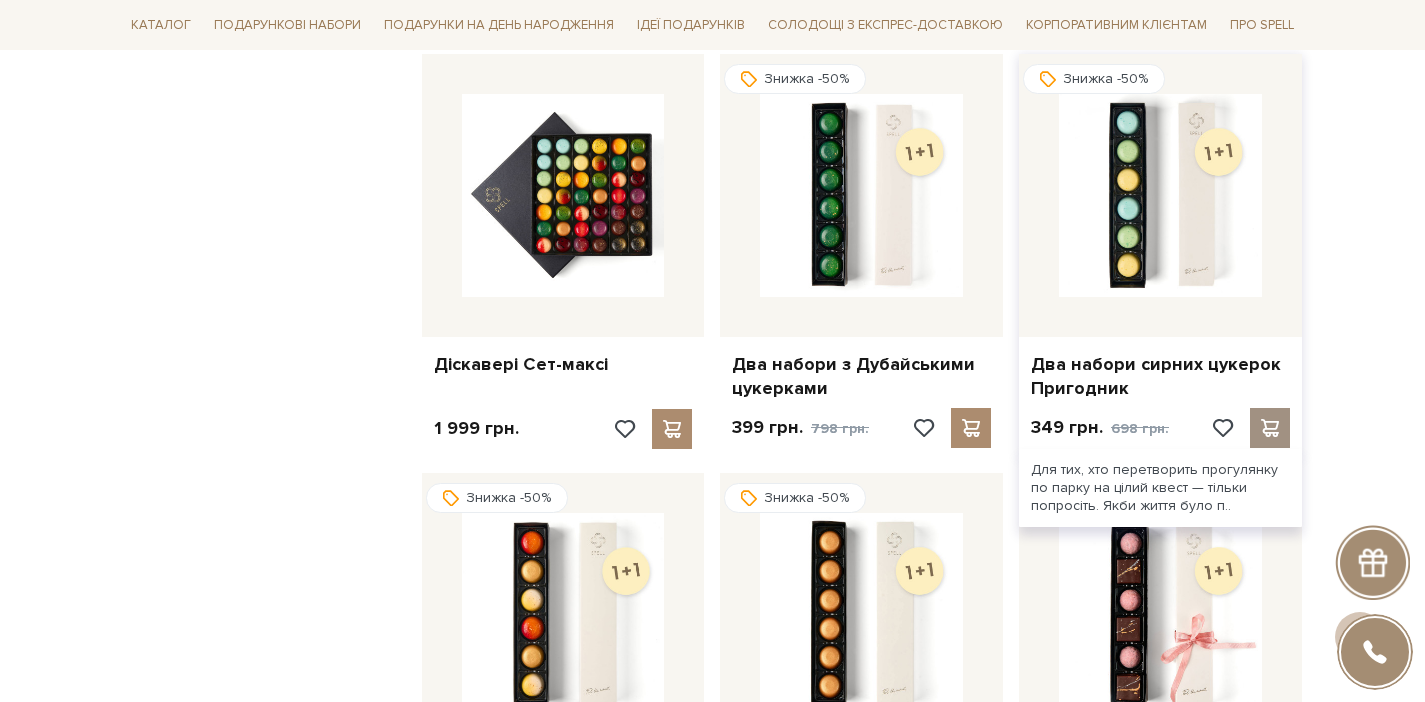 click at bounding box center [1270, 428] 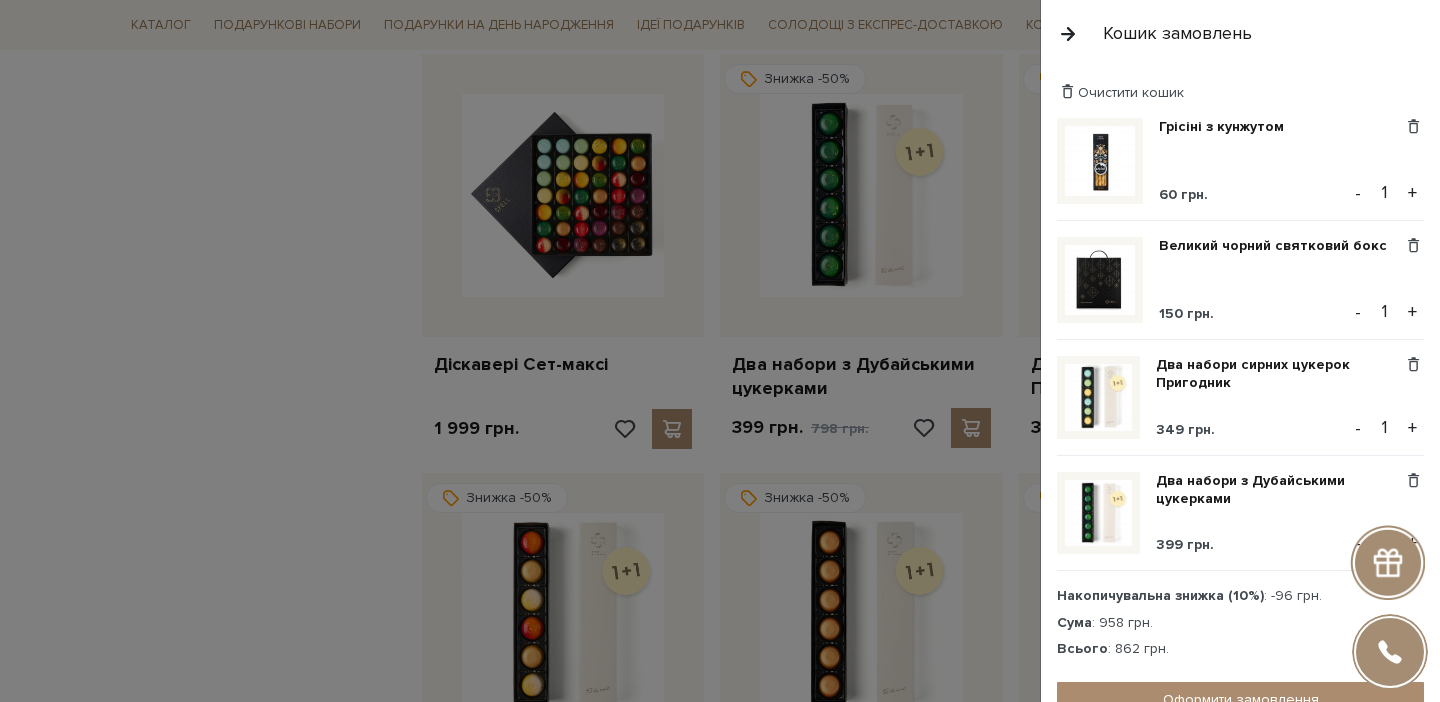 click at bounding box center (720, 351) 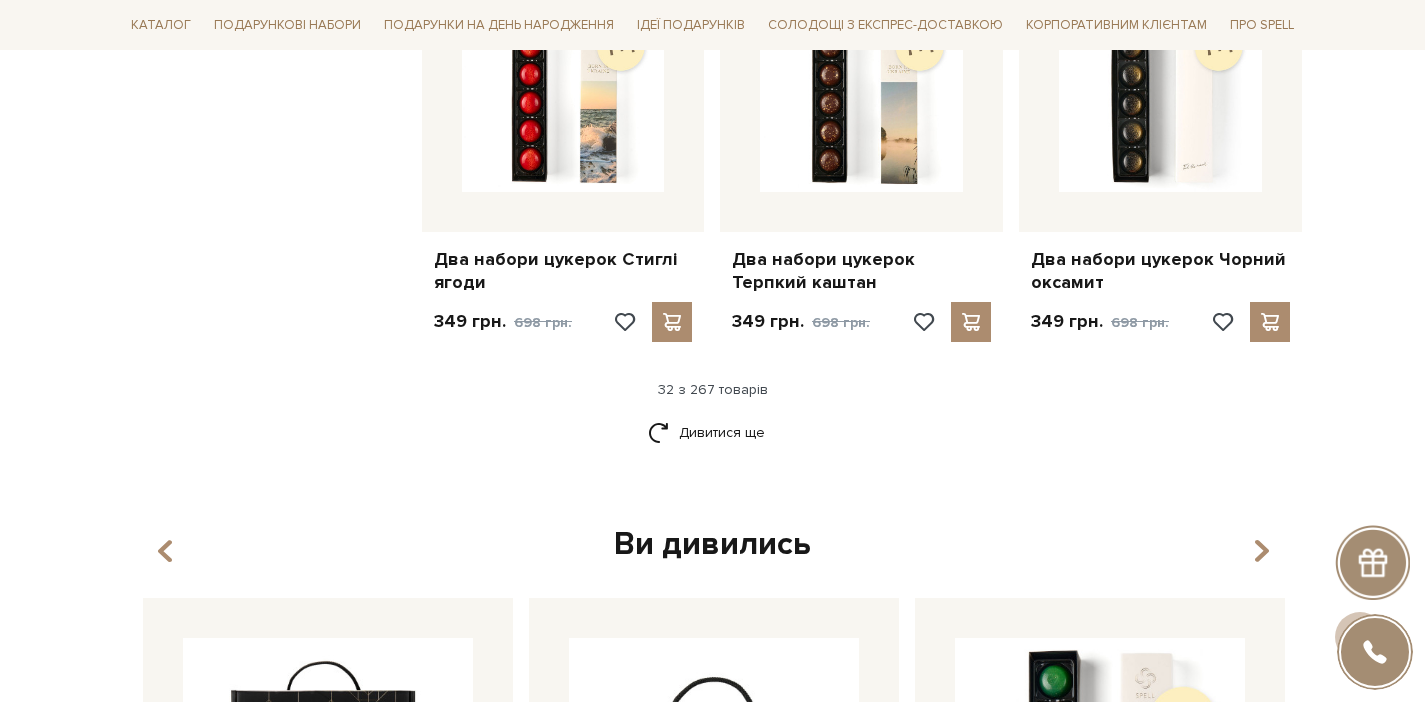 scroll, scrollTop: 4720, scrollLeft: 0, axis: vertical 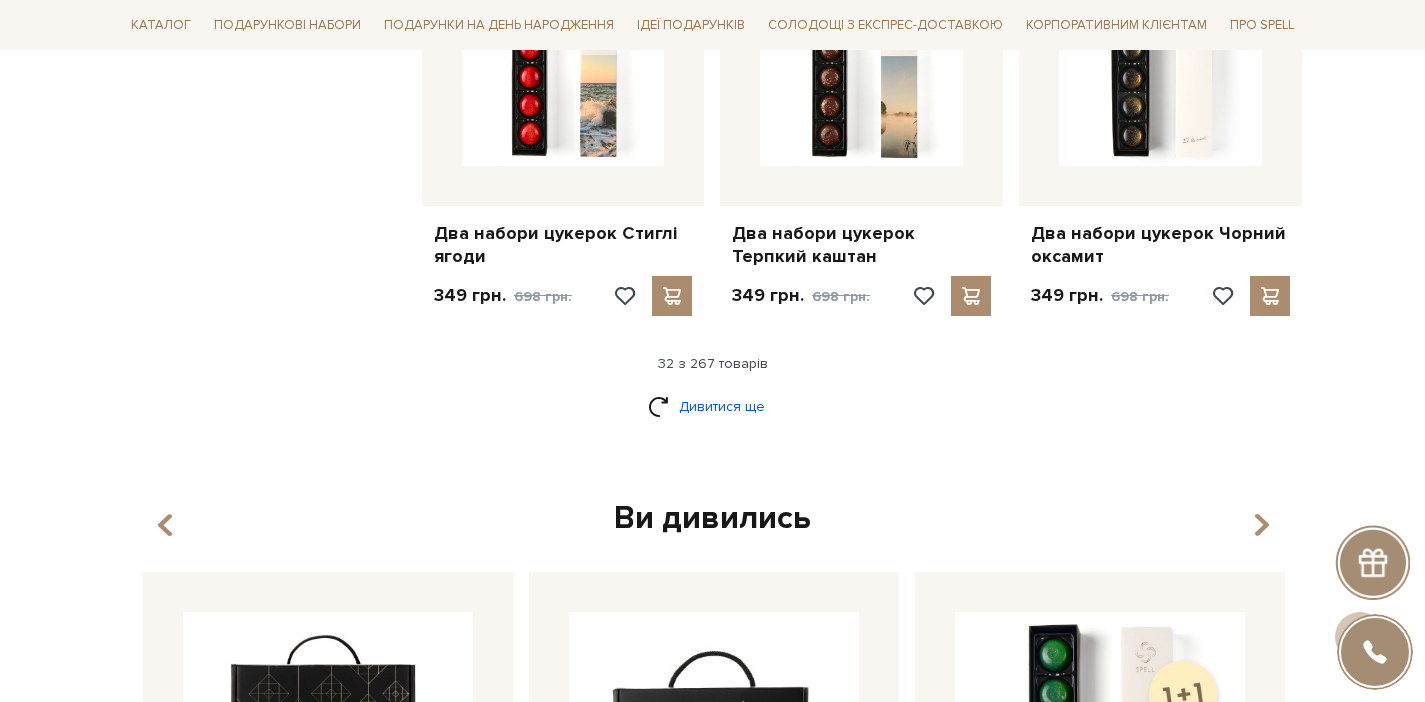 click on "Дивитися ще" at bounding box center [713, 406] 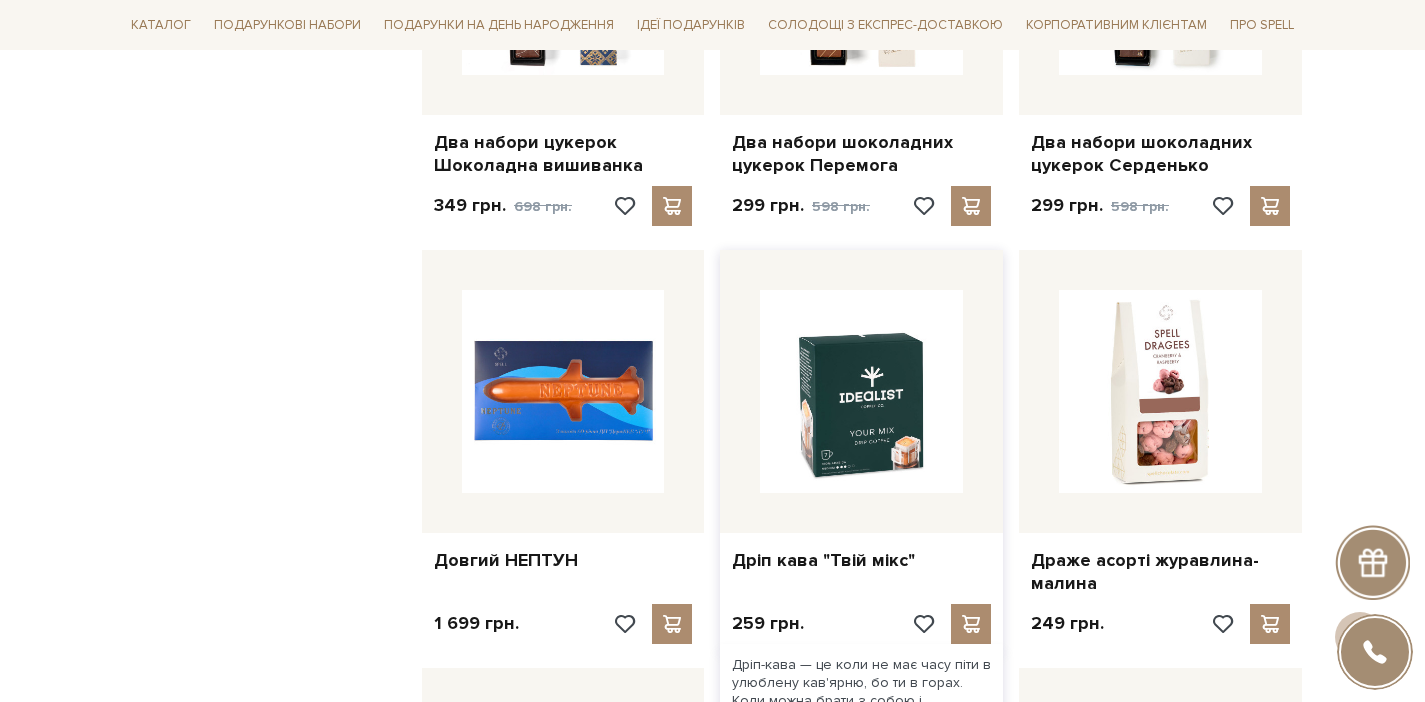scroll, scrollTop: 5357, scrollLeft: 0, axis: vertical 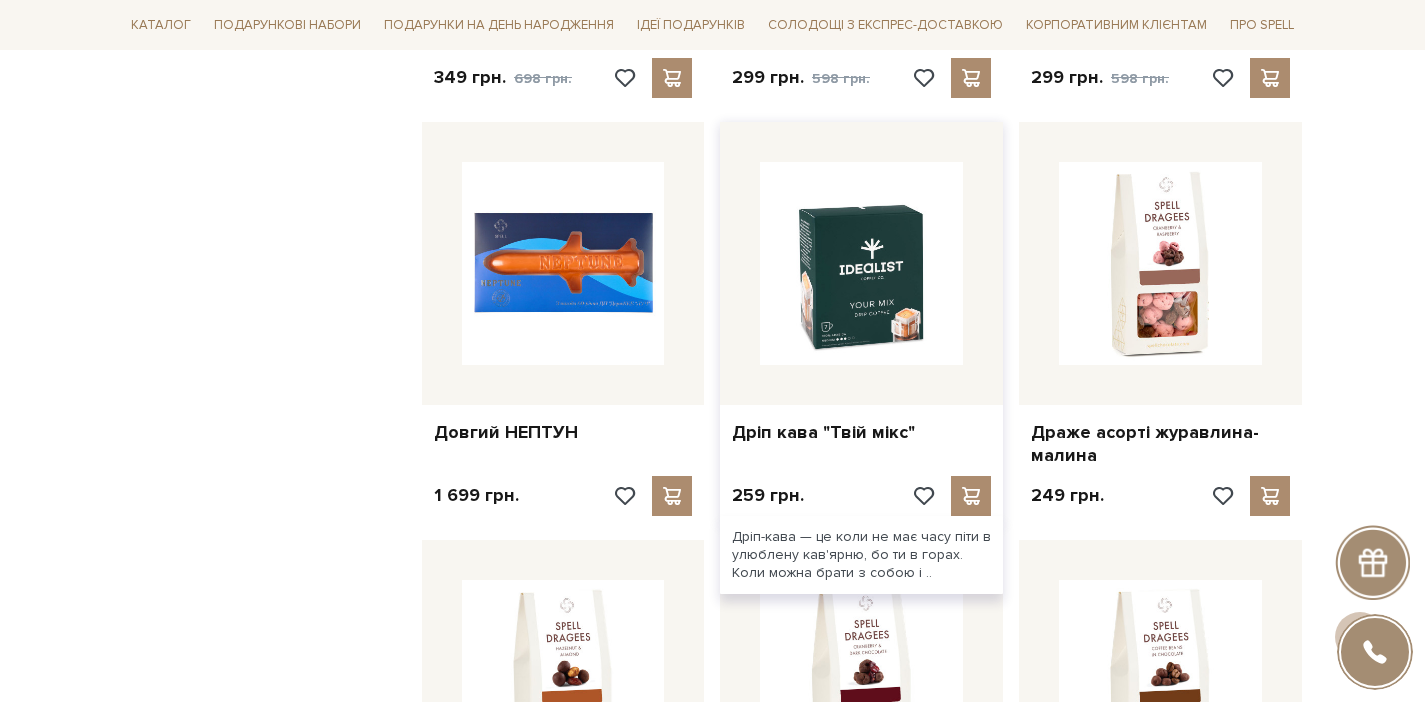 click at bounding box center [861, 263] 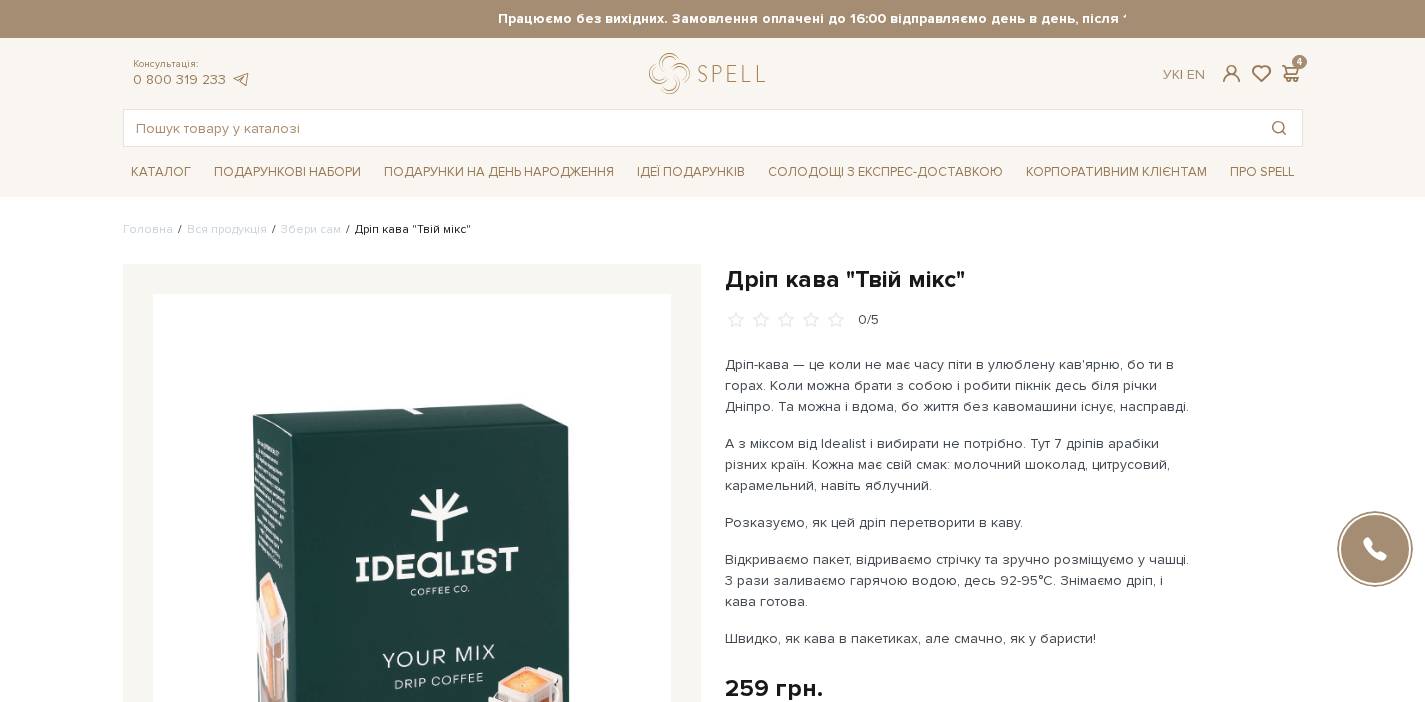 scroll, scrollTop: 0, scrollLeft: 0, axis: both 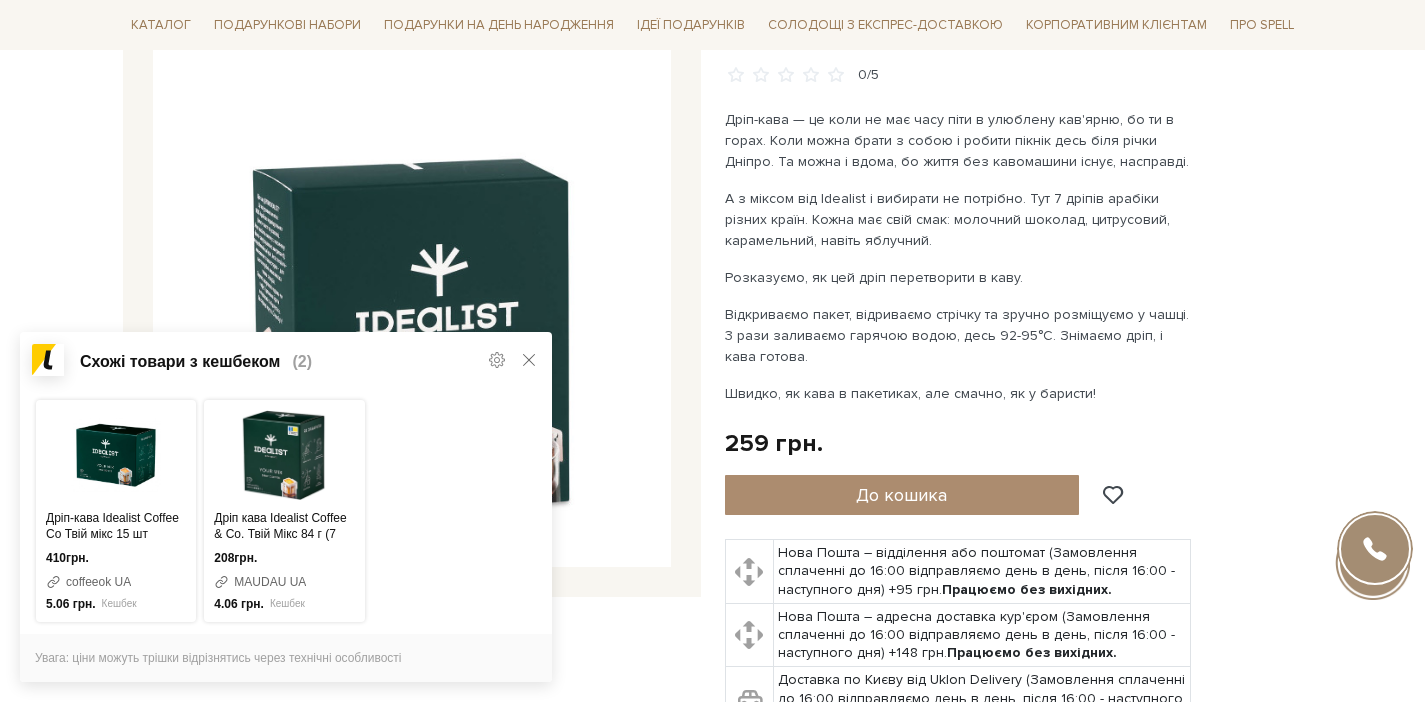 click at bounding box center [521, 362] 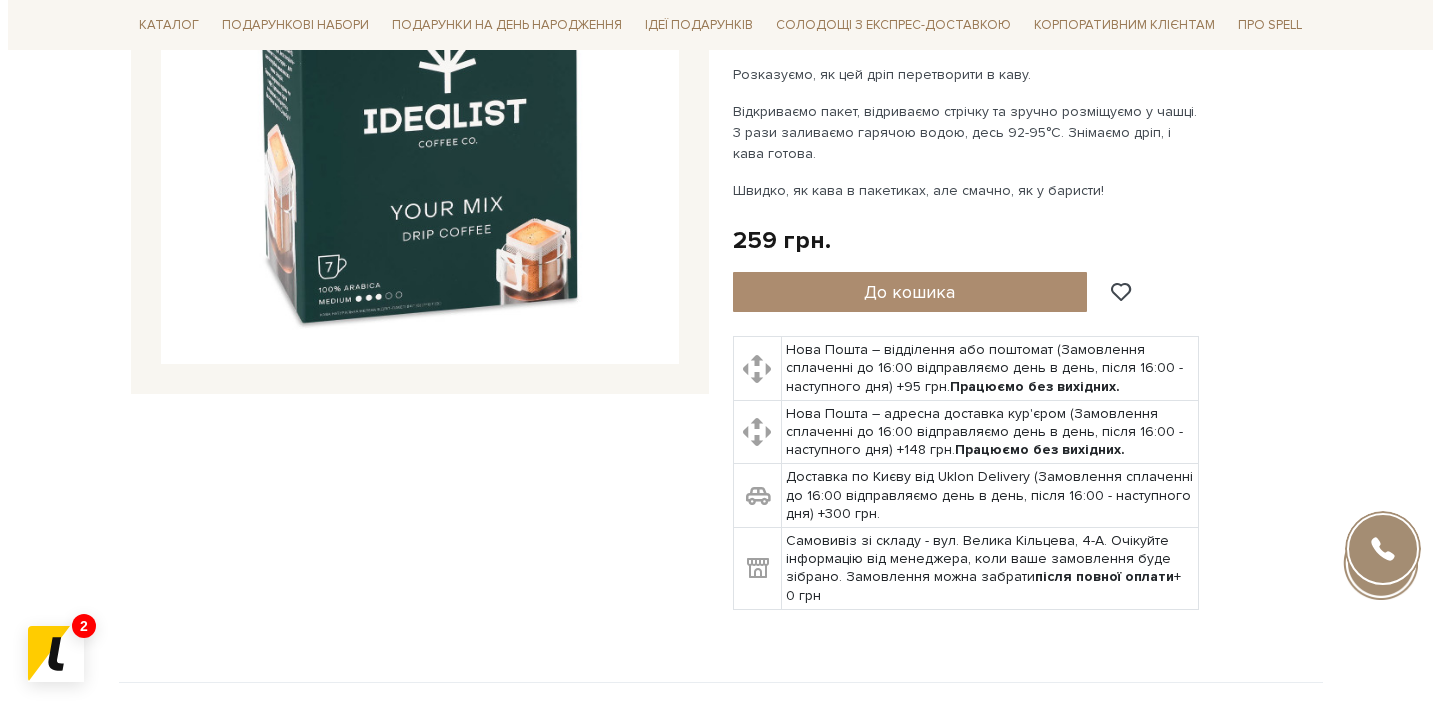 scroll, scrollTop: 261, scrollLeft: 0, axis: vertical 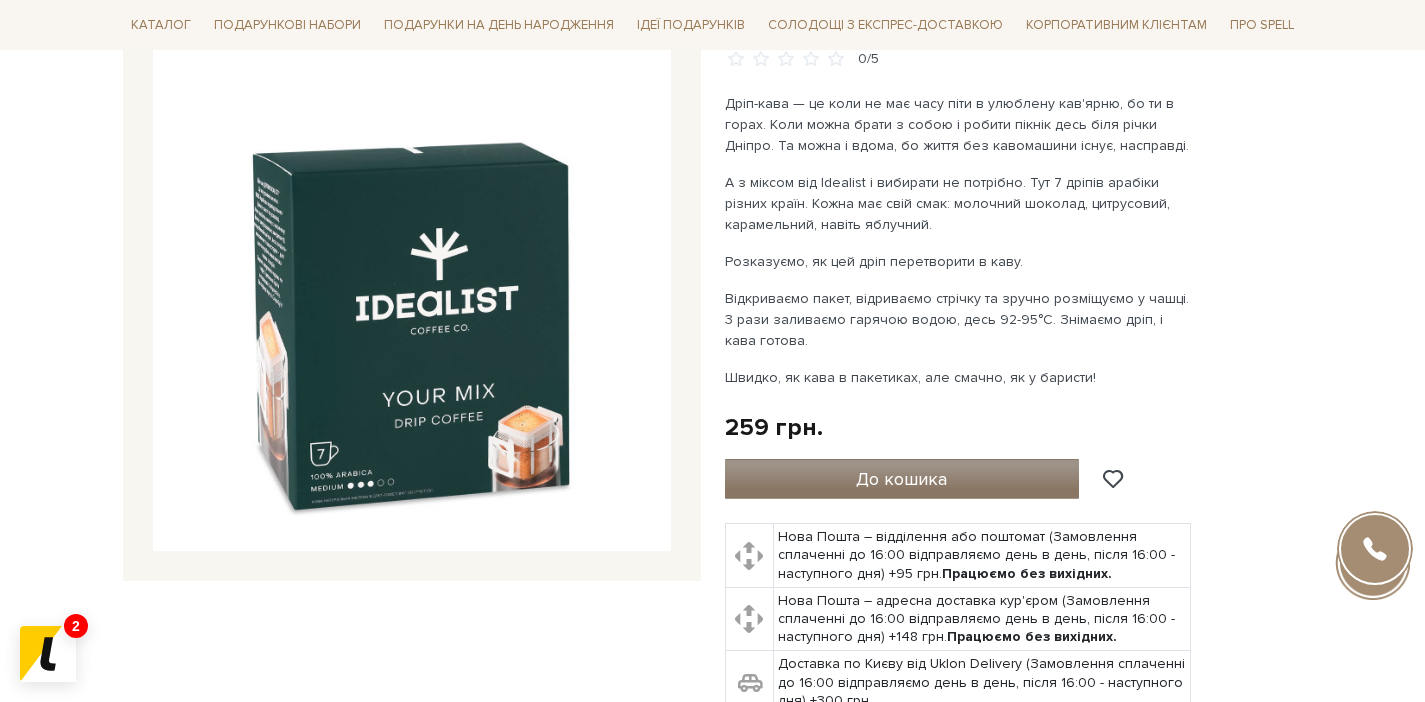 click on "До кошика" at bounding box center (902, 479) 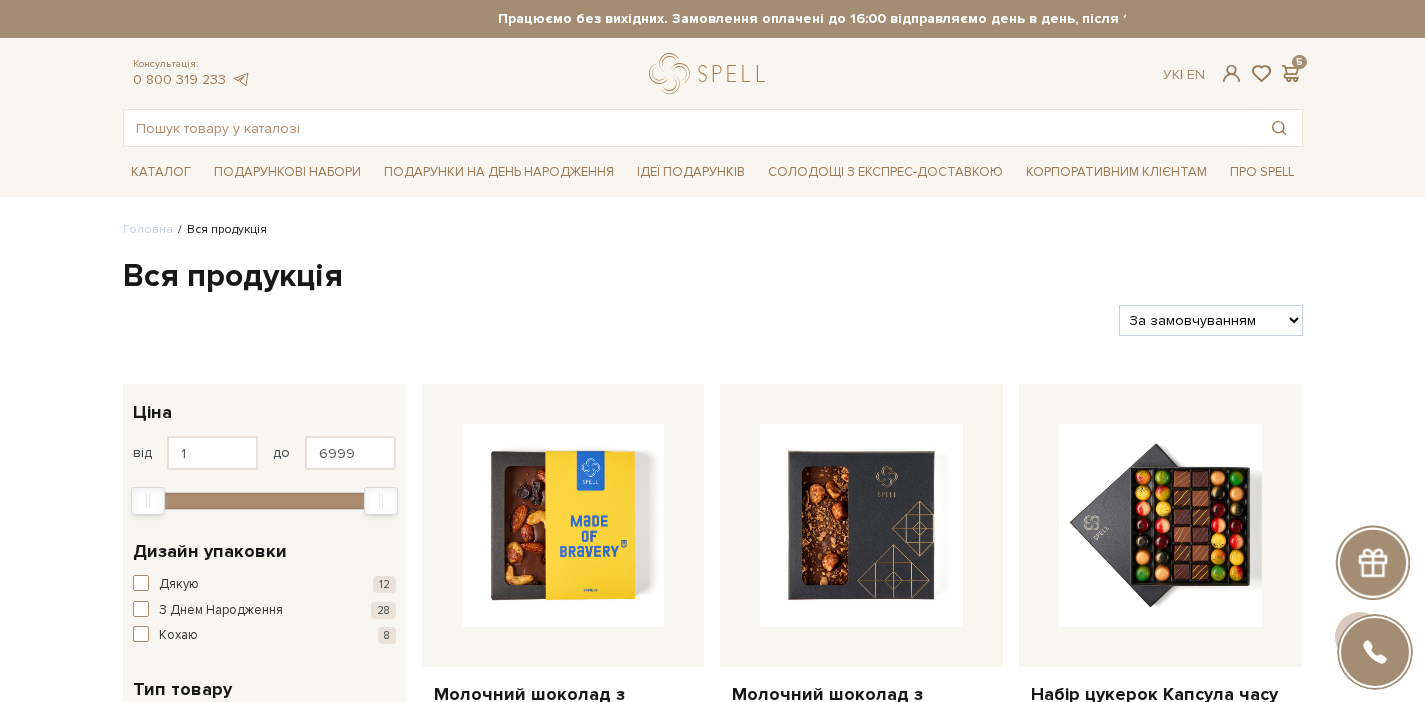 scroll, scrollTop: 3431, scrollLeft: 0, axis: vertical 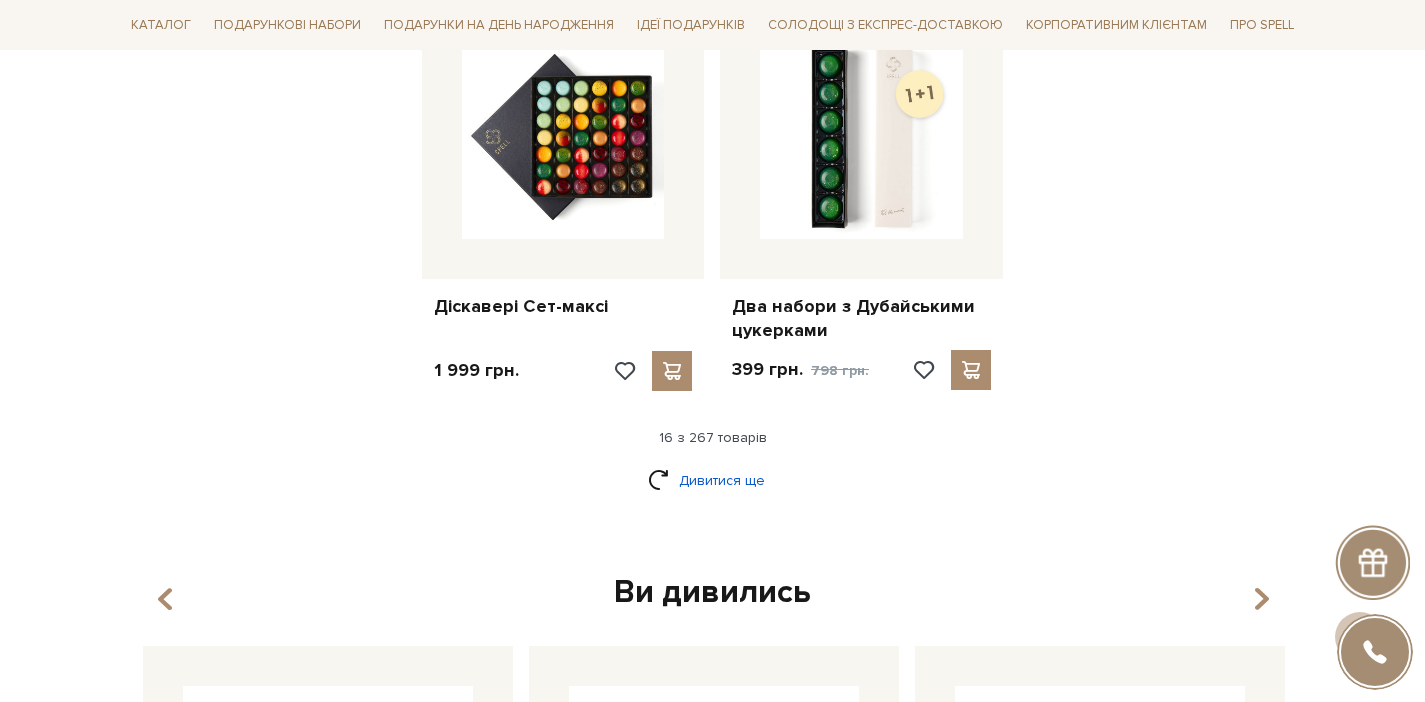 click on "Дивитися ще" at bounding box center (713, 480) 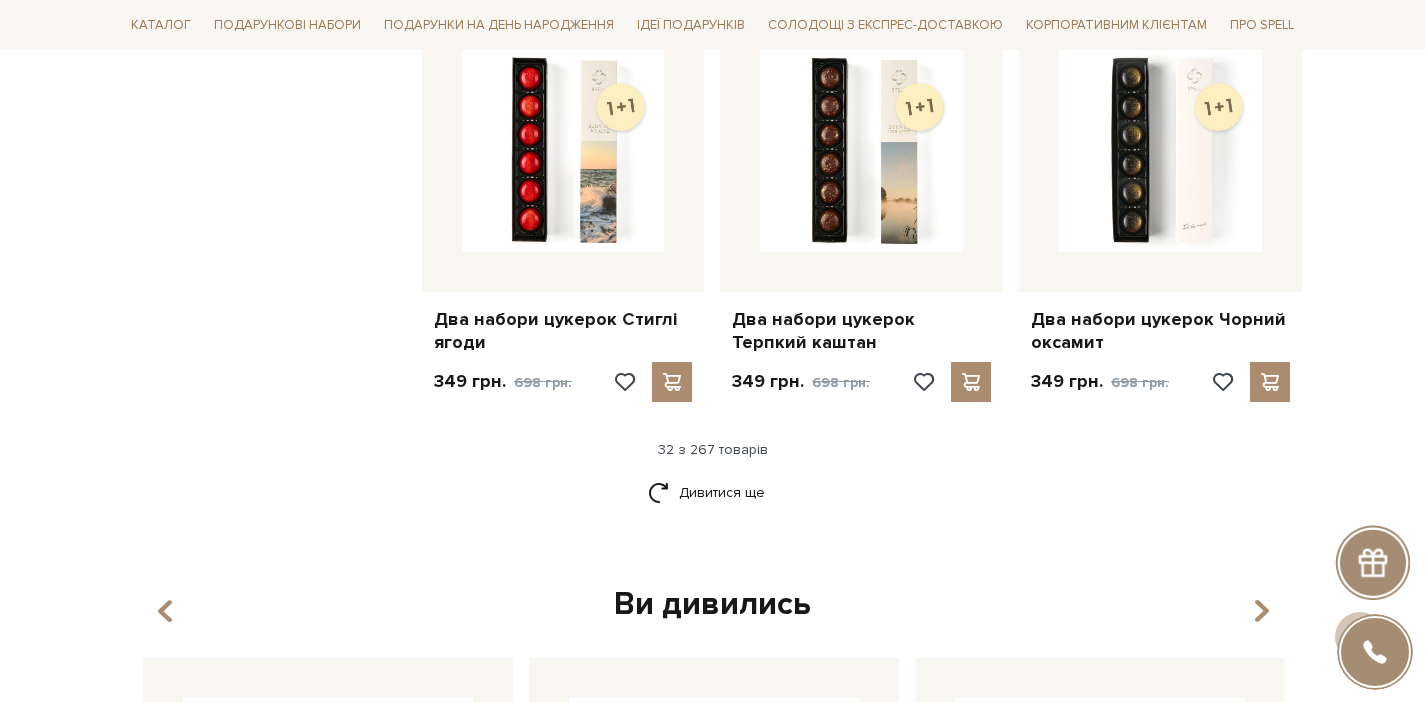 scroll, scrollTop: 4771, scrollLeft: 0, axis: vertical 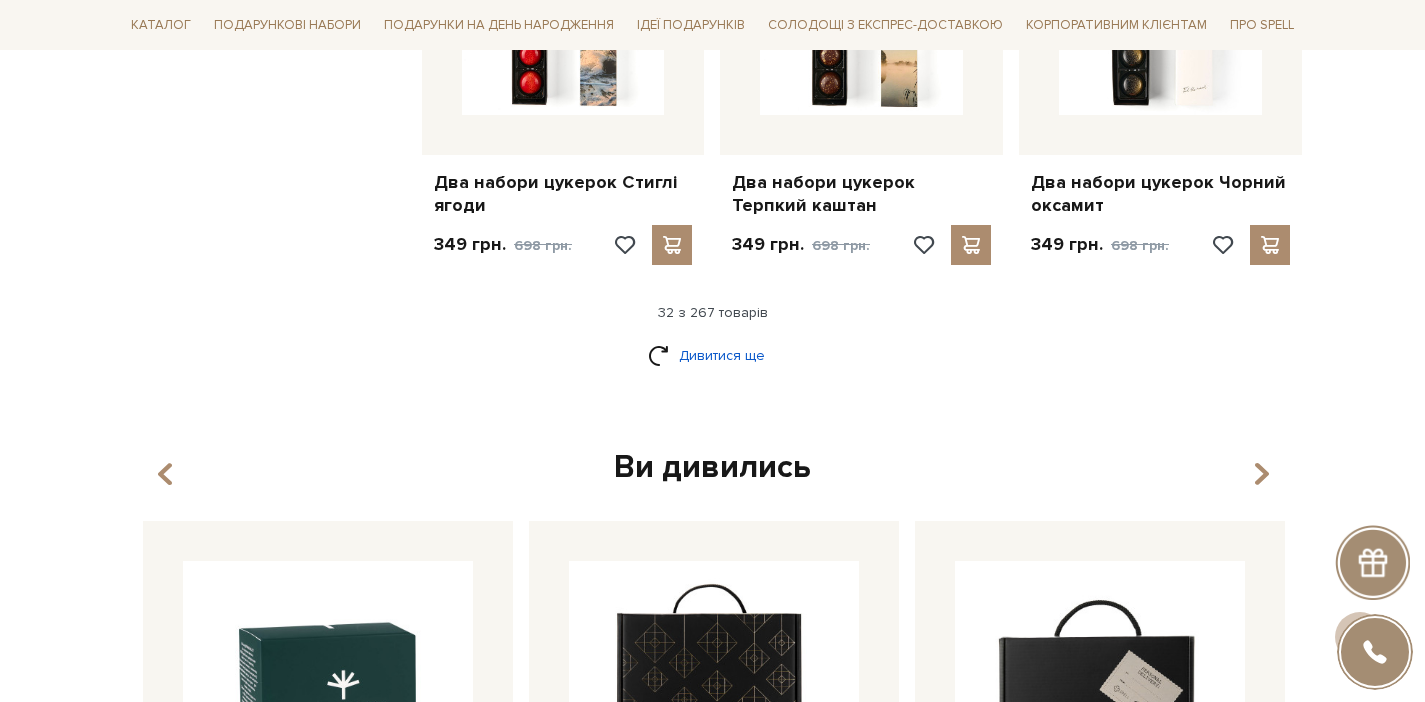 click on "Дивитися ще" at bounding box center (713, 355) 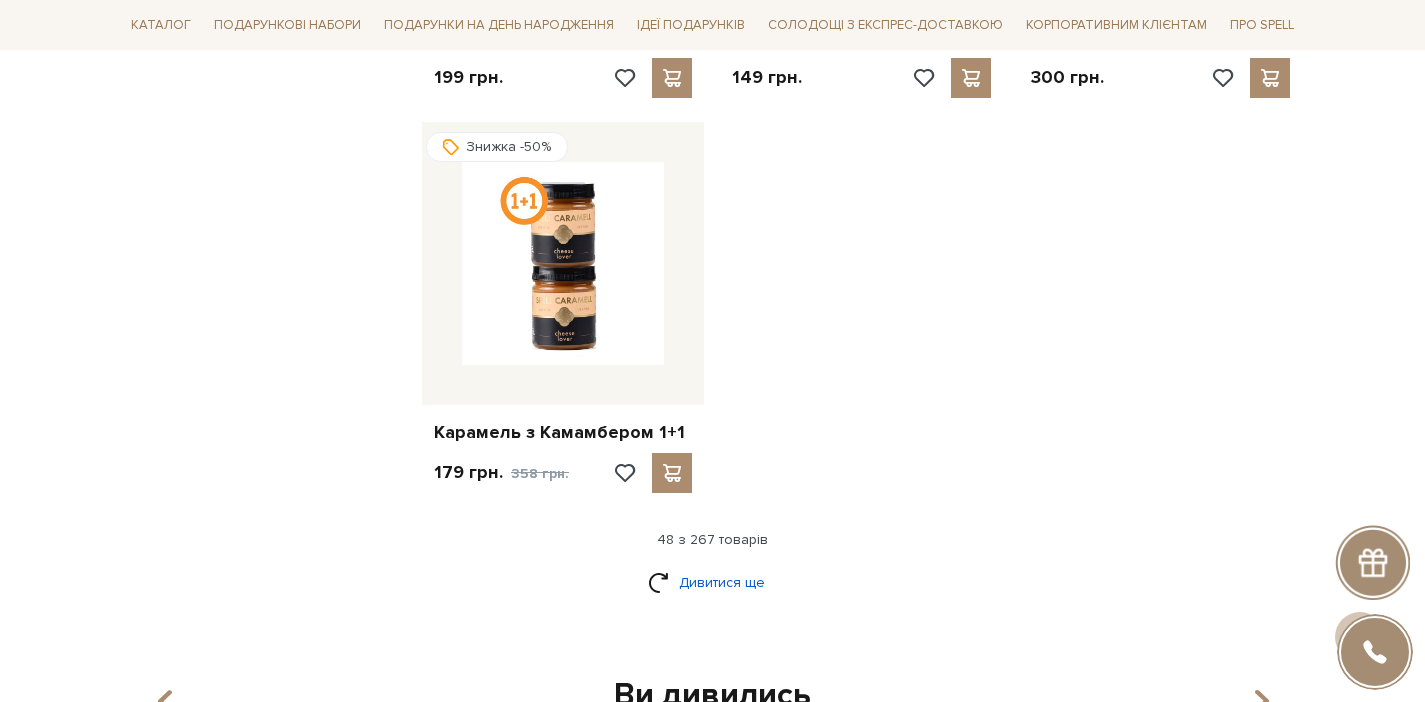 scroll, scrollTop: 7111, scrollLeft: 0, axis: vertical 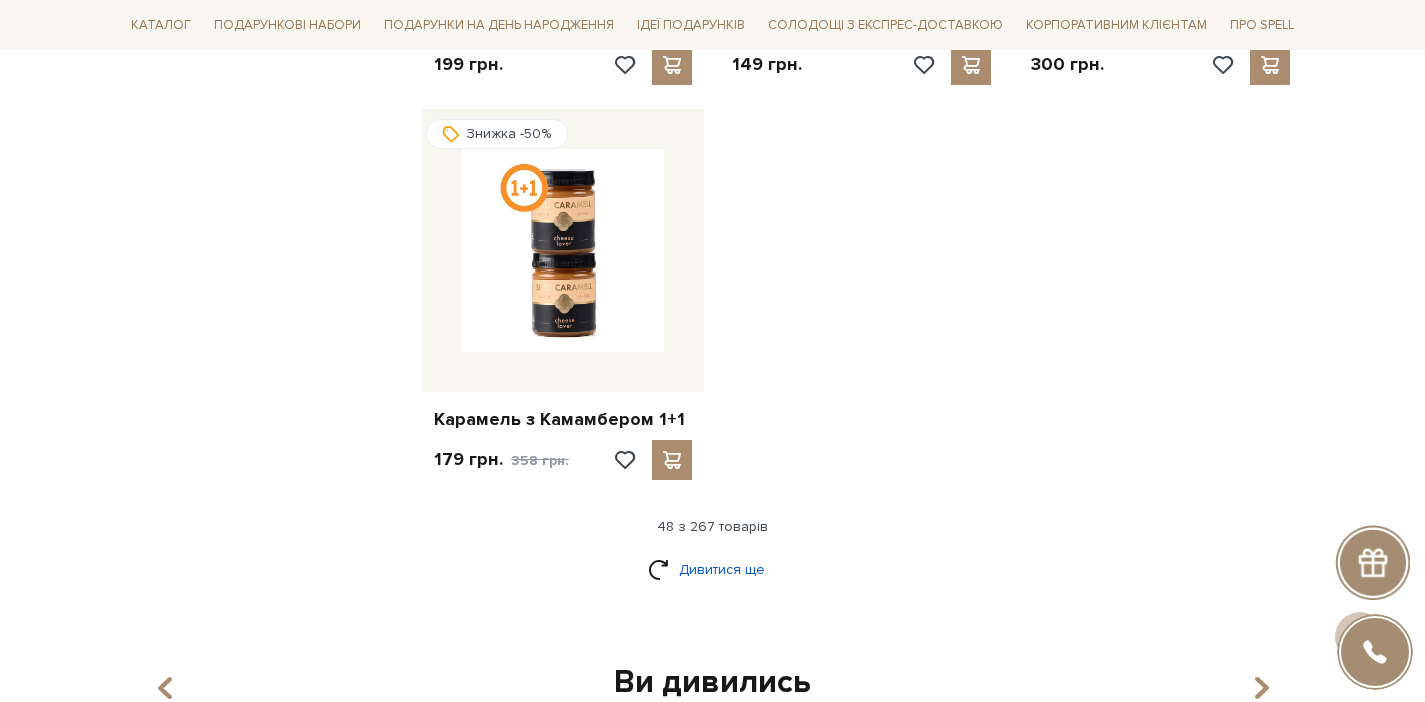 click on "Дивитися ще" at bounding box center [713, 569] 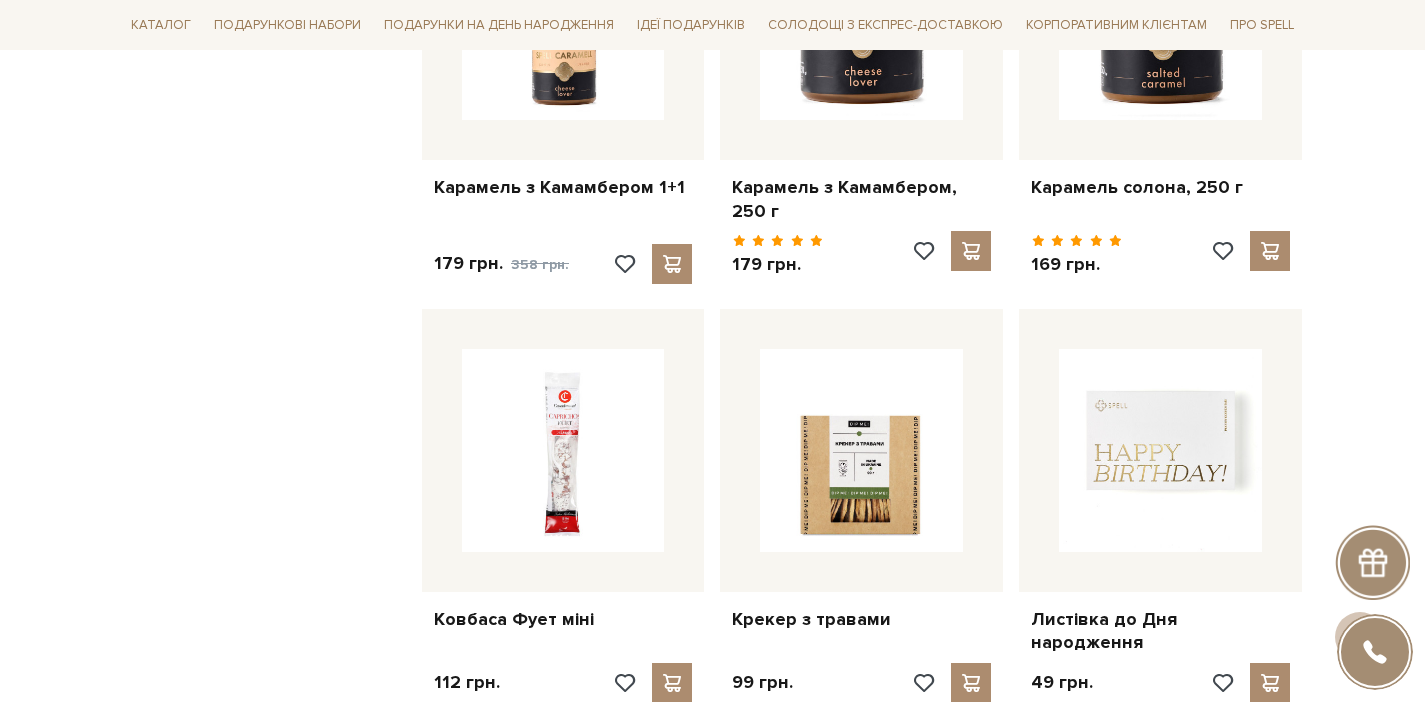scroll, scrollTop: 7446, scrollLeft: 0, axis: vertical 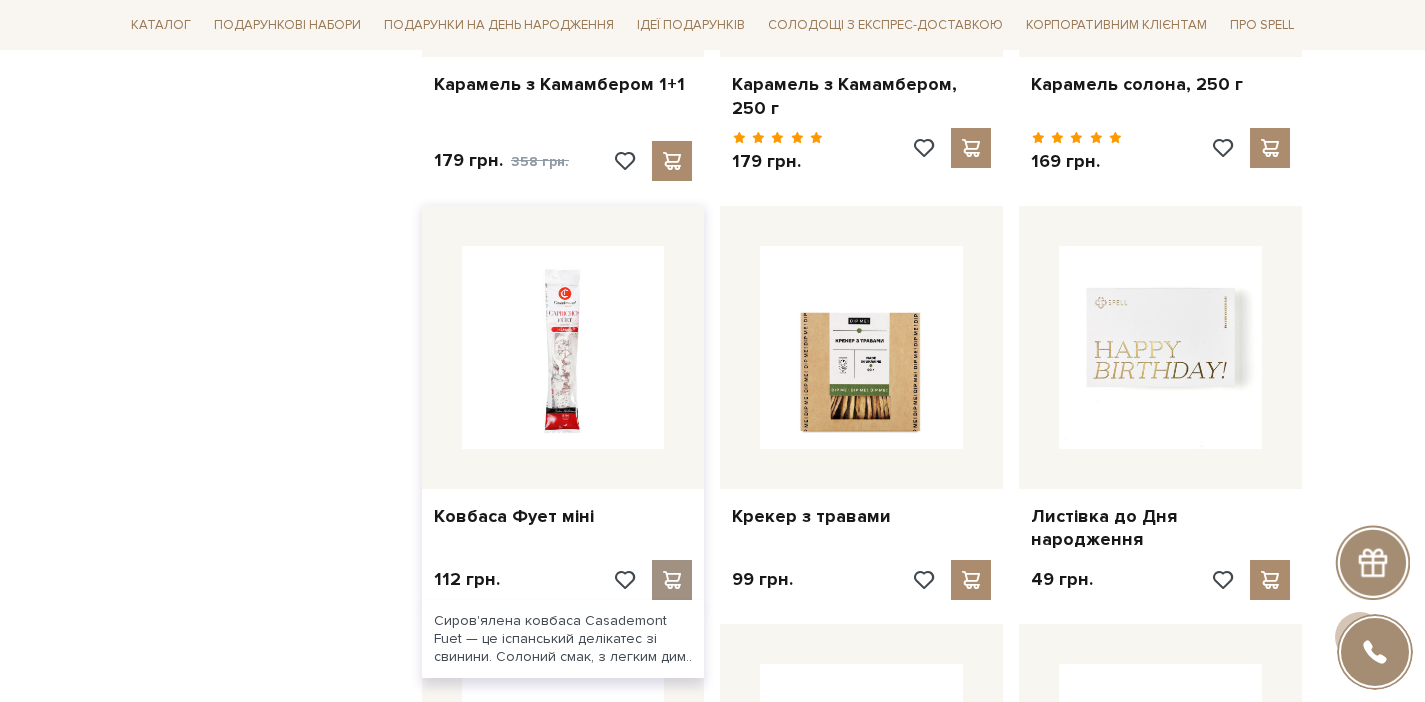 click at bounding box center (672, 580) 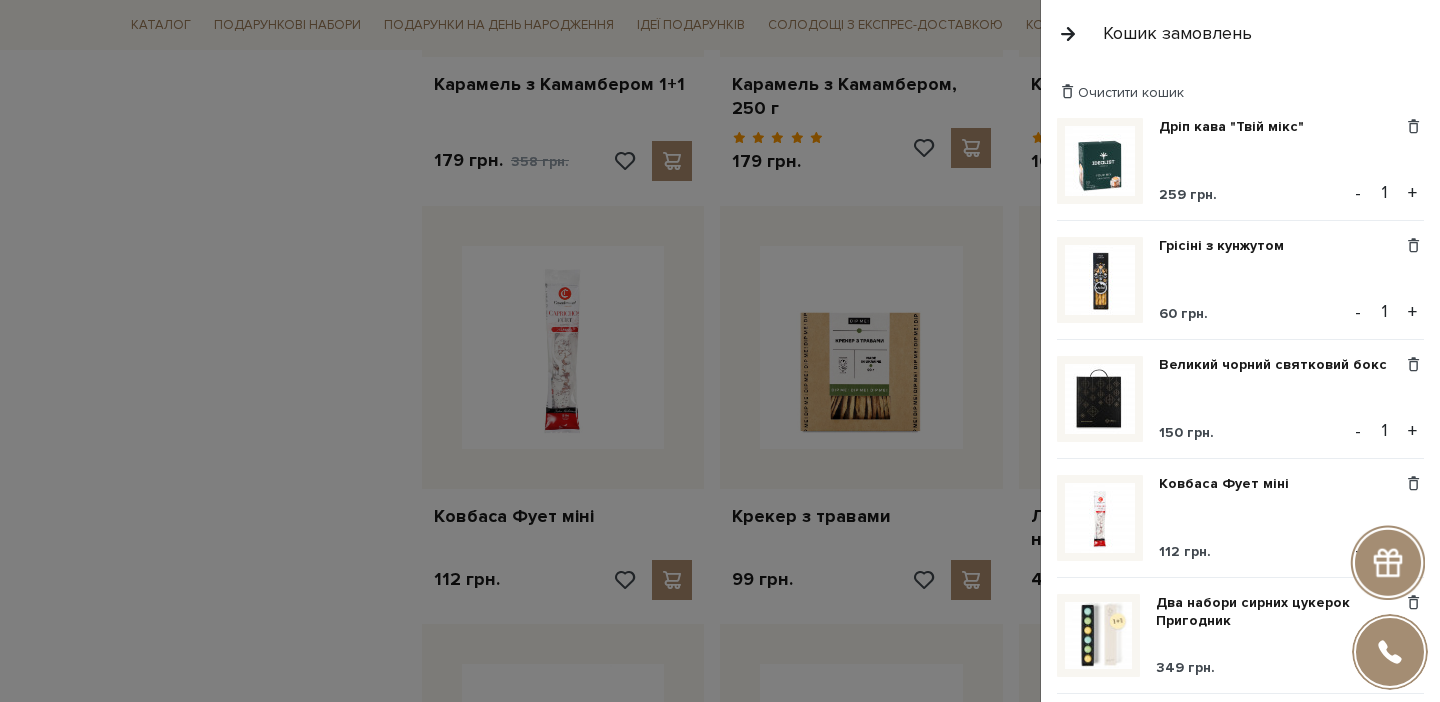 click at bounding box center (720, 351) 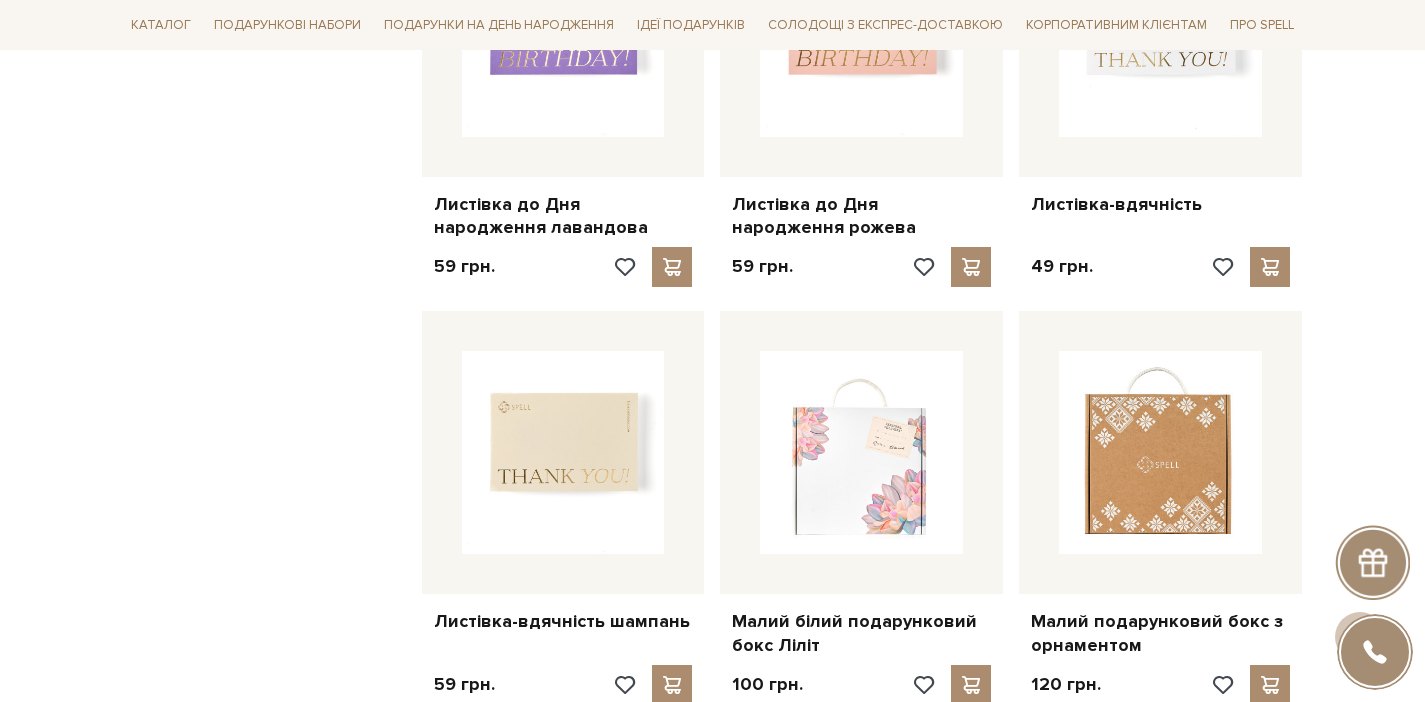 scroll, scrollTop: 8235, scrollLeft: 0, axis: vertical 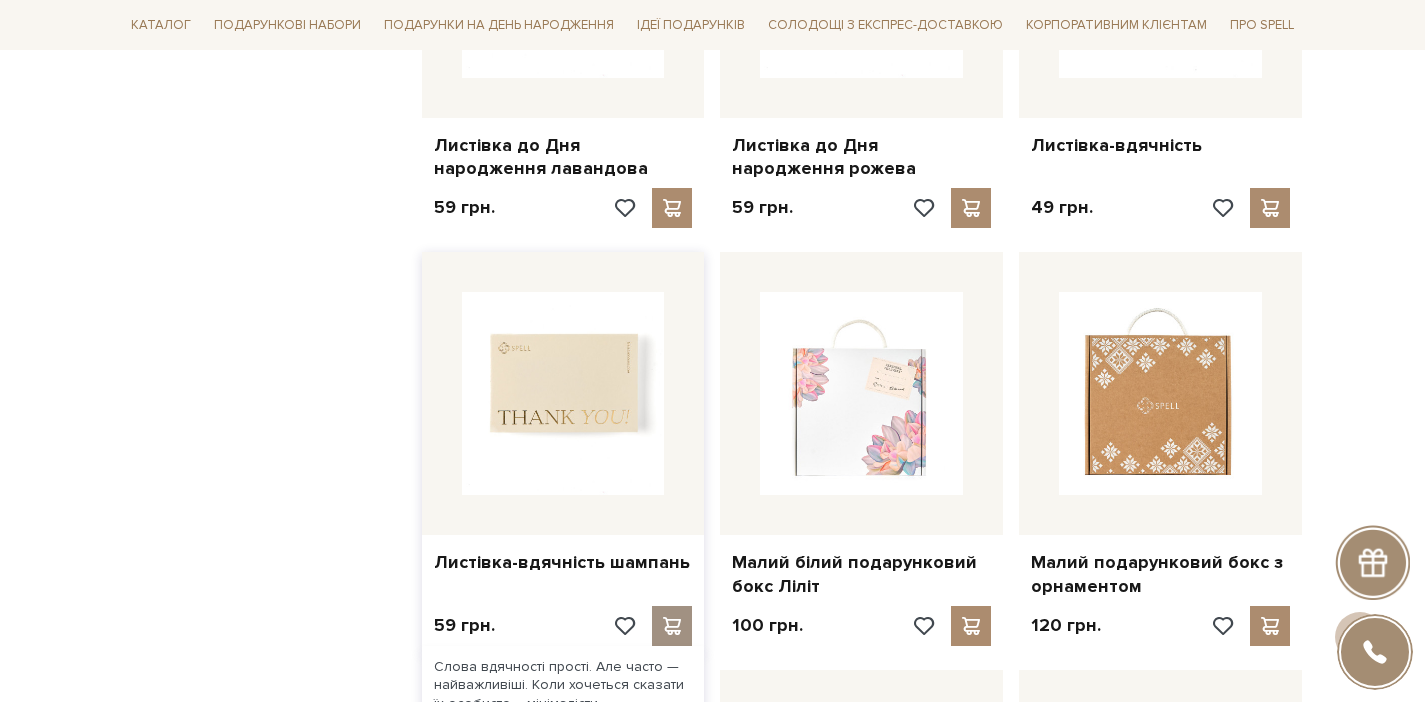 click at bounding box center [672, 626] 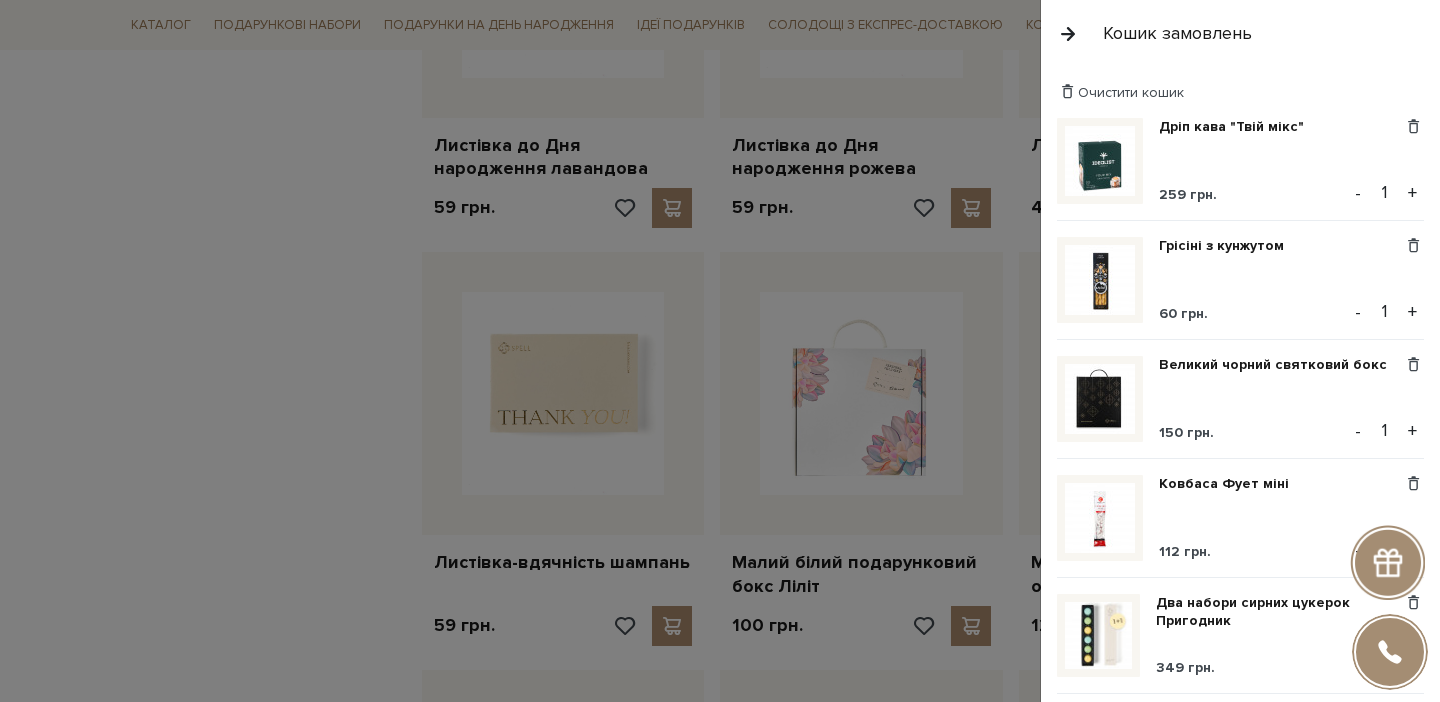 drag, startPoint x: 212, startPoint y: 338, endPoint x: 255, endPoint y: 347, distance: 43.931767 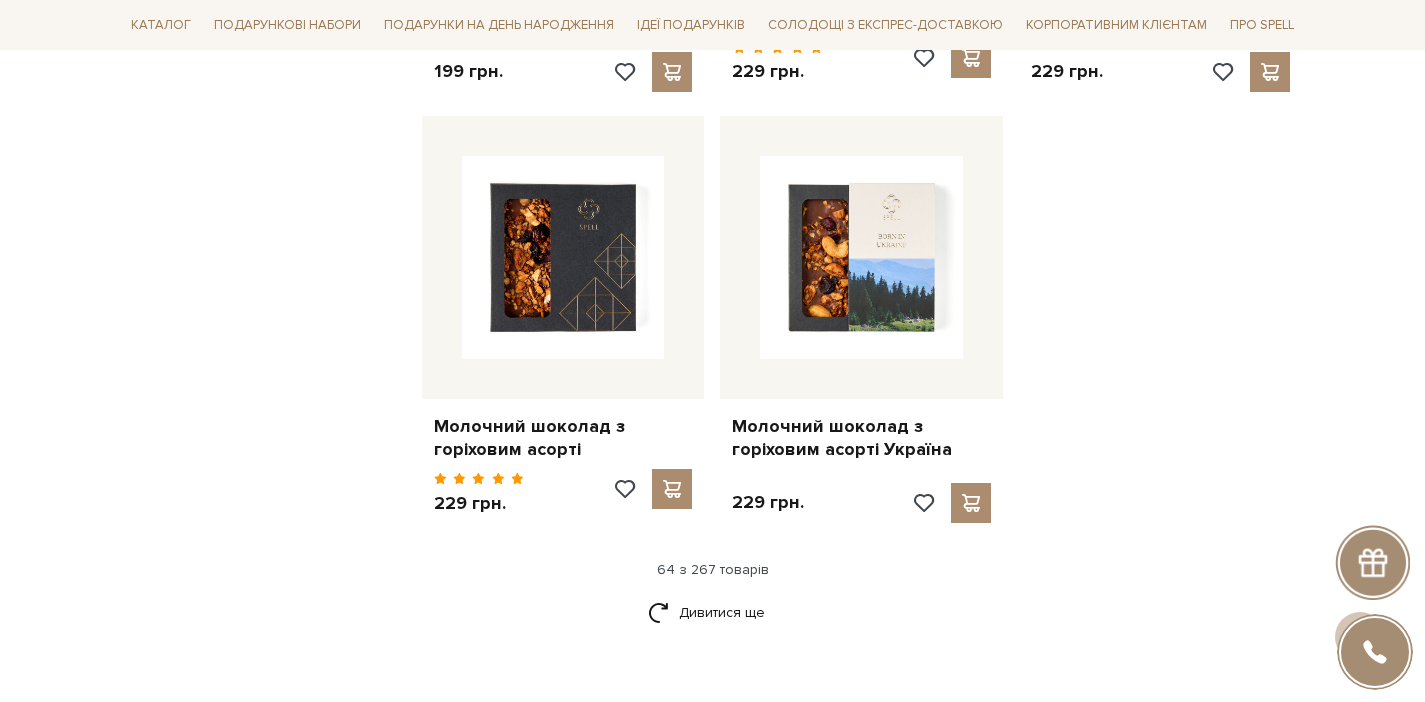 scroll, scrollTop: 9323, scrollLeft: 0, axis: vertical 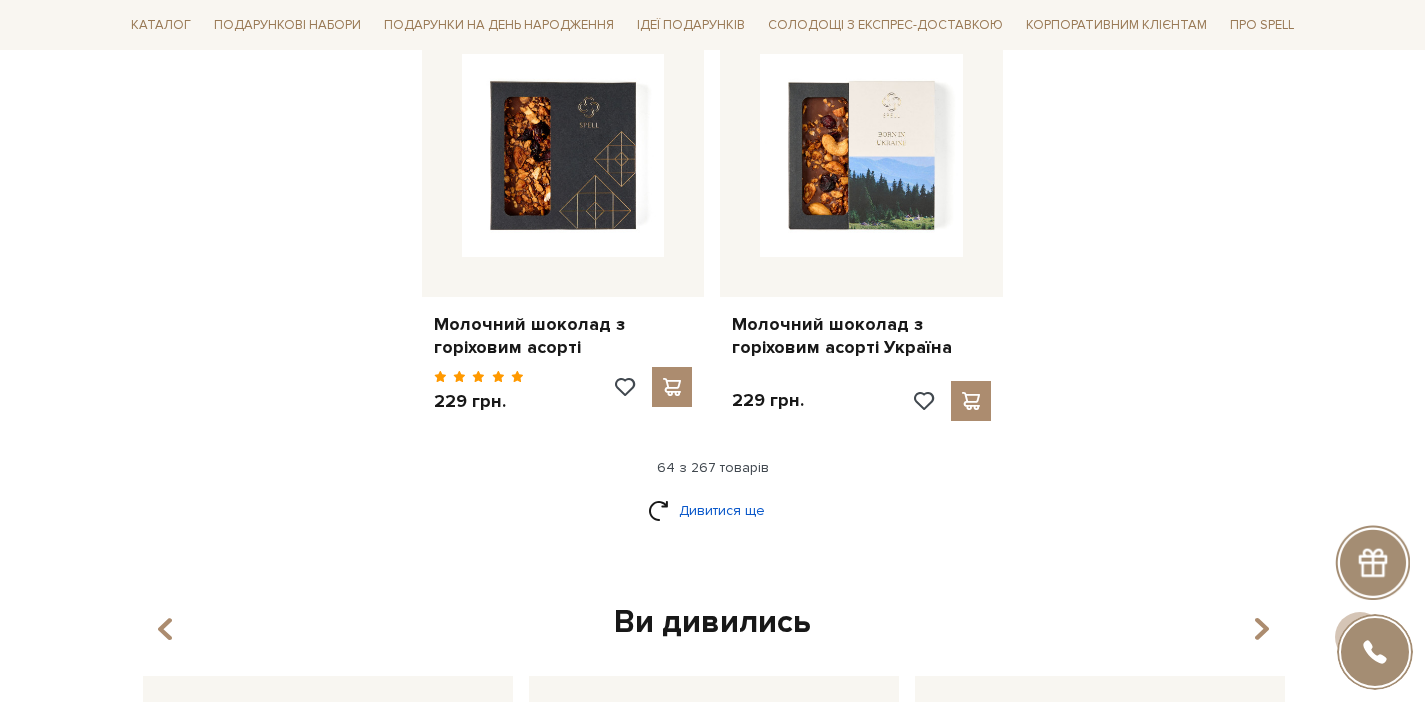 click on "Дивитися ще" at bounding box center [713, 510] 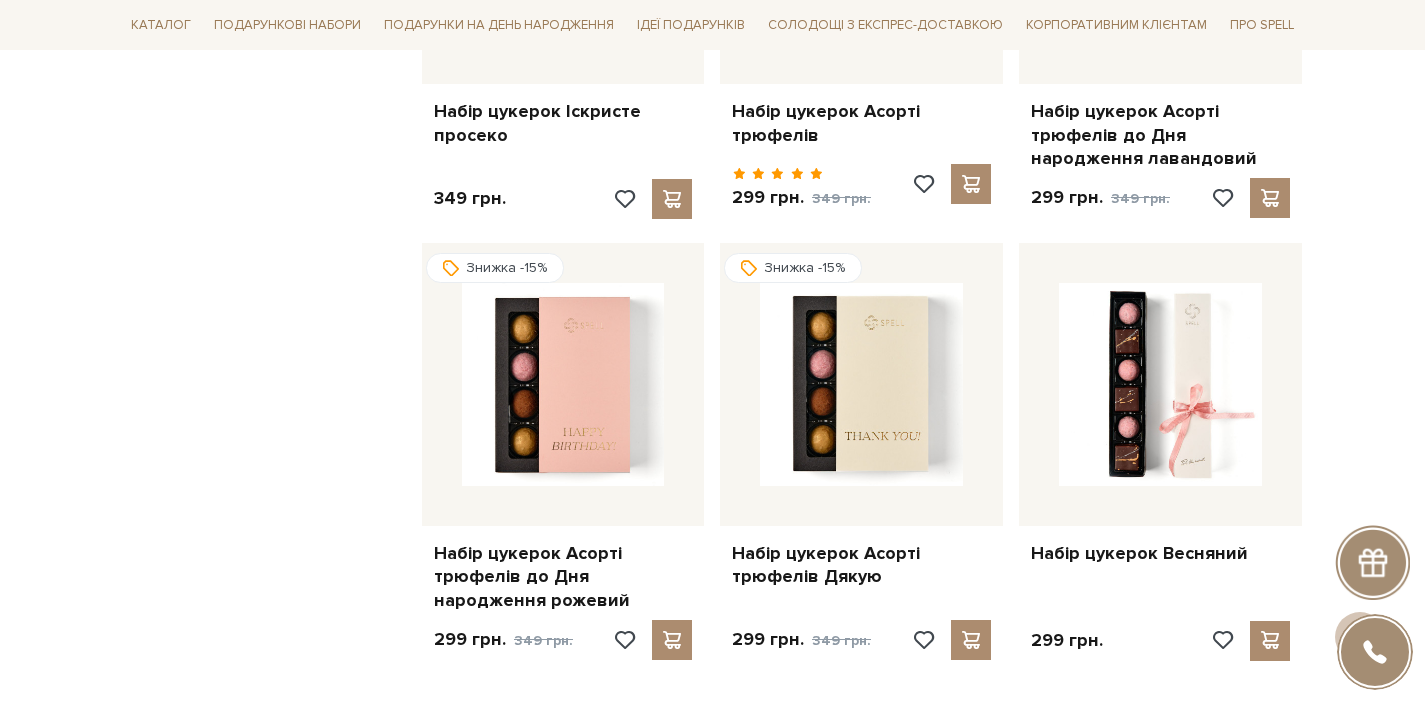 scroll, scrollTop: 11547, scrollLeft: 0, axis: vertical 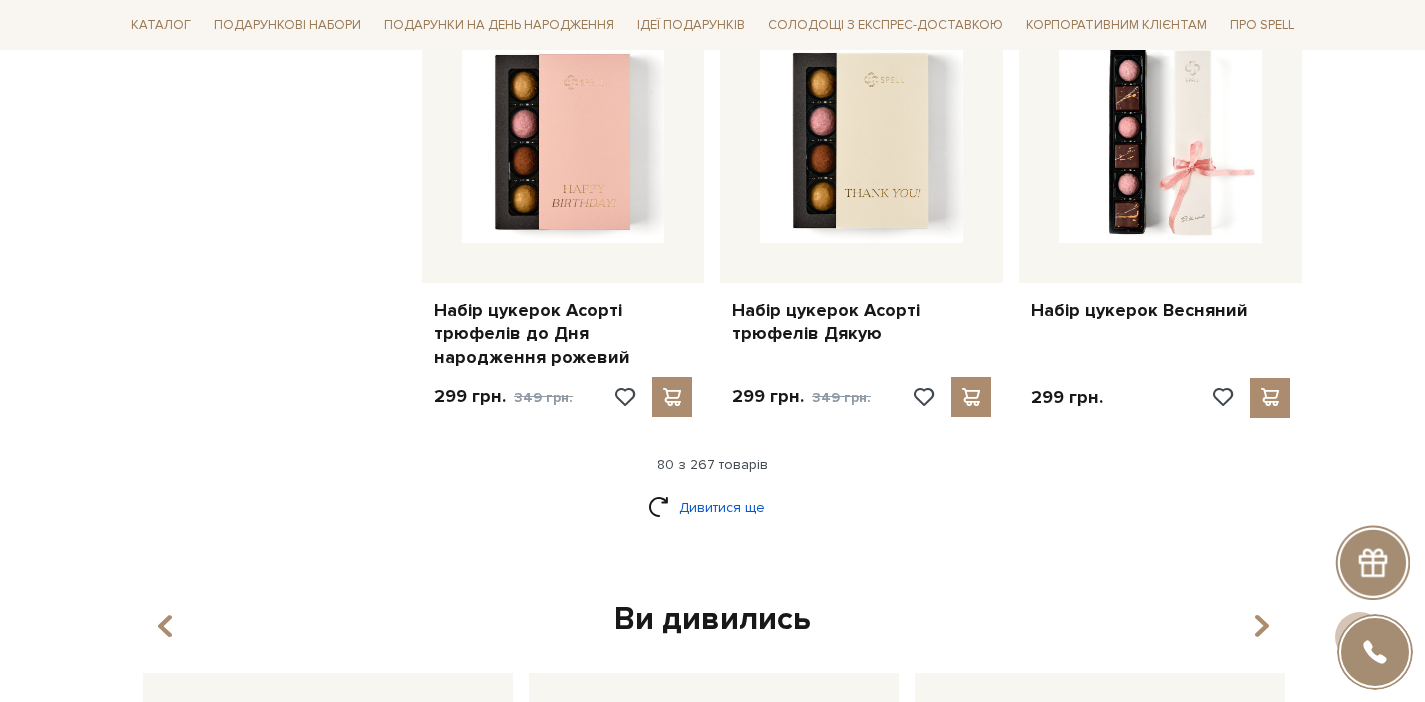 click on "Дивитися ще" at bounding box center (713, 507) 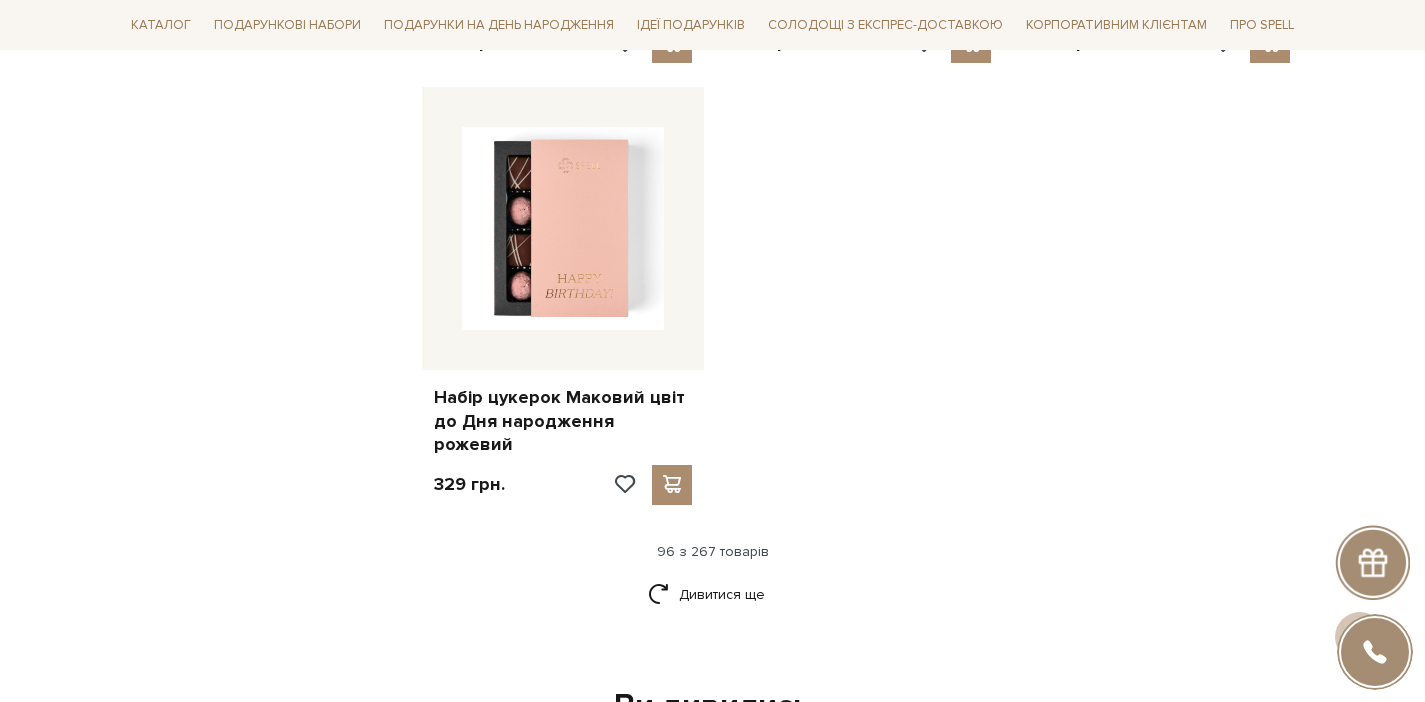 scroll, scrollTop: 14161, scrollLeft: 0, axis: vertical 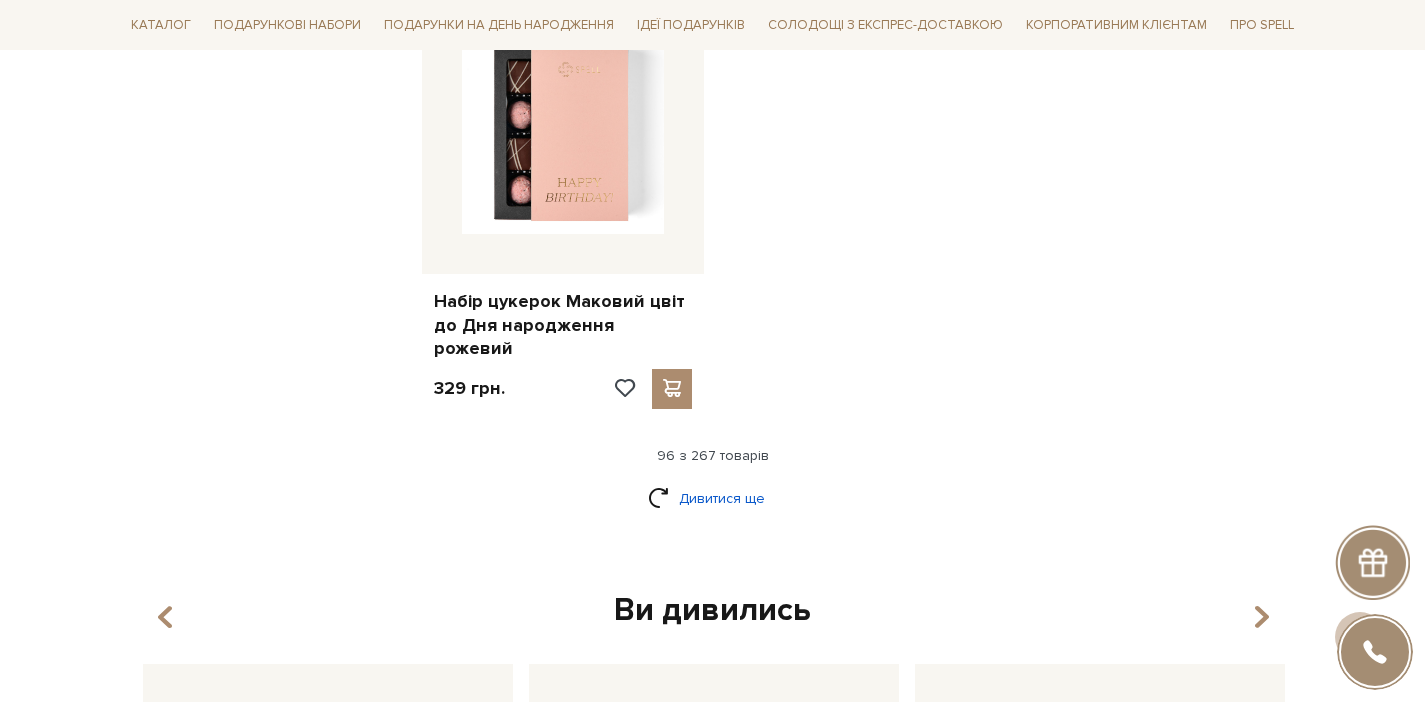 click on "Дивитися ще" at bounding box center (713, 498) 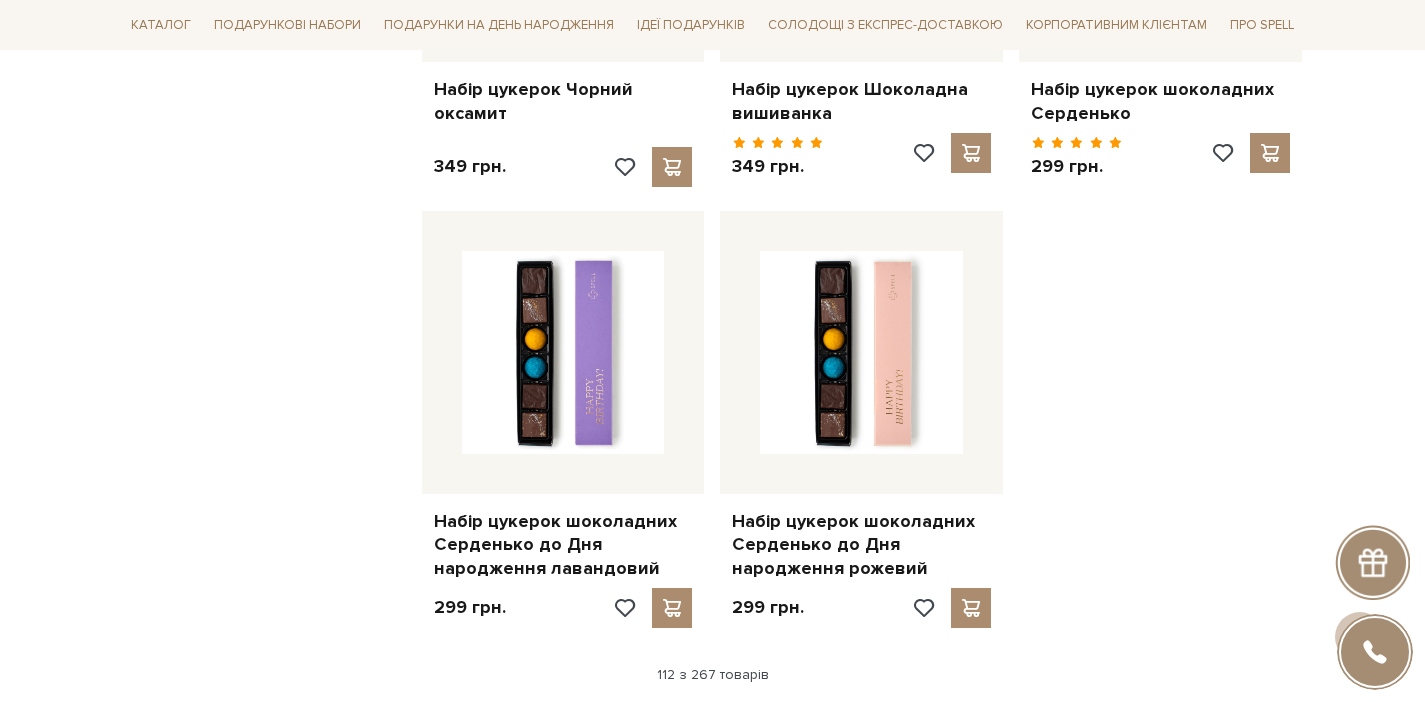 scroll, scrollTop: 16166, scrollLeft: 0, axis: vertical 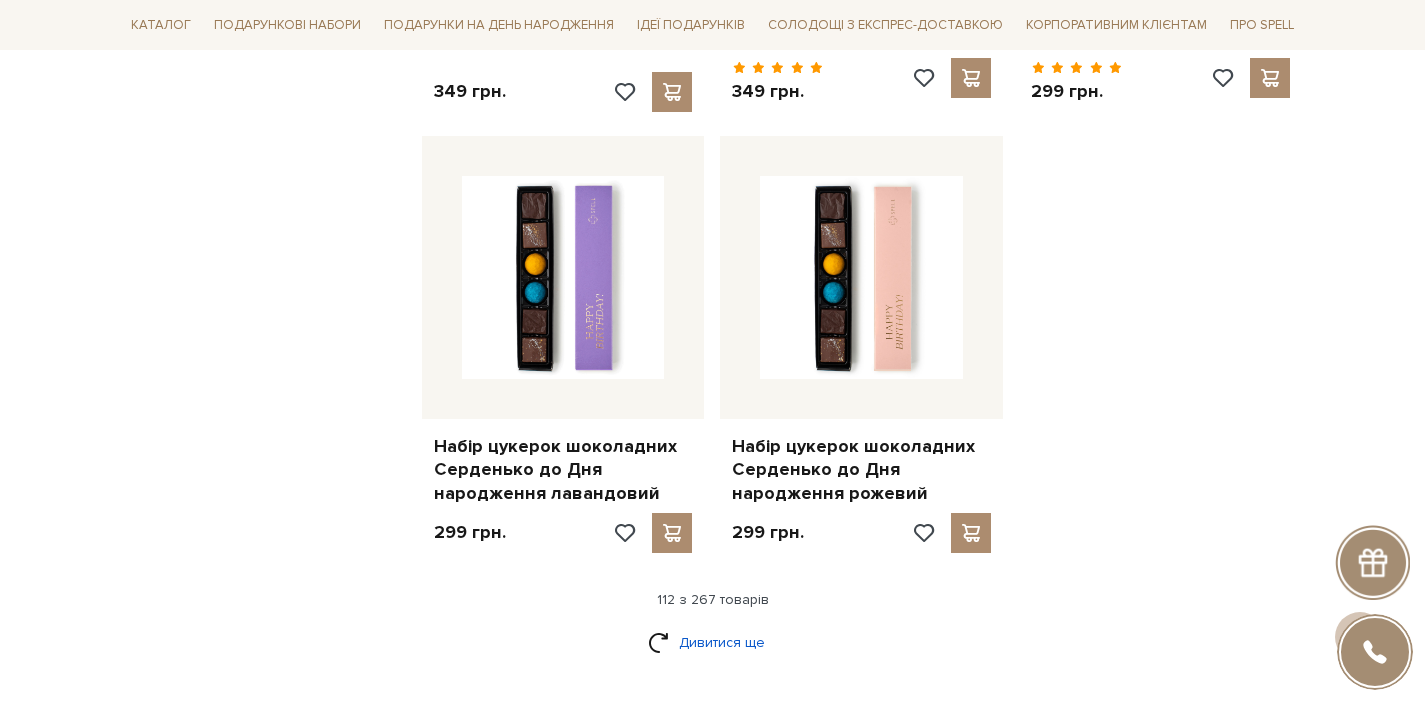click on "Дивитися ще" at bounding box center (713, 642) 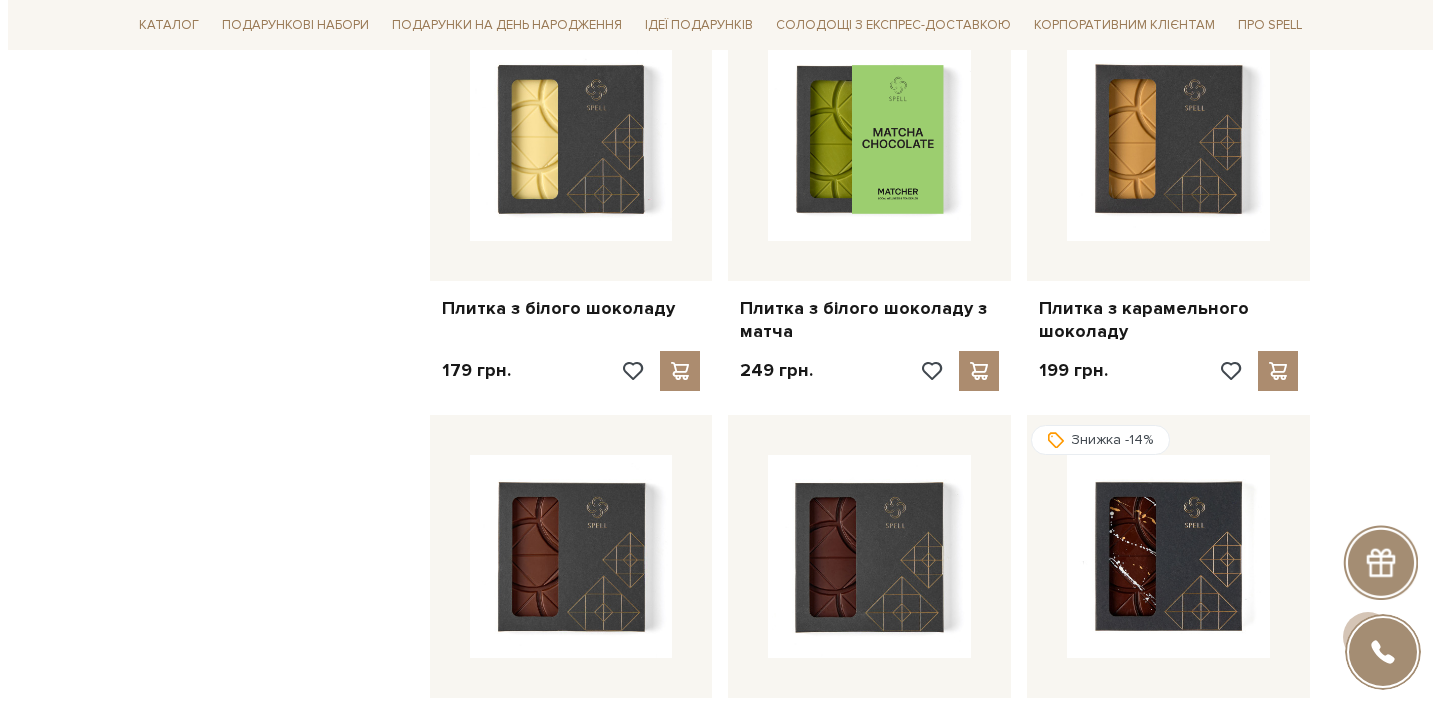 scroll, scrollTop: 17968, scrollLeft: 0, axis: vertical 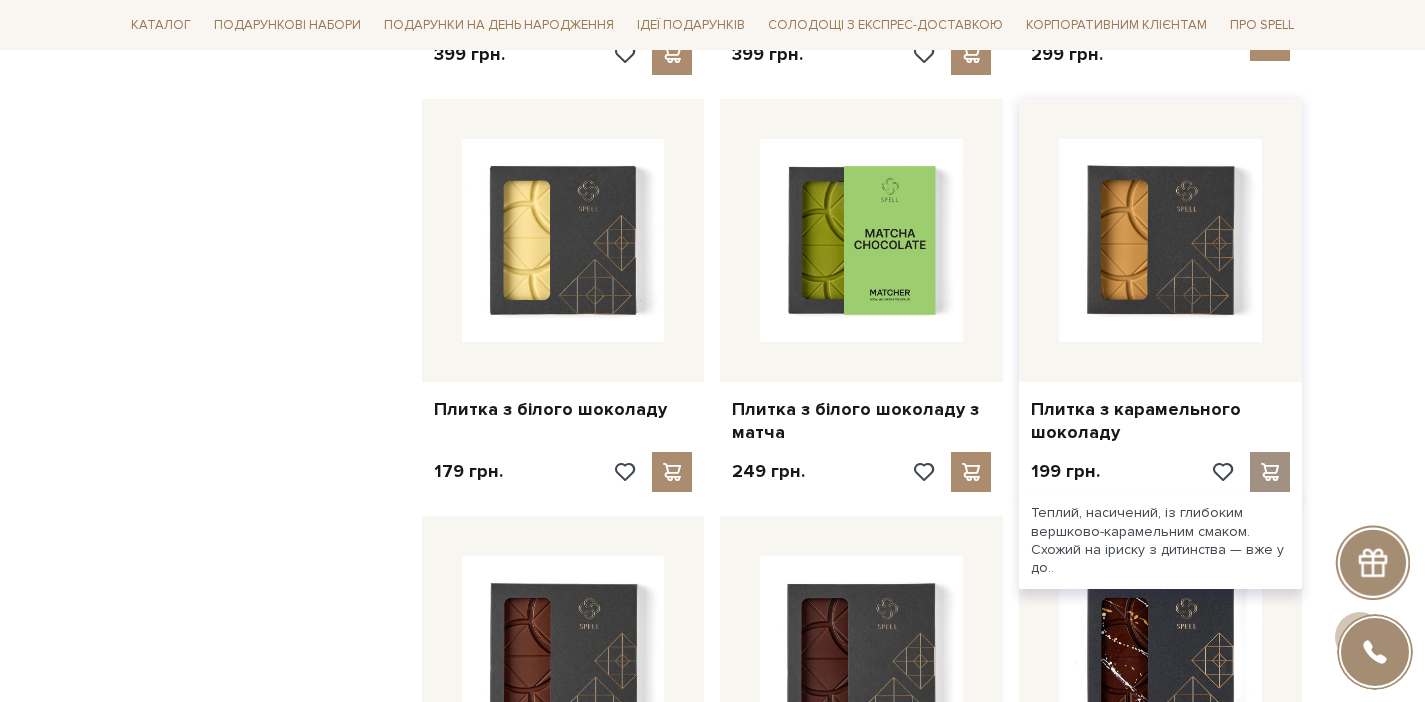 click at bounding box center [1270, 472] 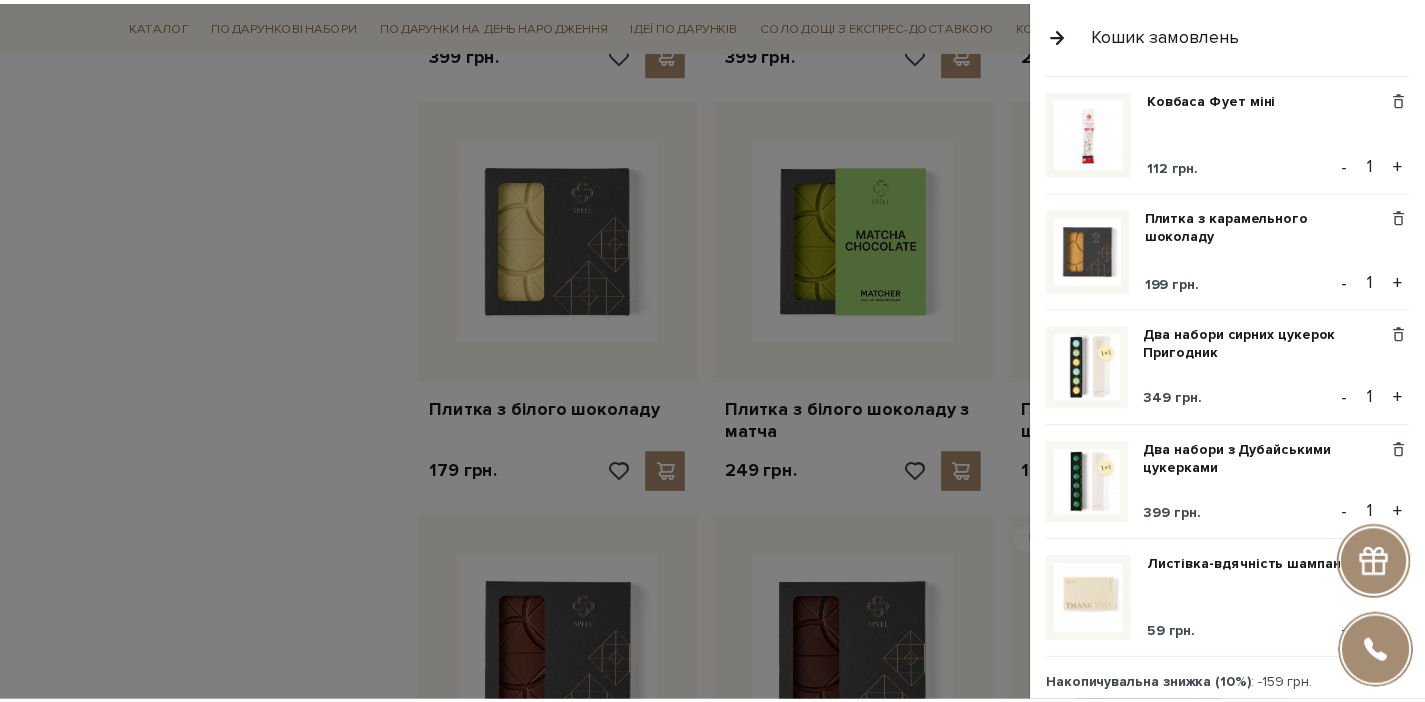 scroll, scrollTop: 398, scrollLeft: 0, axis: vertical 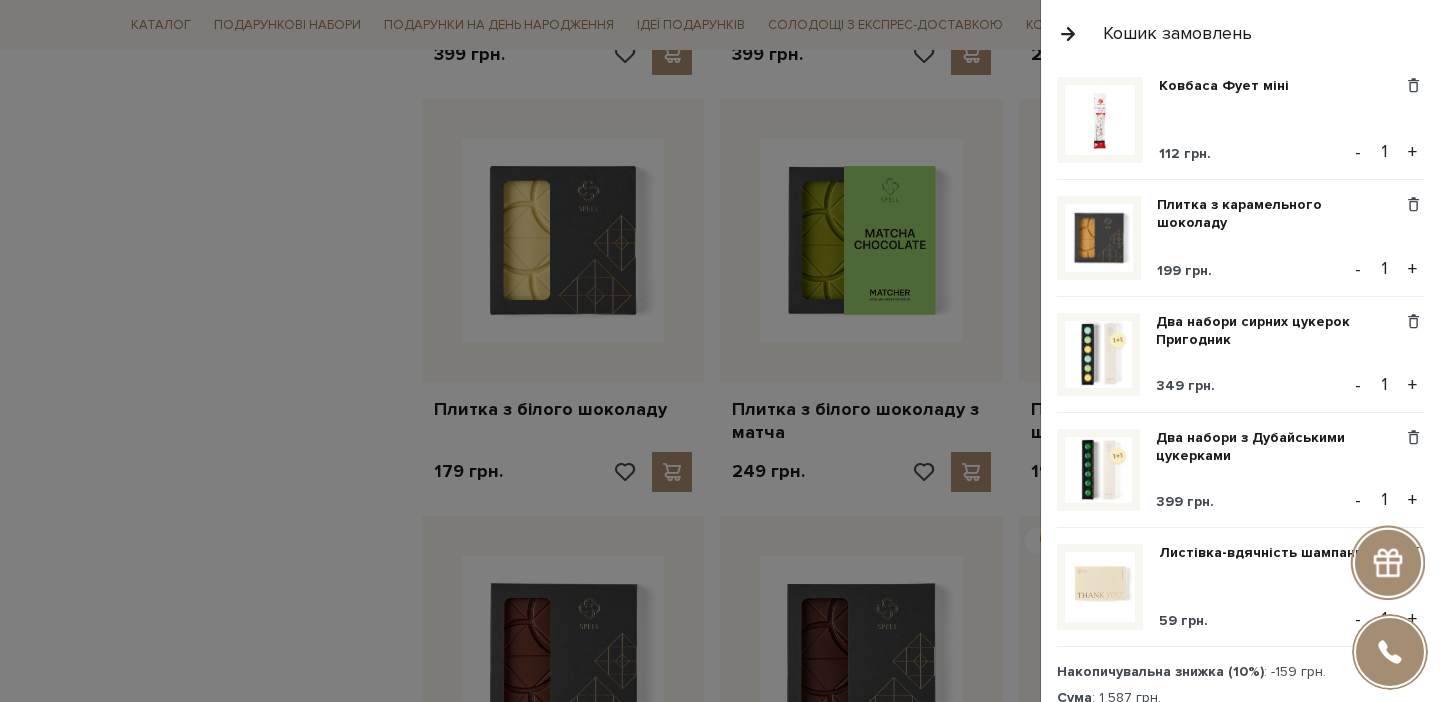 click at bounding box center (720, 351) 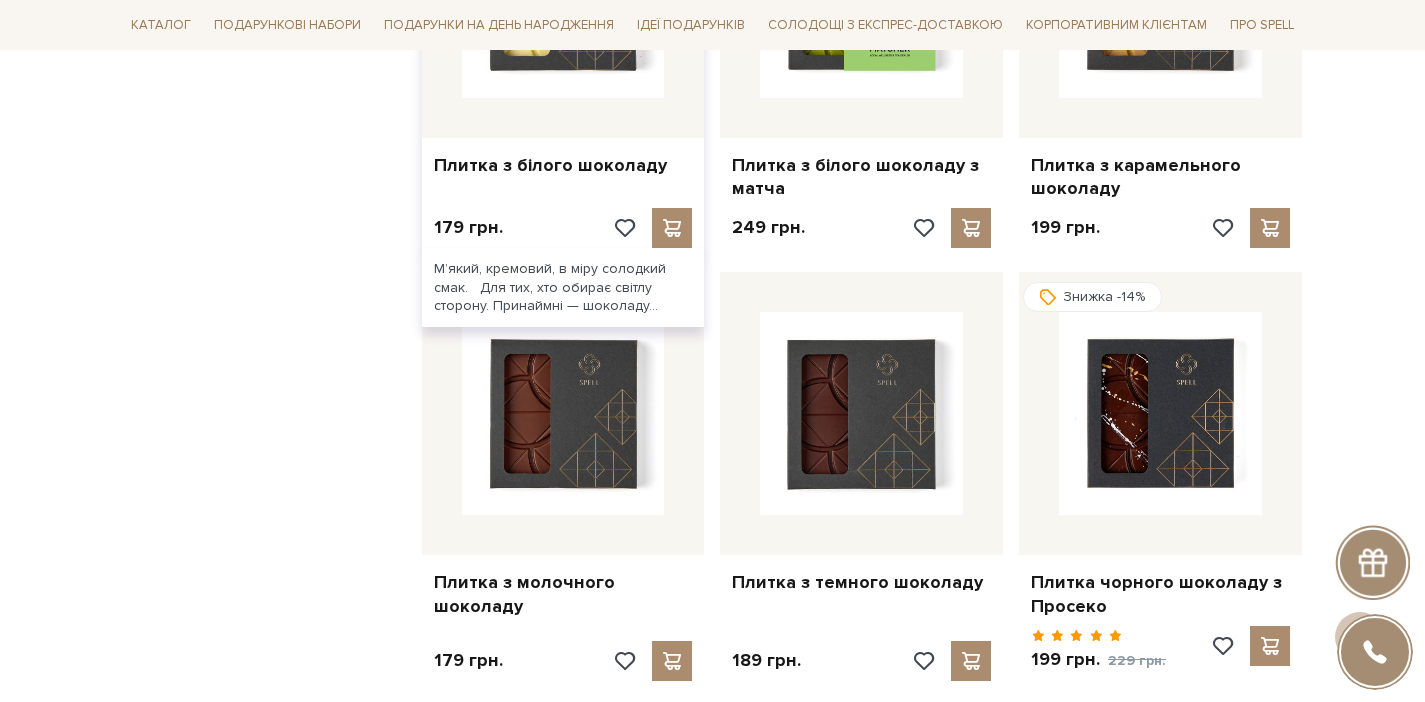 scroll, scrollTop: 18405, scrollLeft: 0, axis: vertical 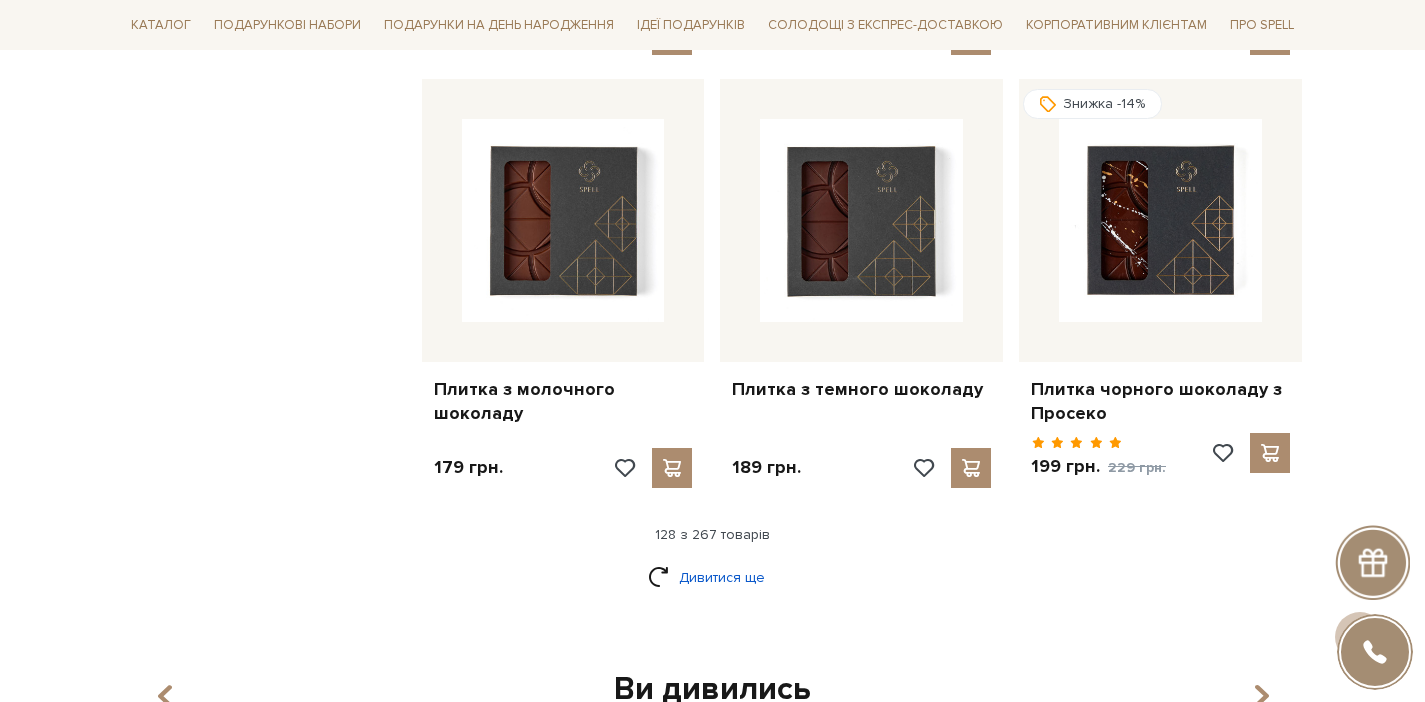 click on "Дивитися ще" at bounding box center [713, 577] 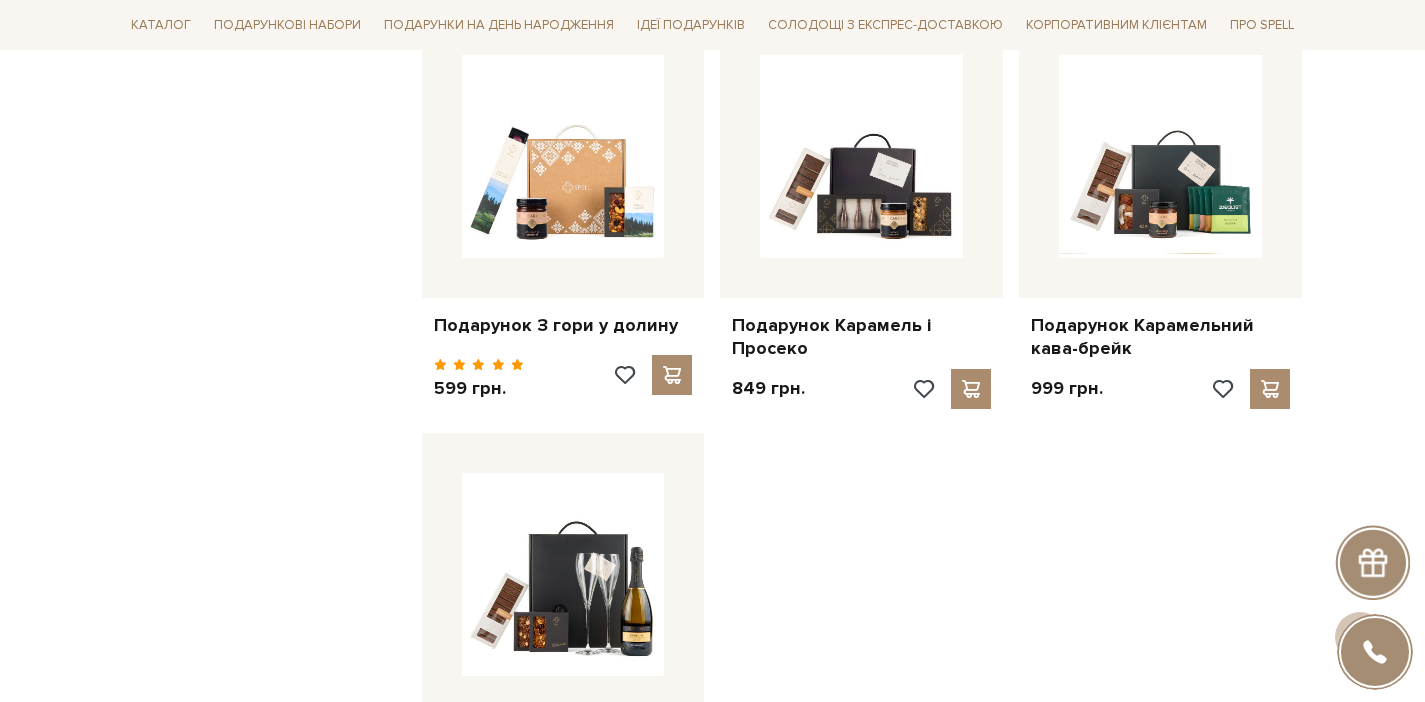 scroll, scrollTop: 20794, scrollLeft: 0, axis: vertical 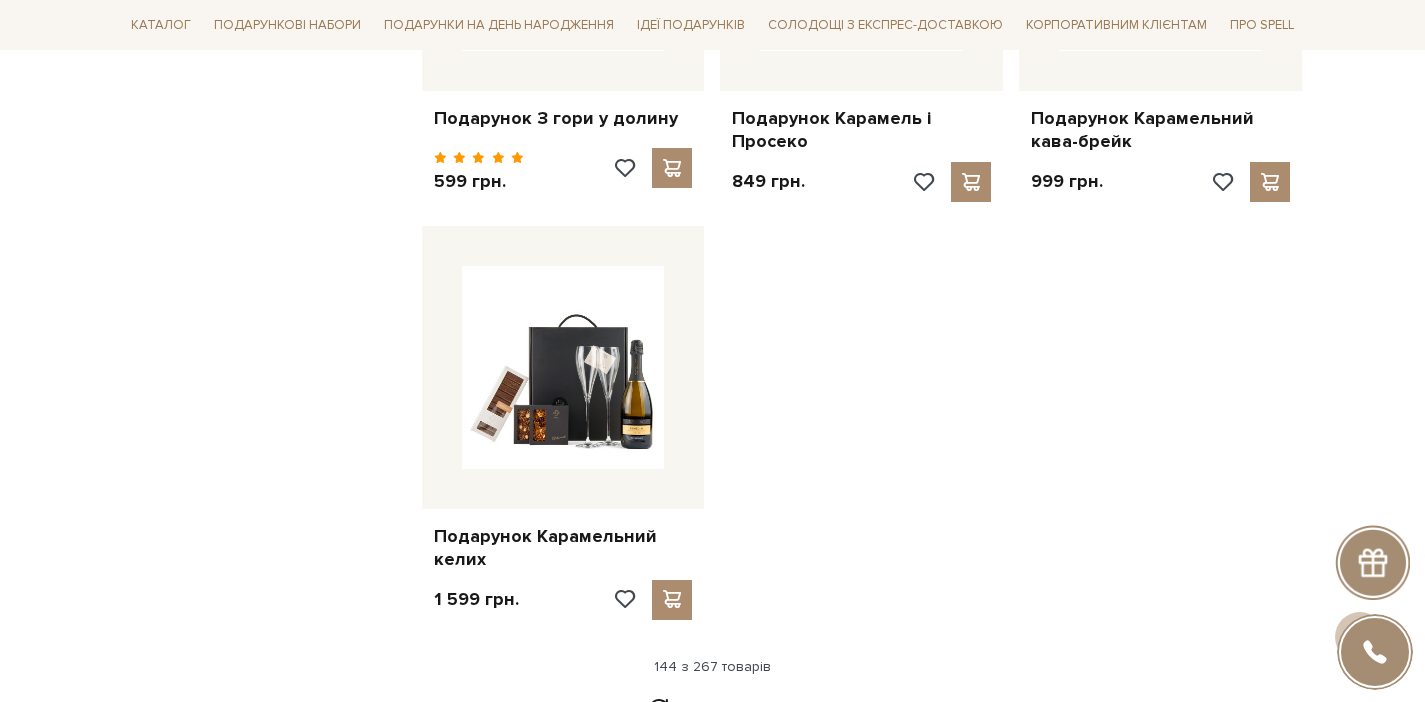 click on "Дивитися ще" at bounding box center (713, 709) 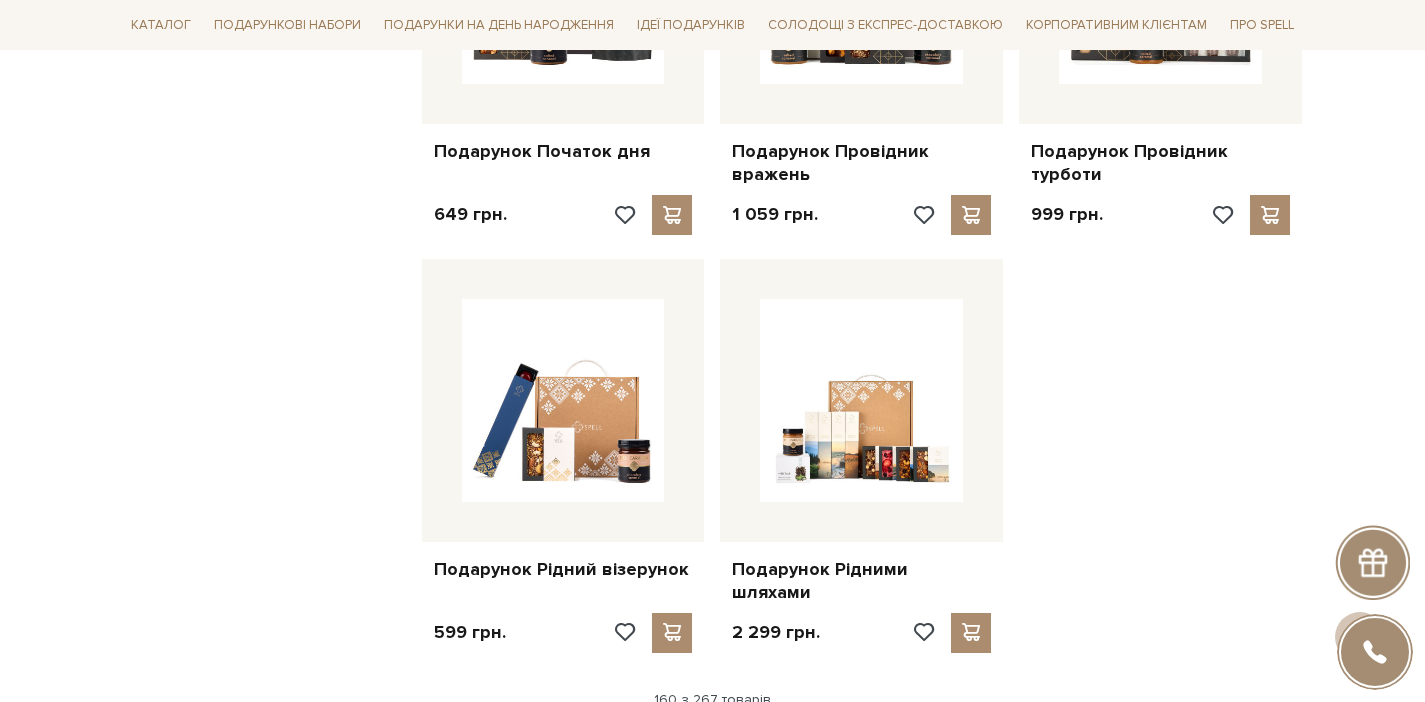 scroll, scrollTop: 23041, scrollLeft: 0, axis: vertical 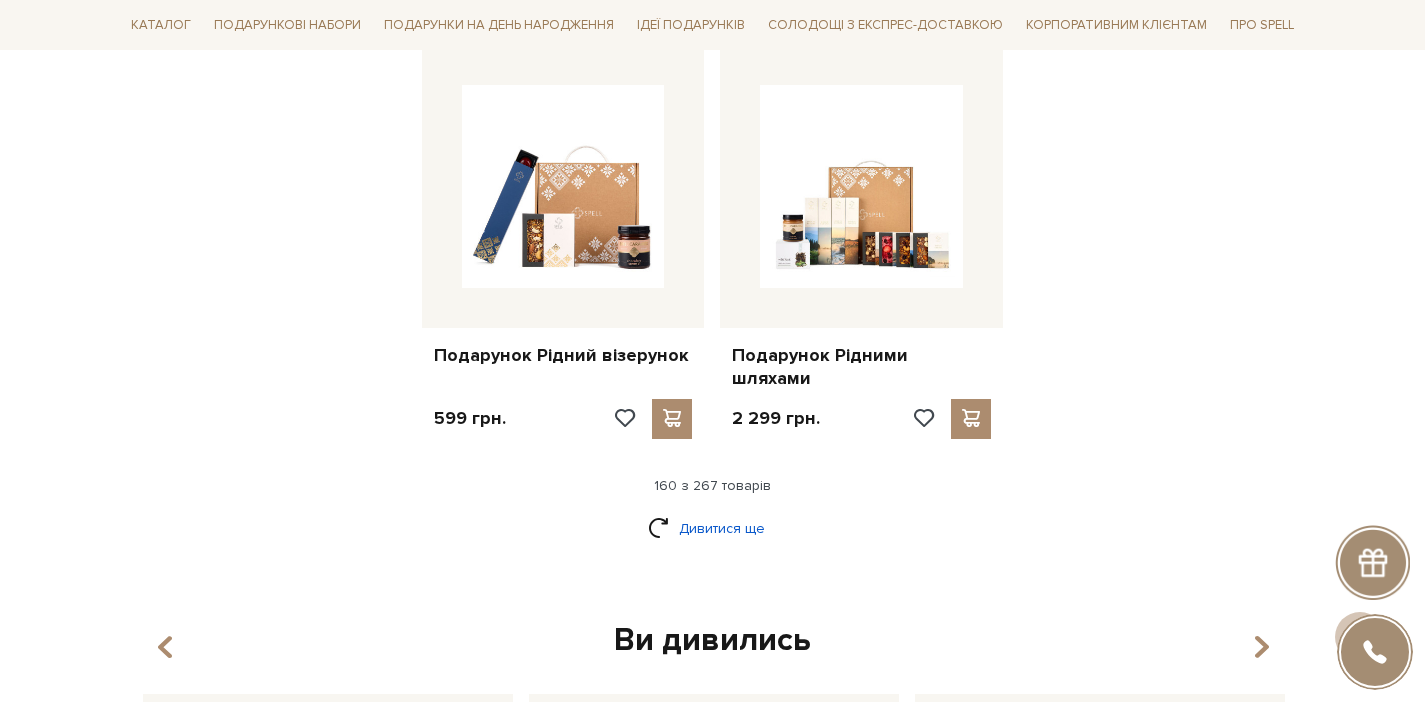 click on "Дивитися ще" at bounding box center (713, 528) 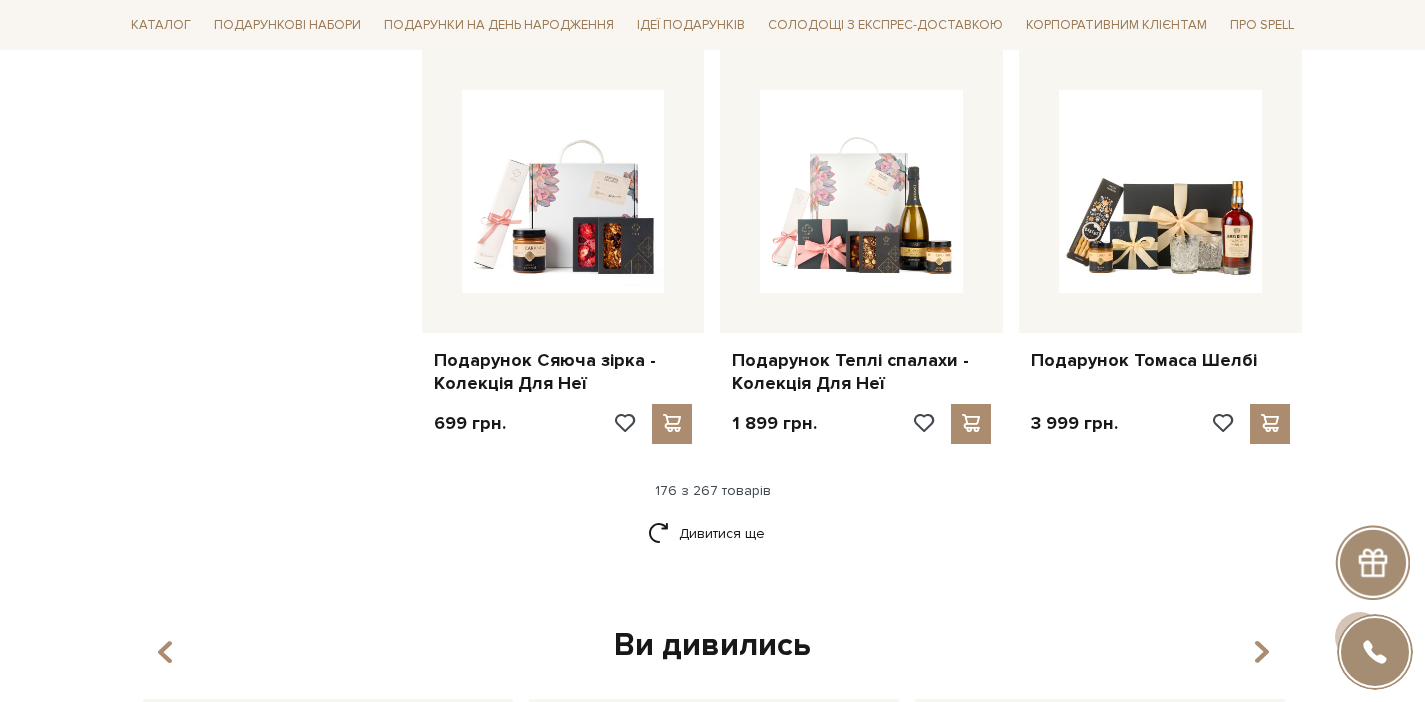 scroll, scrollTop: 25212, scrollLeft: 0, axis: vertical 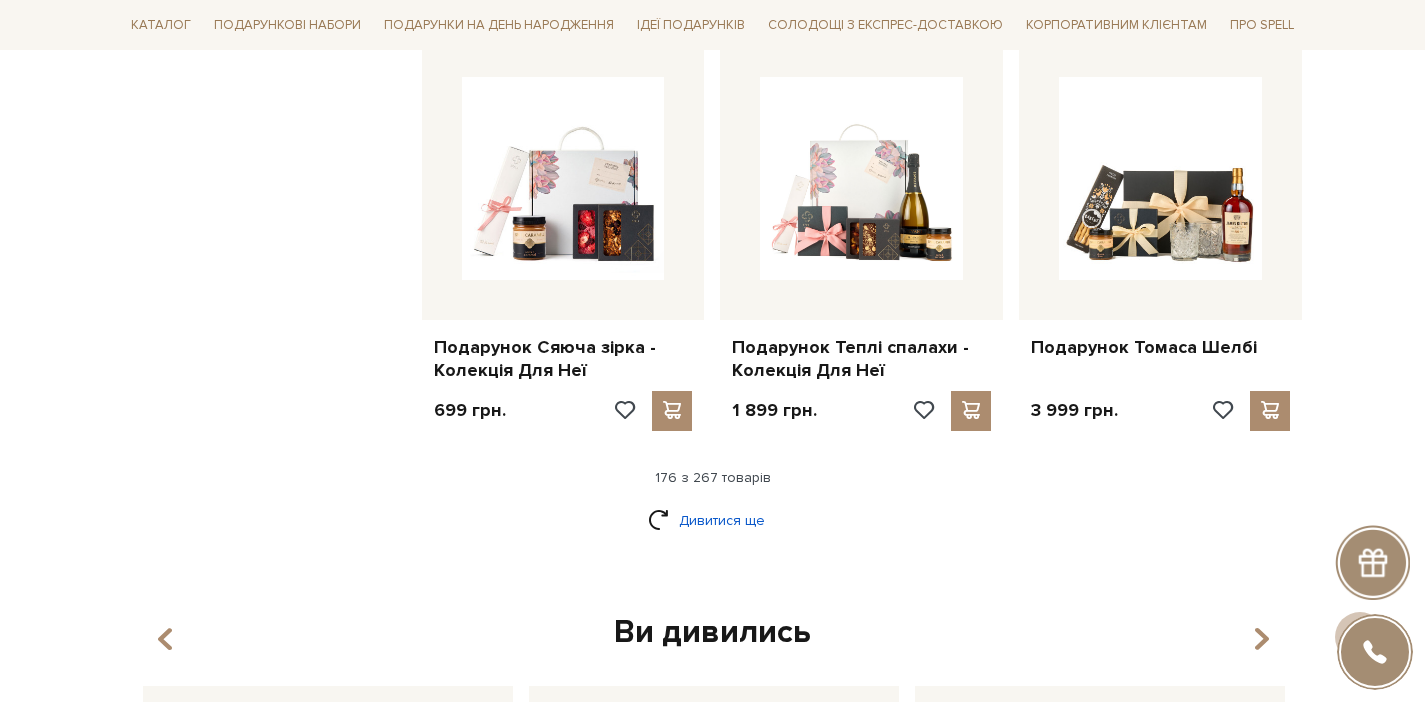 click on "Дивитися ще" at bounding box center [713, 520] 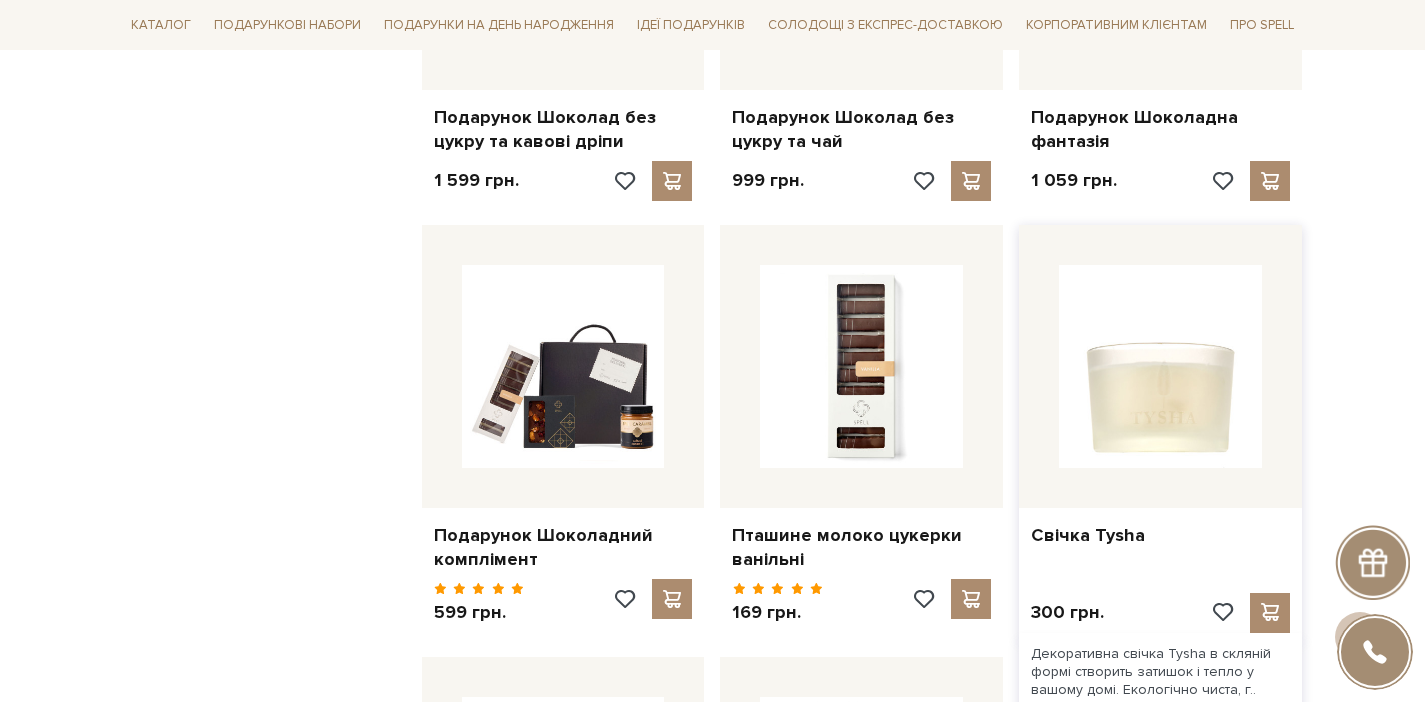 scroll, scrollTop: 26303, scrollLeft: 0, axis: vertical 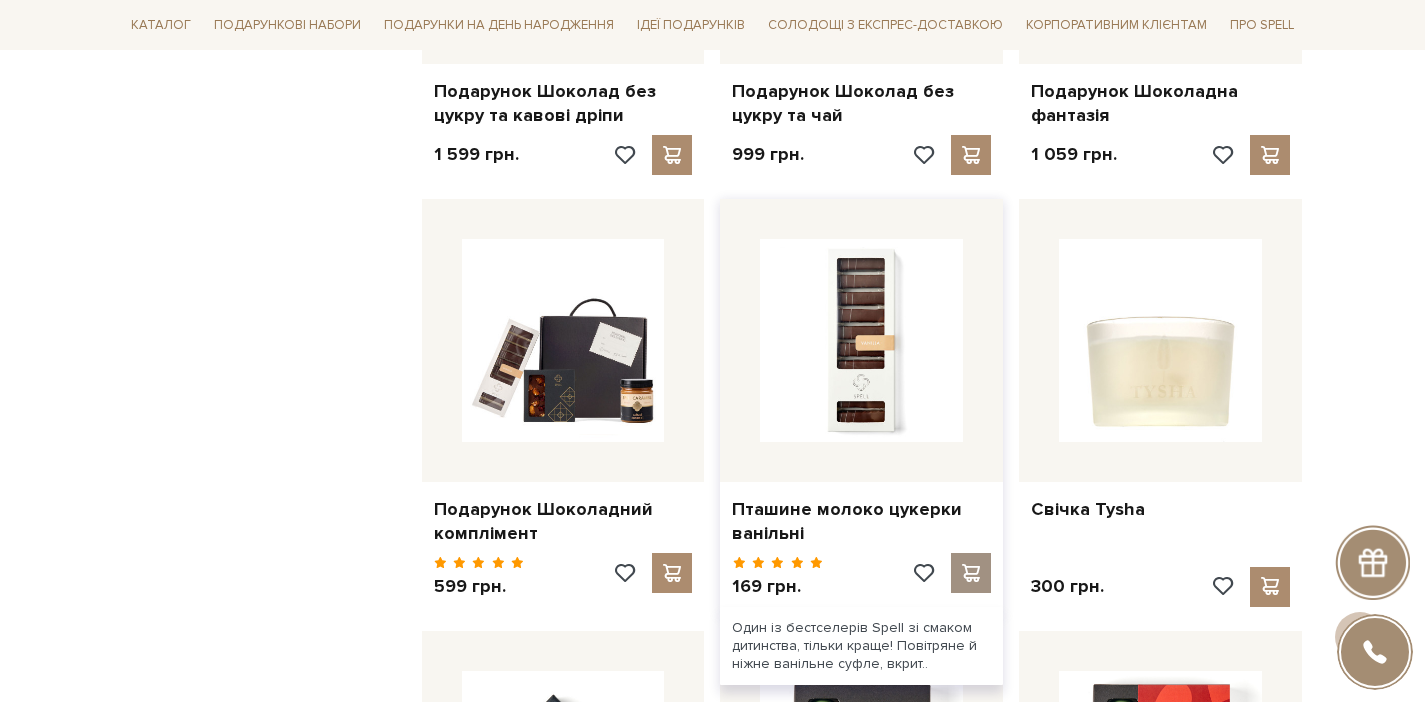 click at bounding box center (971, 573) 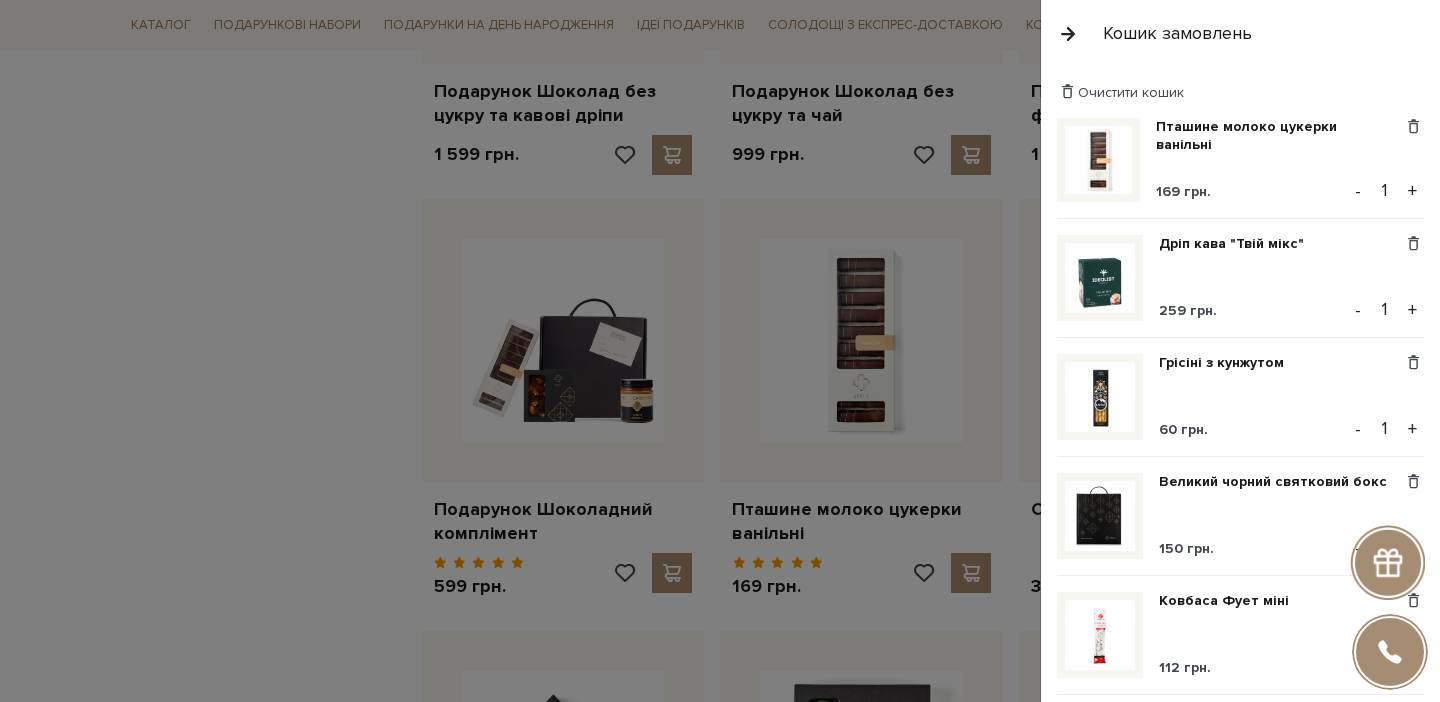 click at bounding box center (720, 351) 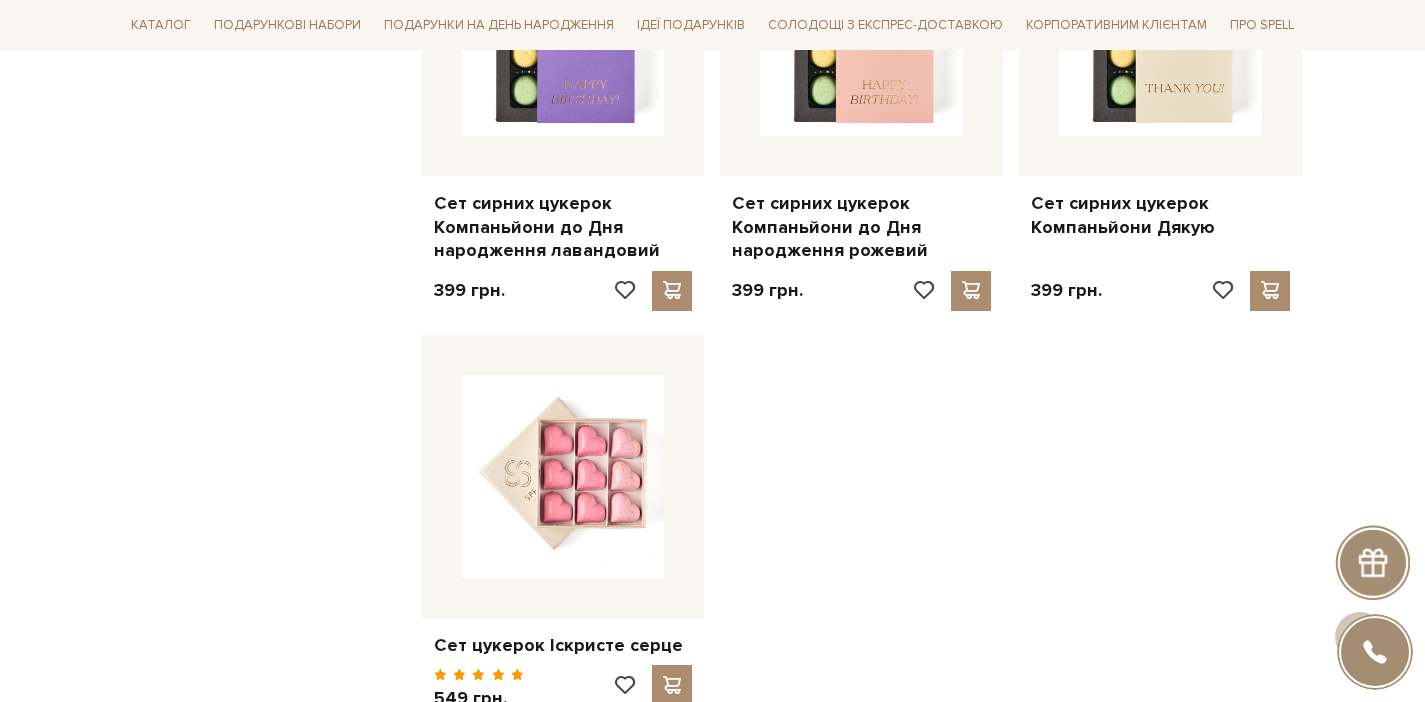scroll, scrollTop: 27594, scrollLeft: 0, axis: vertical 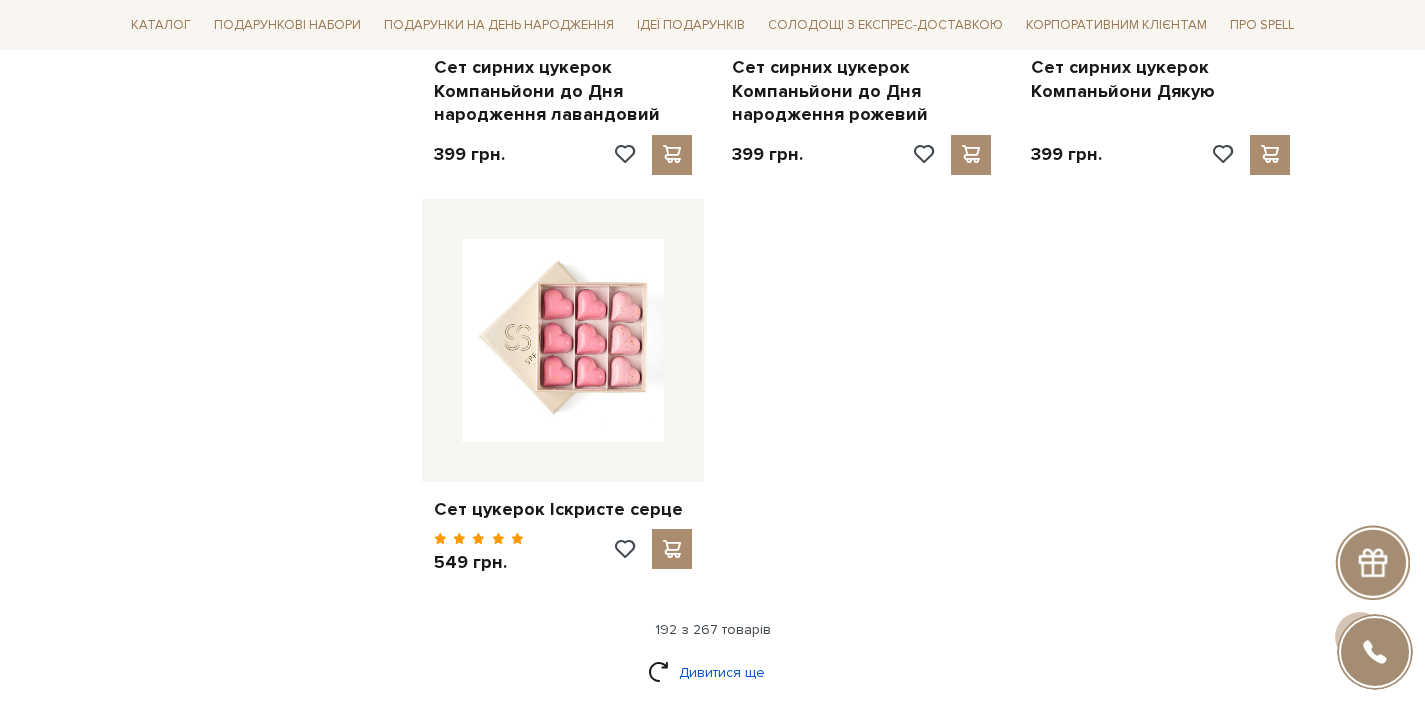 click on "Дивитися ще" at bounding box center (713, 672) 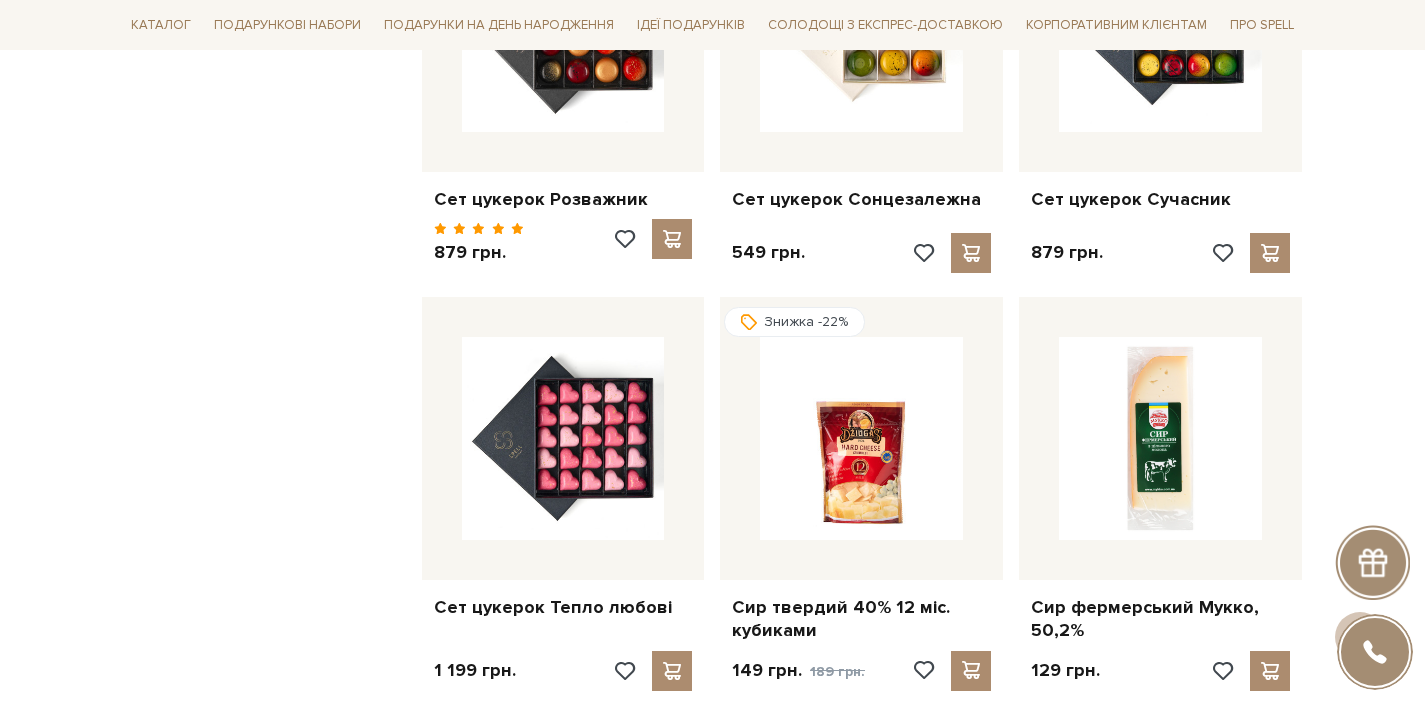 scroll, scrollTop: 28822, scrollLeft: 0, axis: vertical 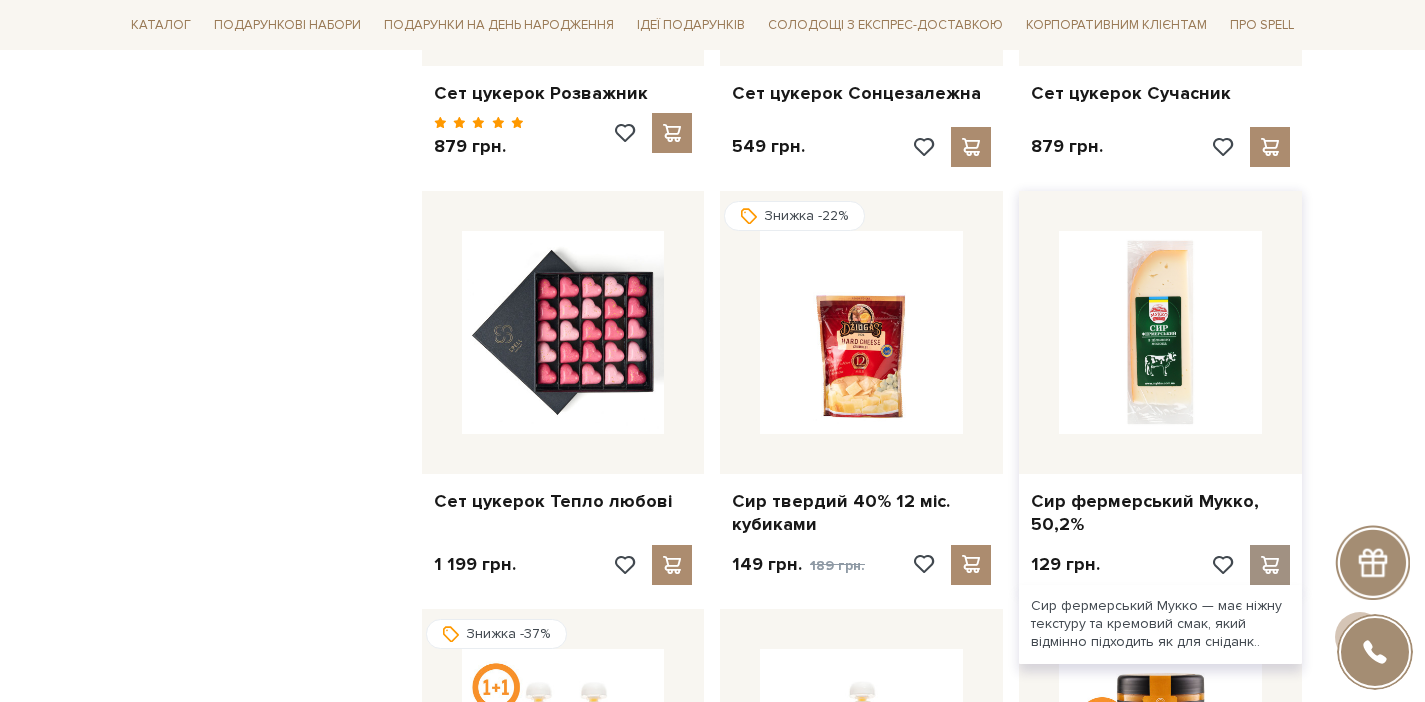 click at bounding box center (1270, 565) 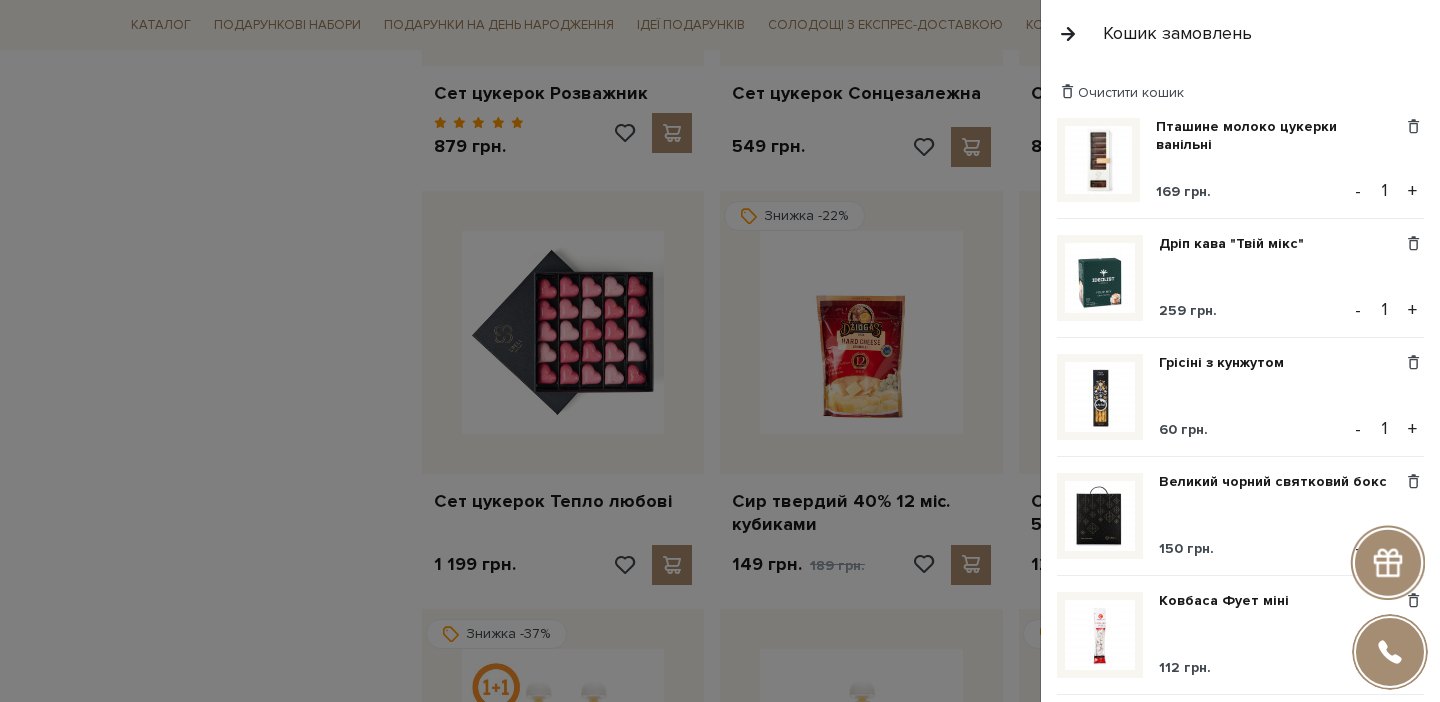 click at bounding box center [720, 351] 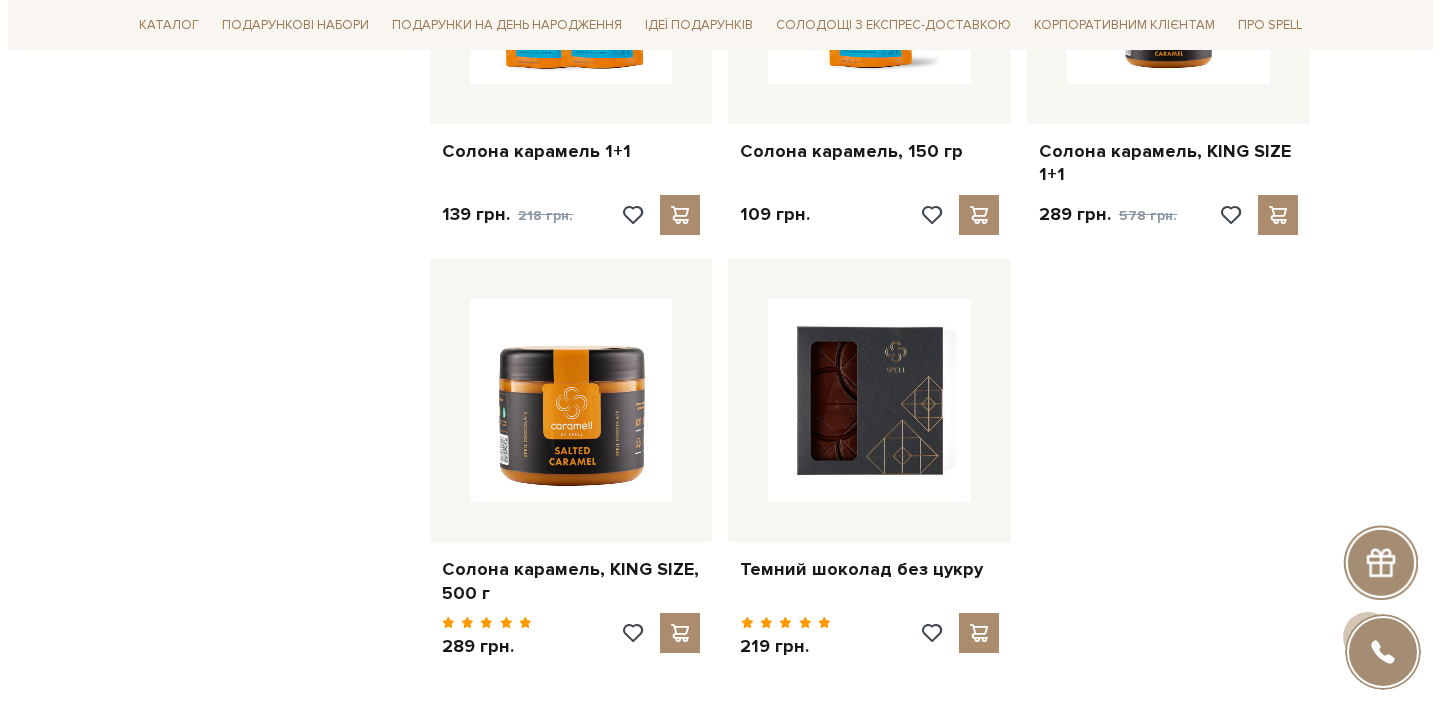 scroll, scrollTop: 29771, scrollLeft: 0, axis: vertical 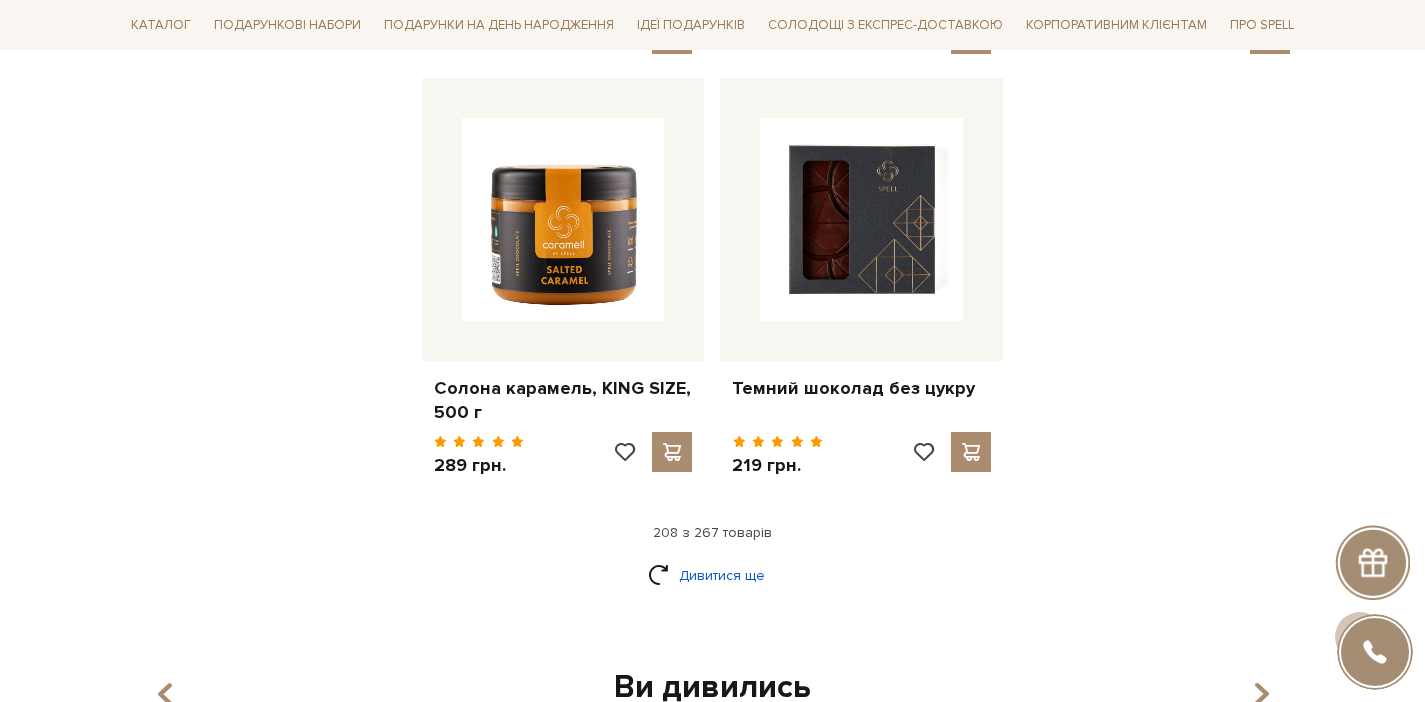 click on "Дивитися ще" at bounding box center [713, 575] 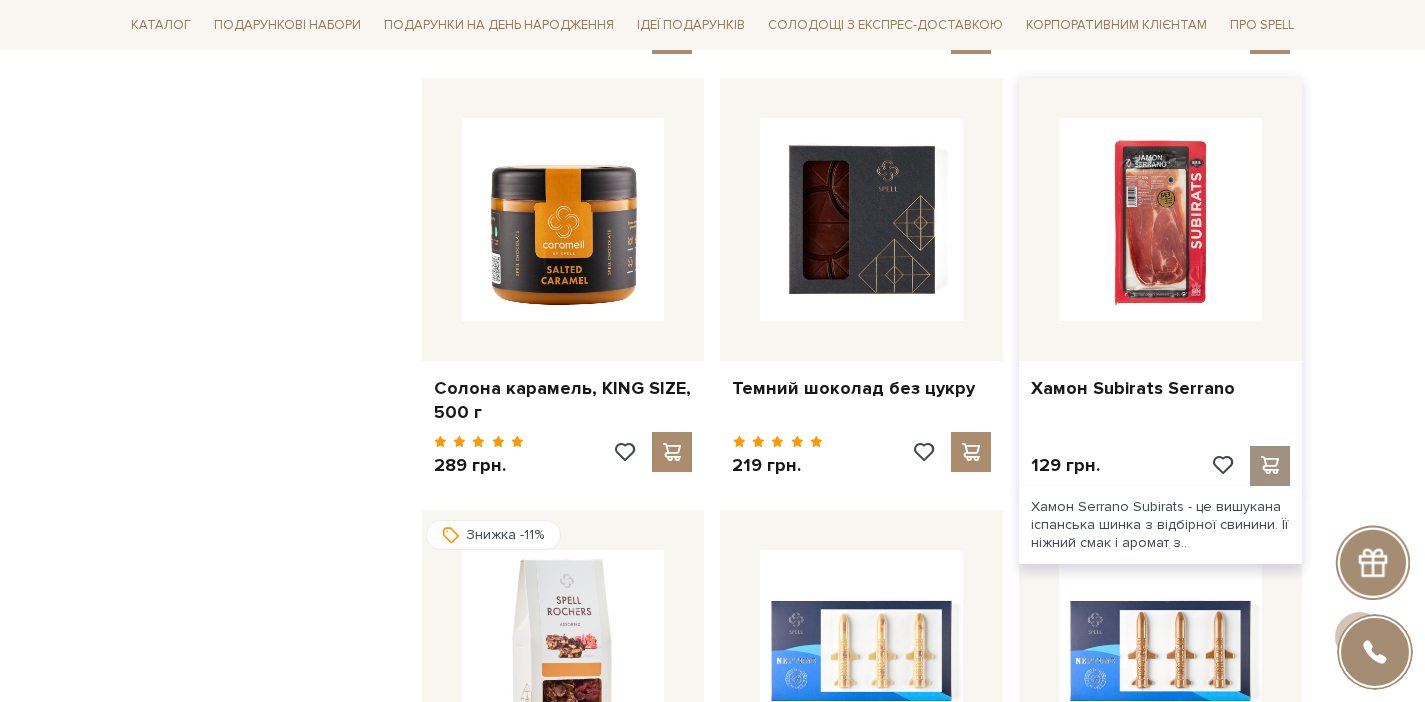 click at bounding box center (1270, 465) 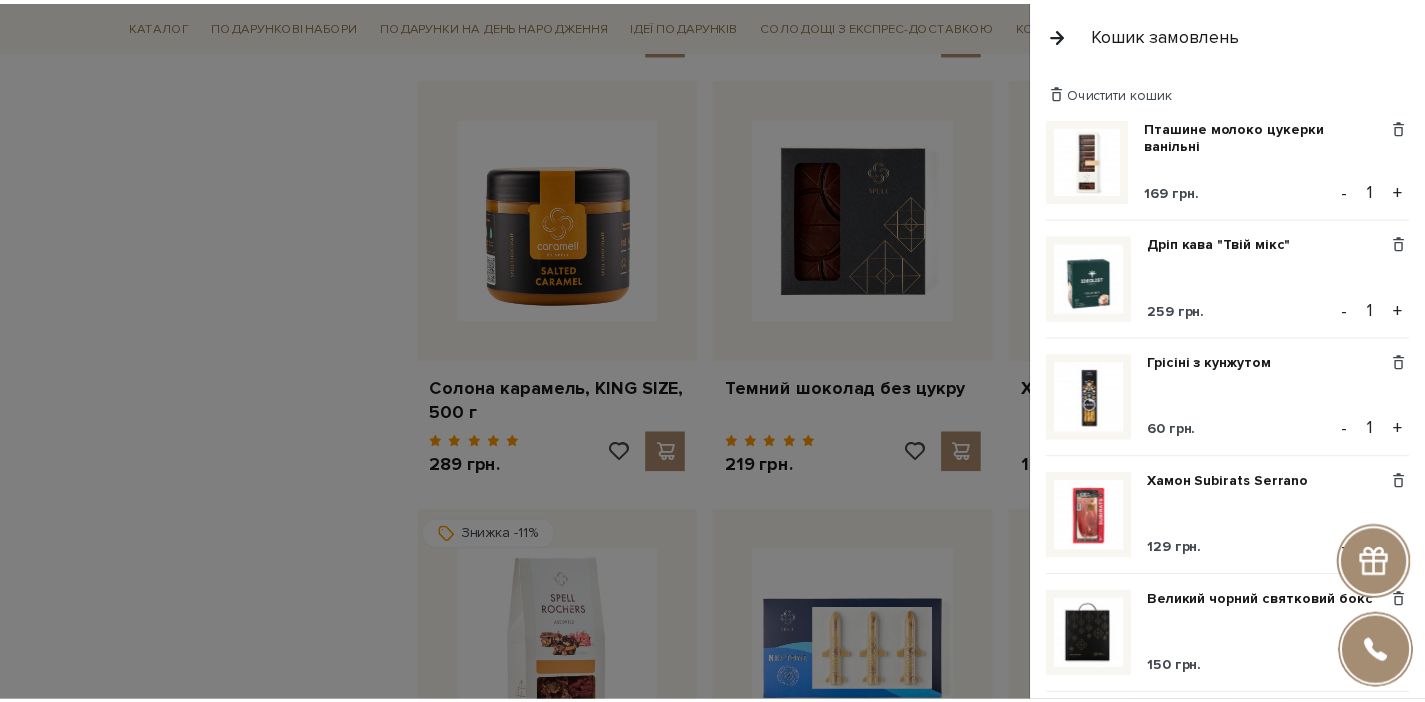 scroll, scrollTop: 232, scrollLeft: 0, axis: vertical 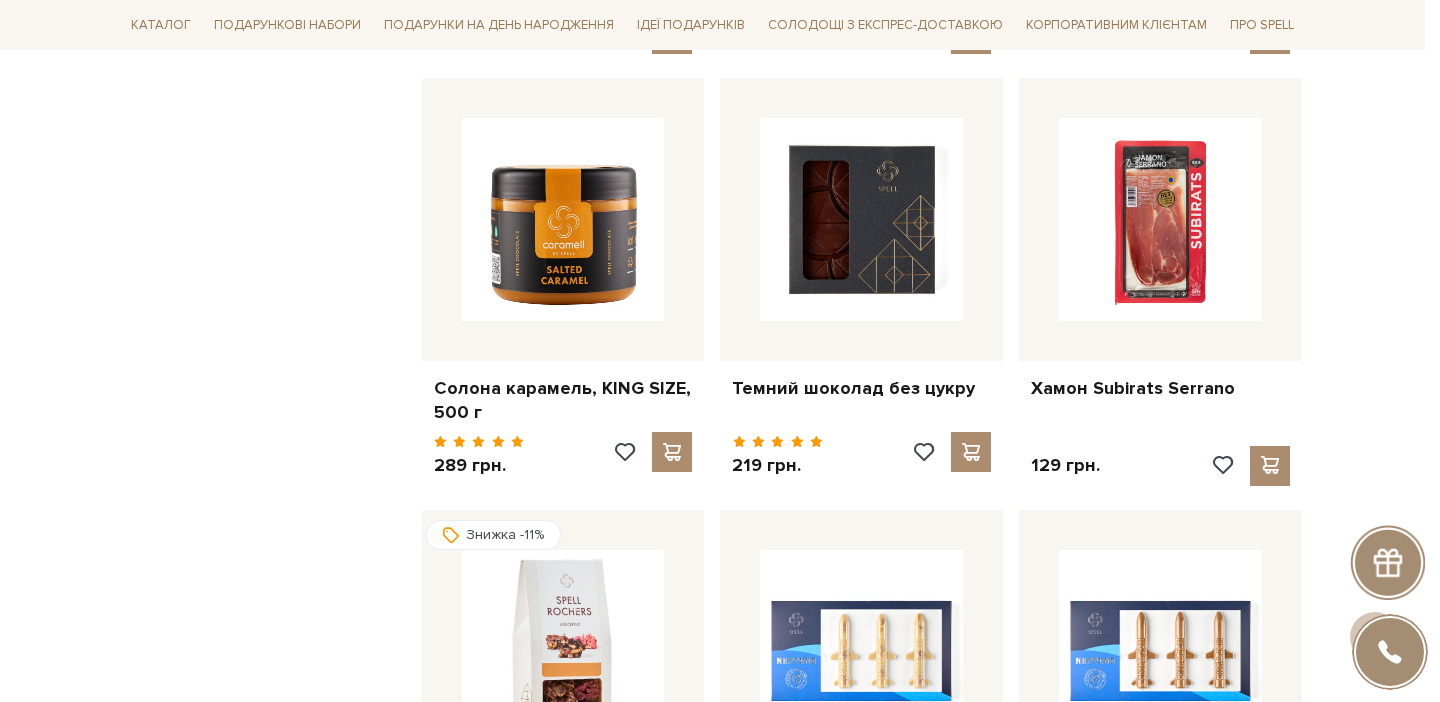 click at bounding box center [720, 351] 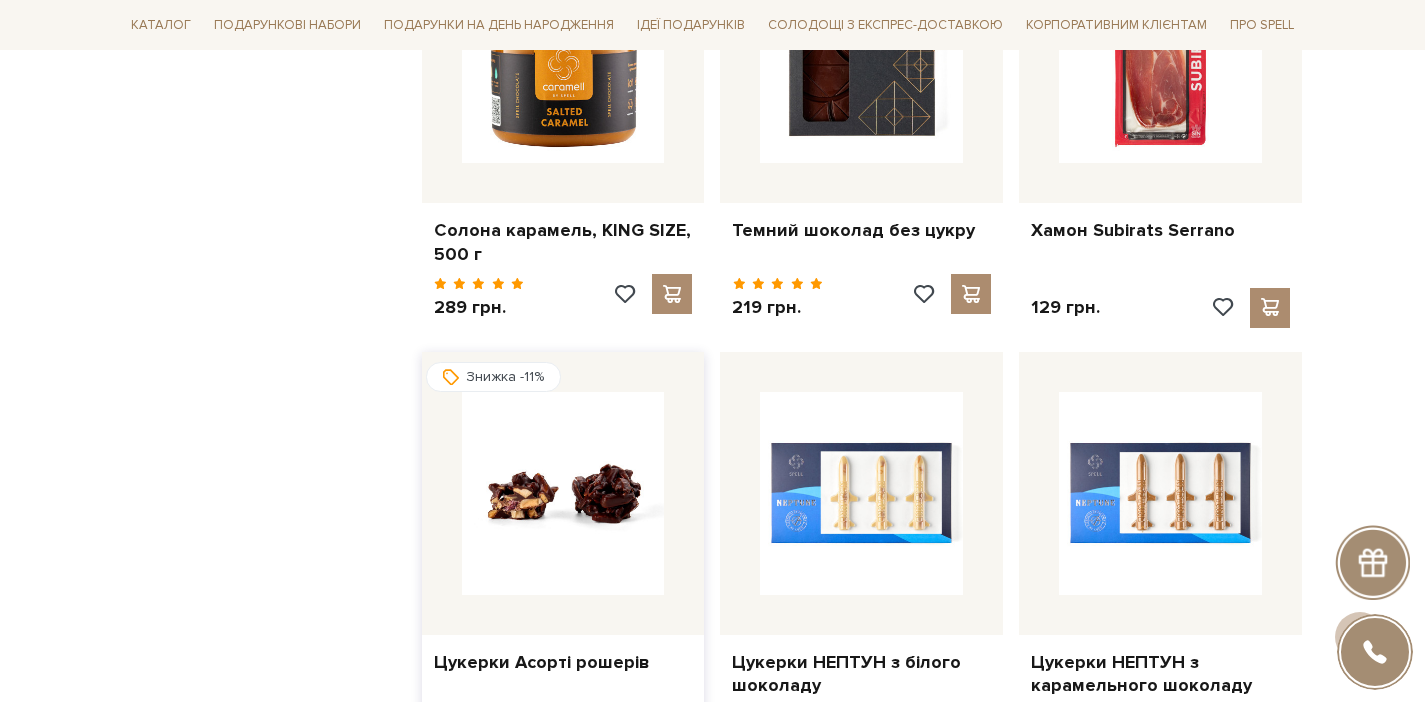 scroll, scrollTop: 29942, scrollLeft: 0, axis: vertical 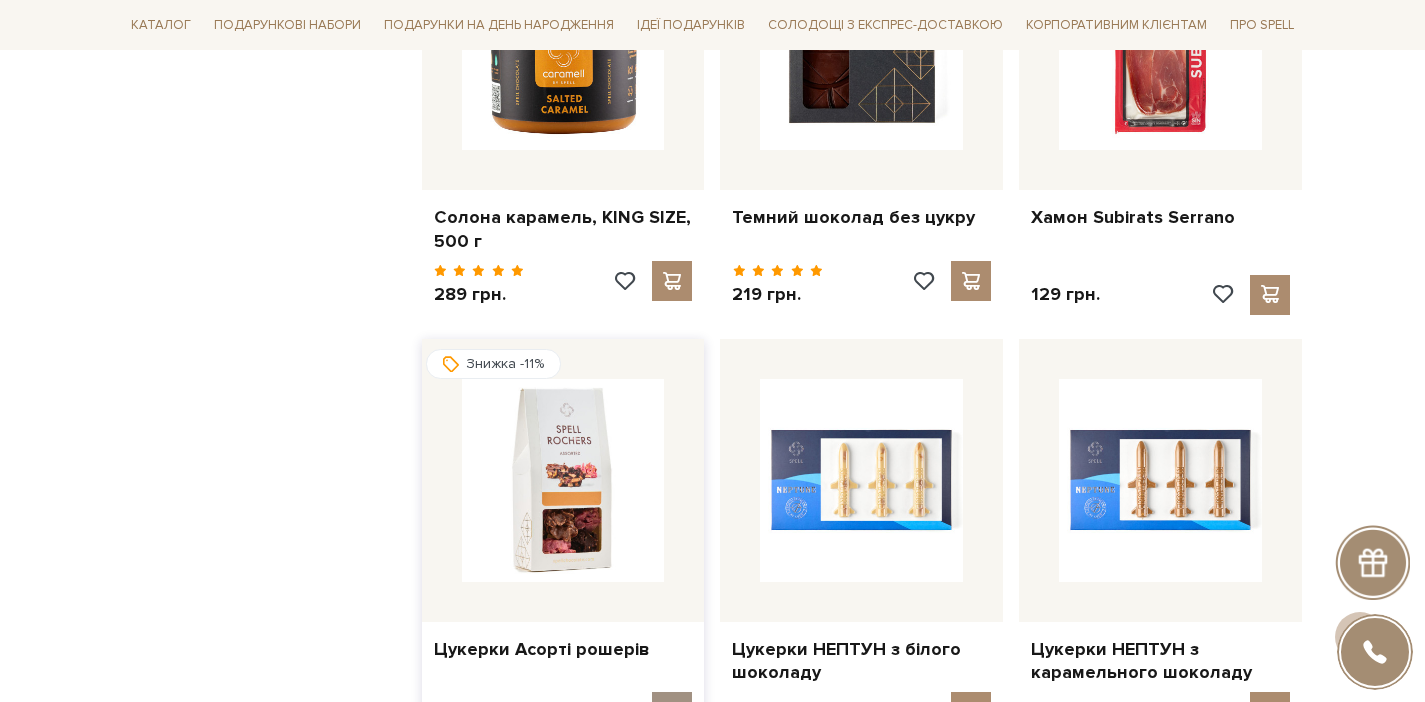 click at bounding box center (672, 712) 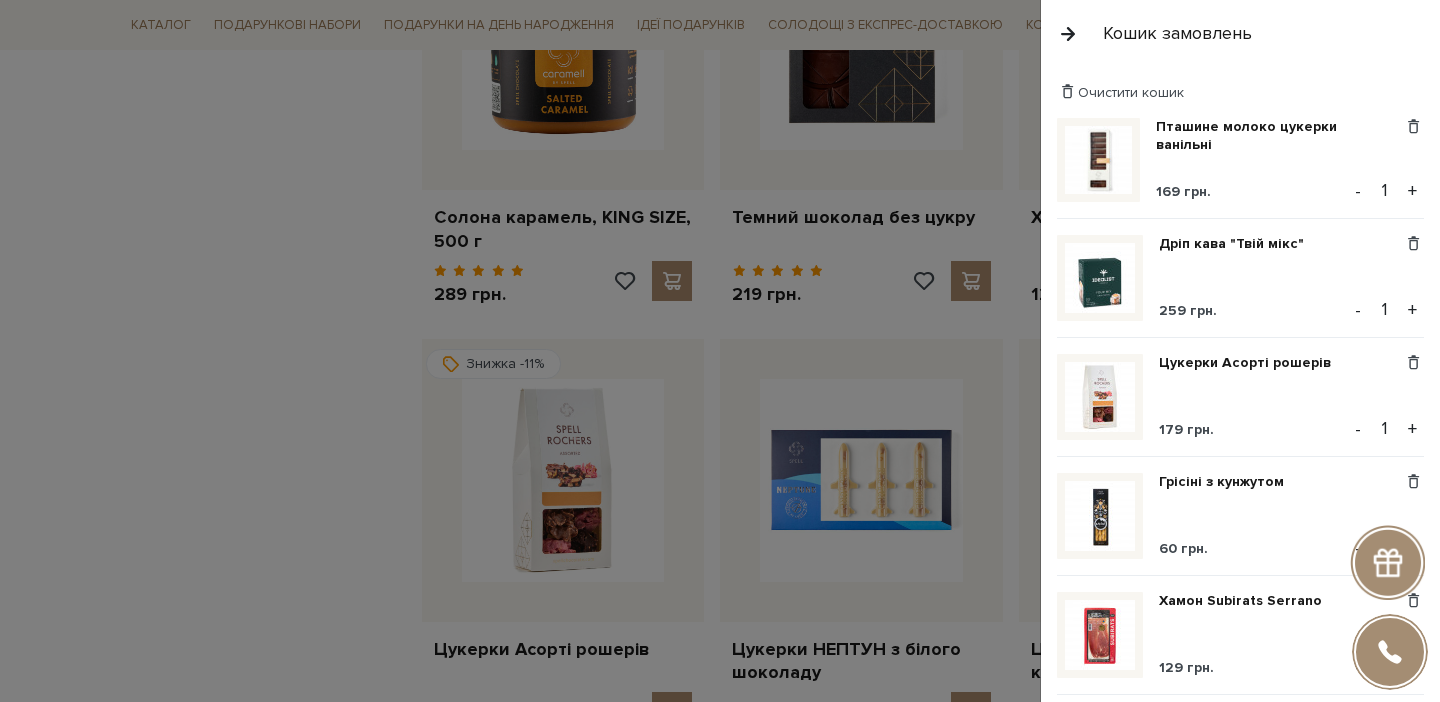 click at bounding box center (720, 351) 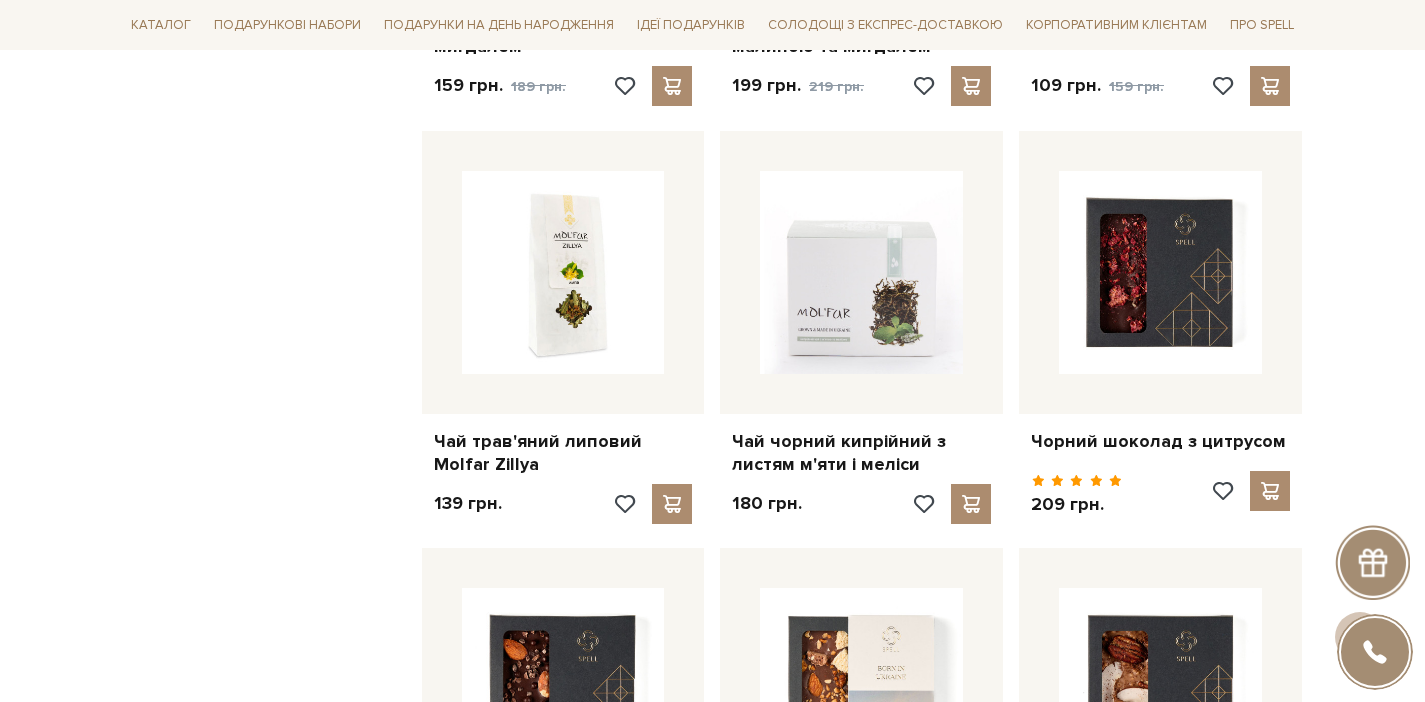 scroll, scrollTop: 31464, scrollLeft: 0, axis: vertical 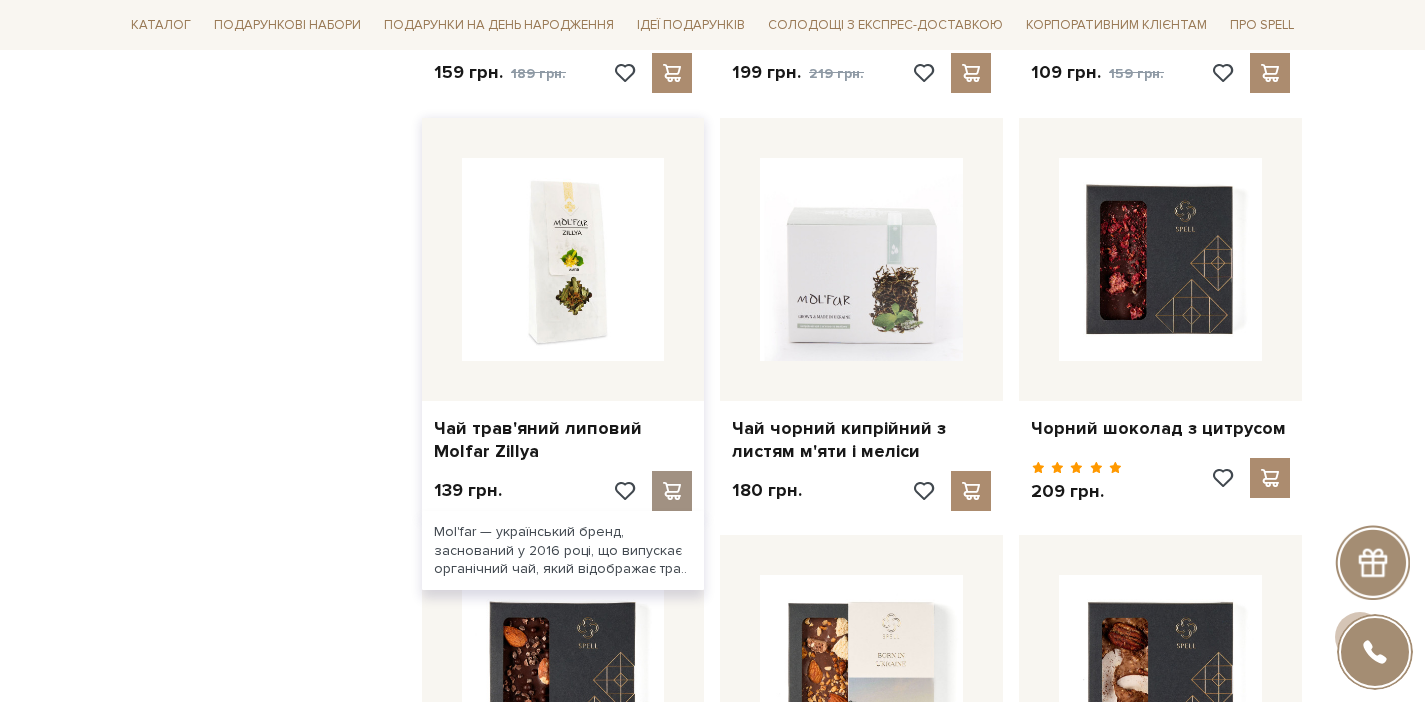 click at bounding box center [672, 491] 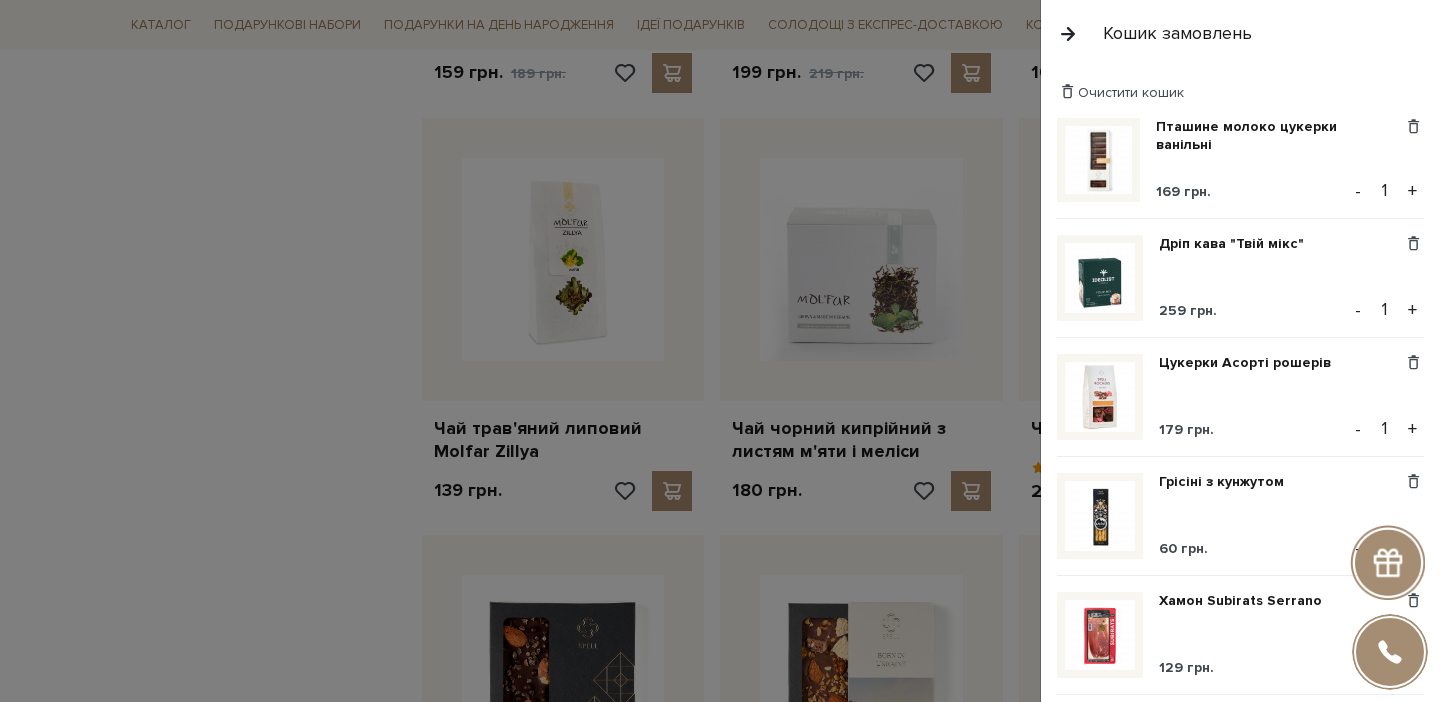 click at bounding box center (720, 351) 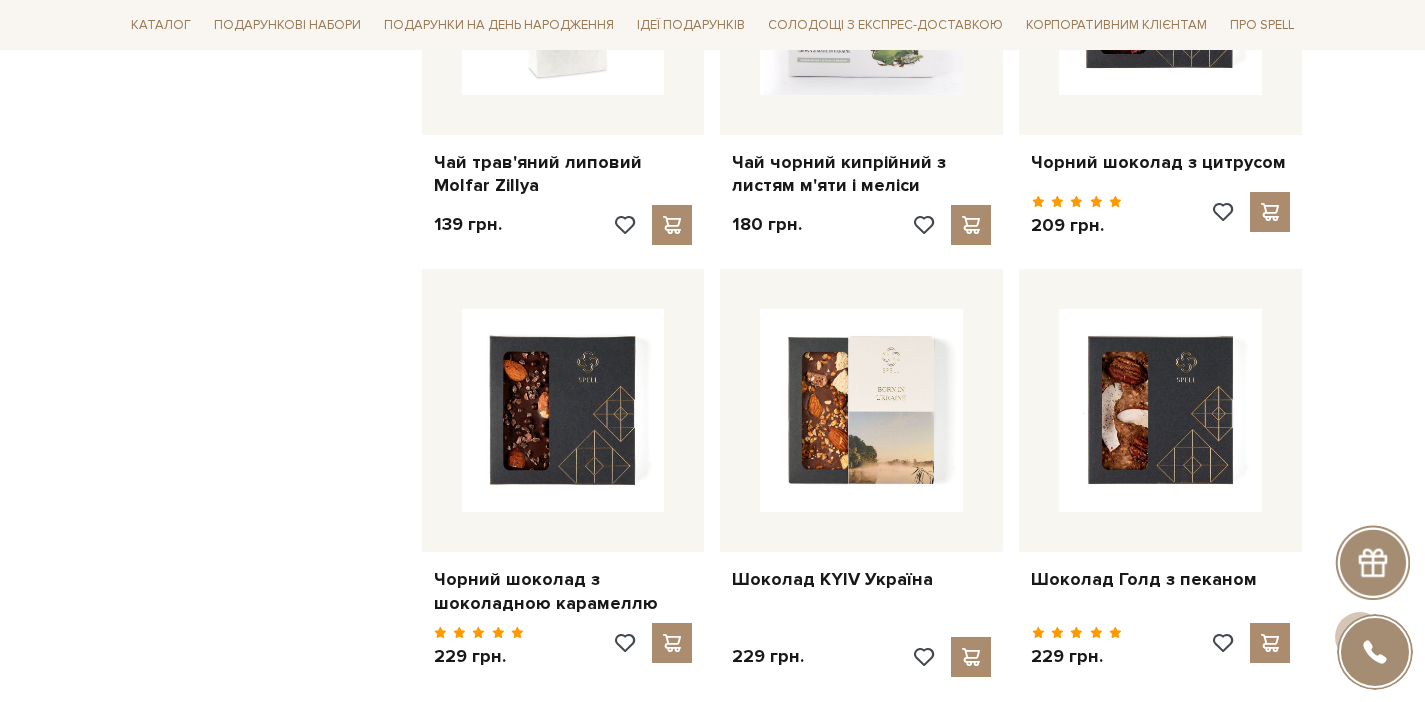 scroll, scrollTop: 31998, scrollLeft: 0, axis: vertical 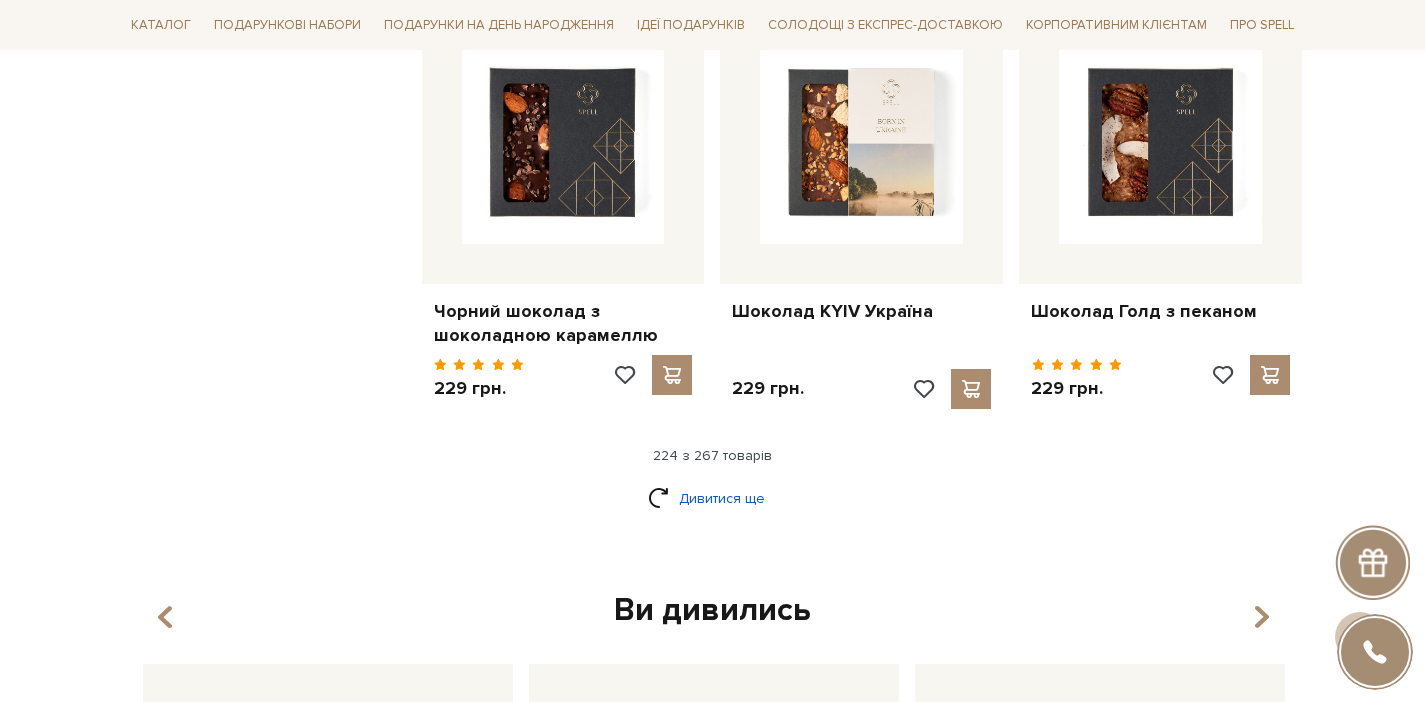 click on "Дивитися ще" at bounding box center (713, 498) 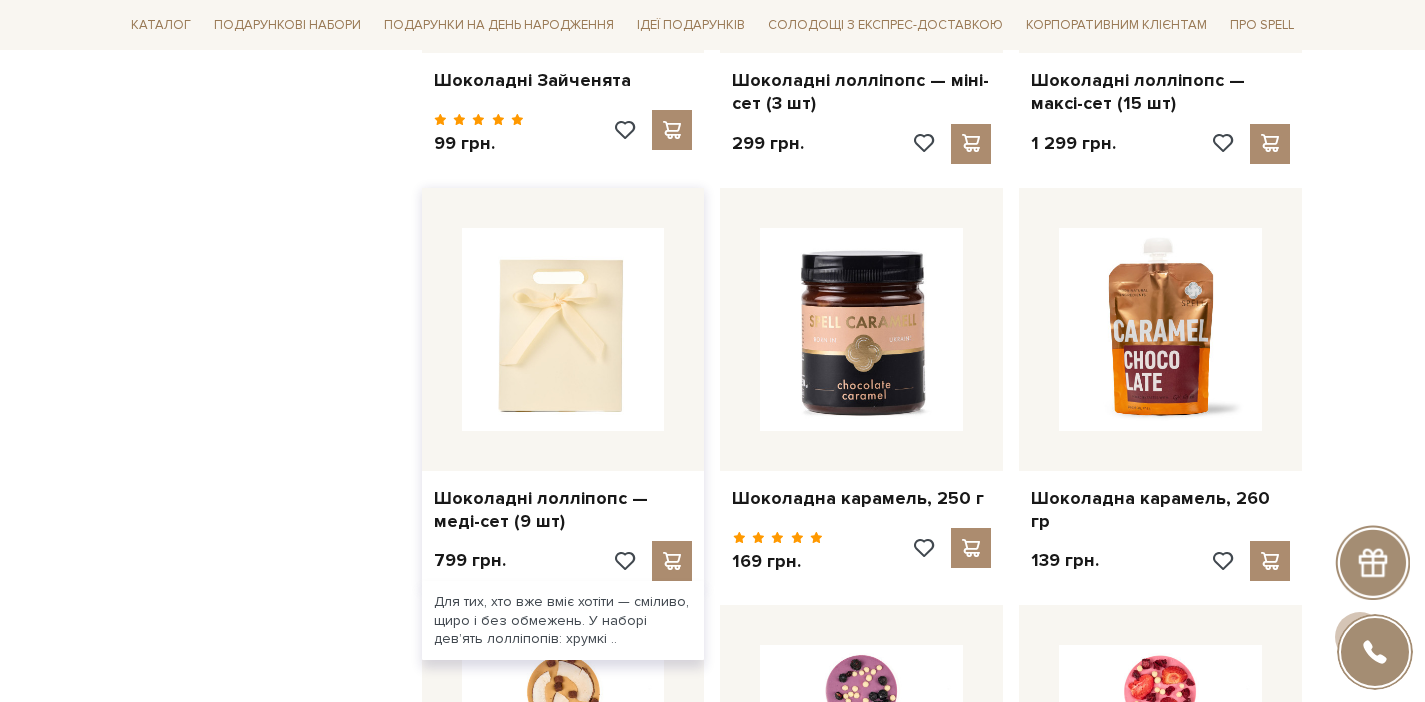 scroll, scrollTop: 32674, scrollLeft: 0, axis: vertical 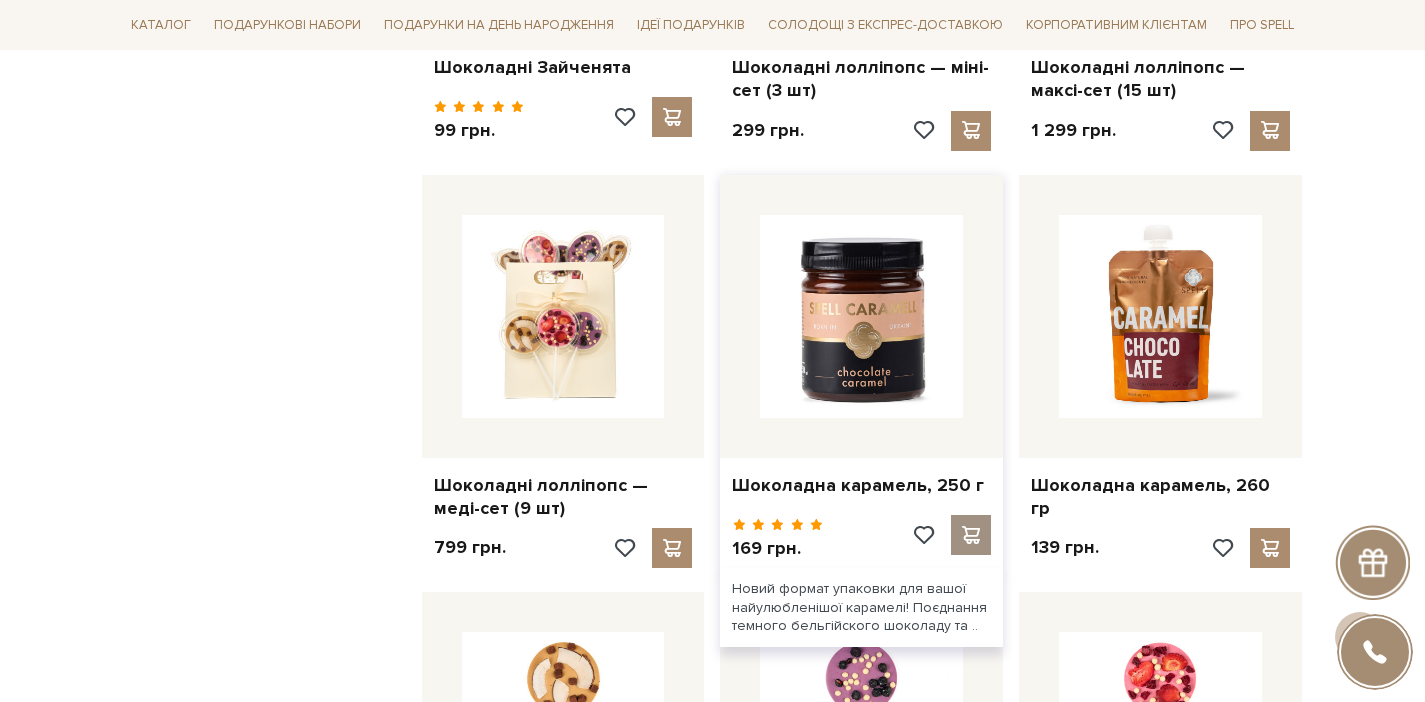 click at bounding box center [971, 535] 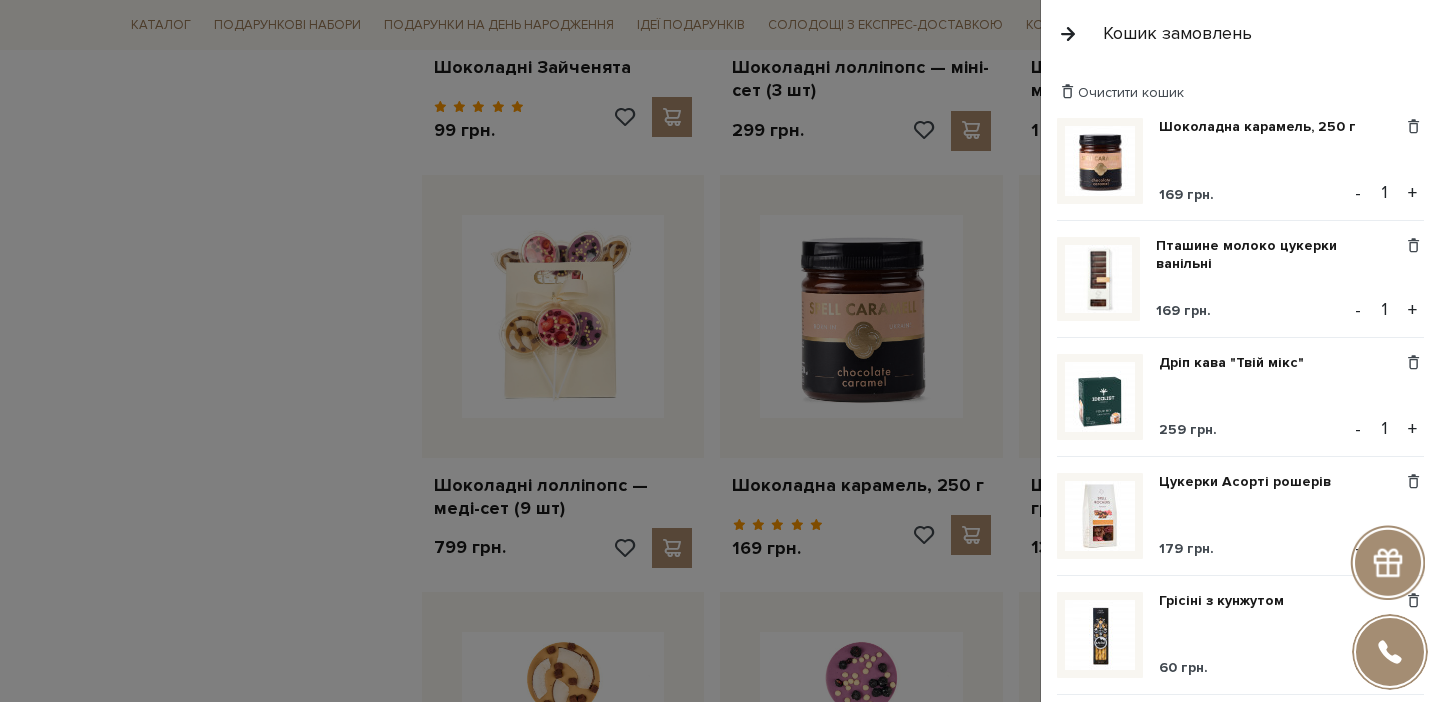 click at bounding box center [720, 351] 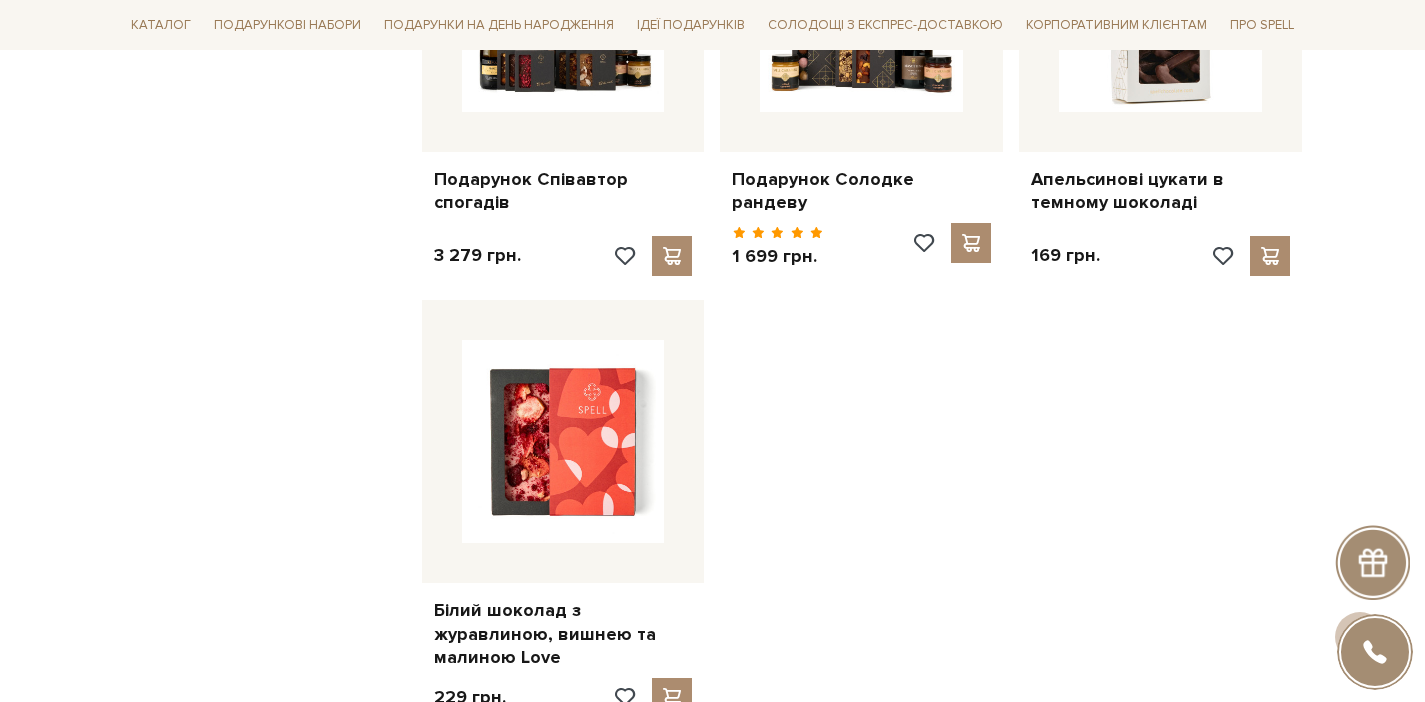 scroll, scrollTop: 34325, scrollLeft: 0, axis: vertical 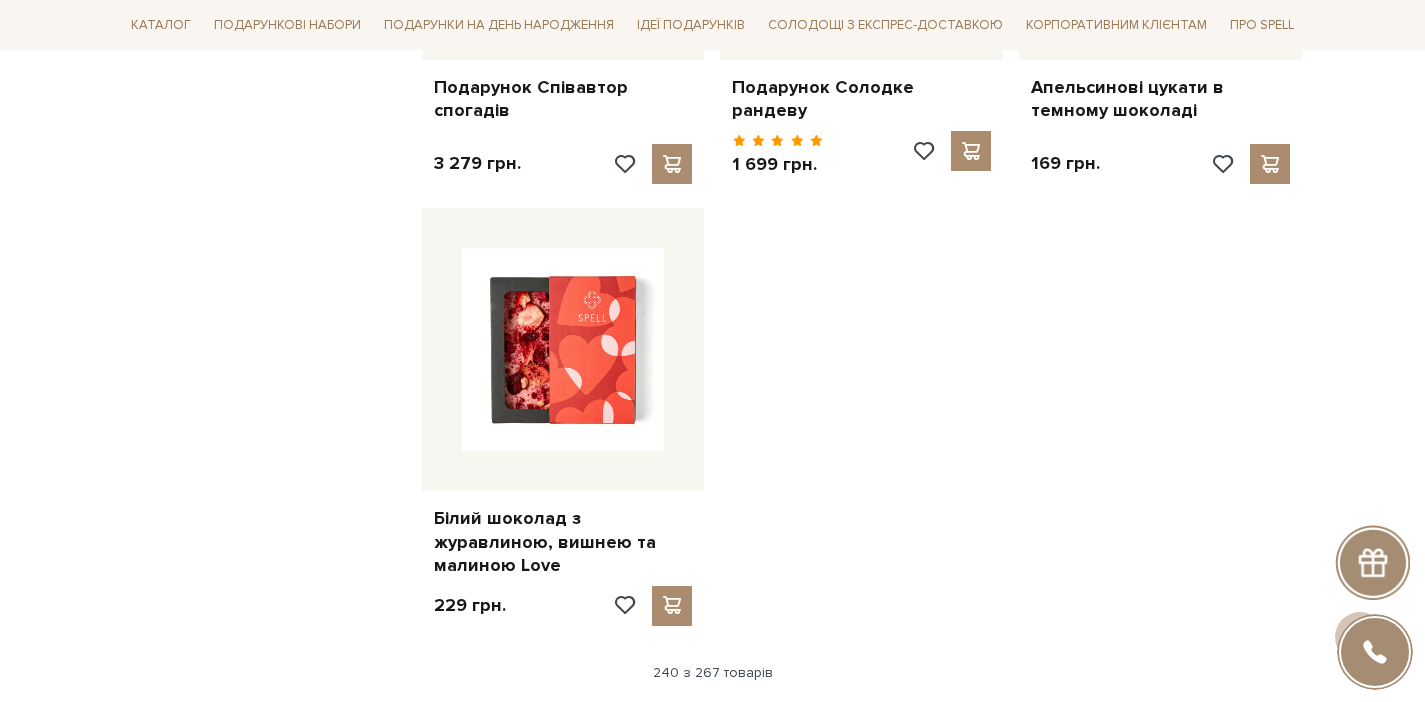 click on "Дивитися ще" at bounding box center [713, 715] 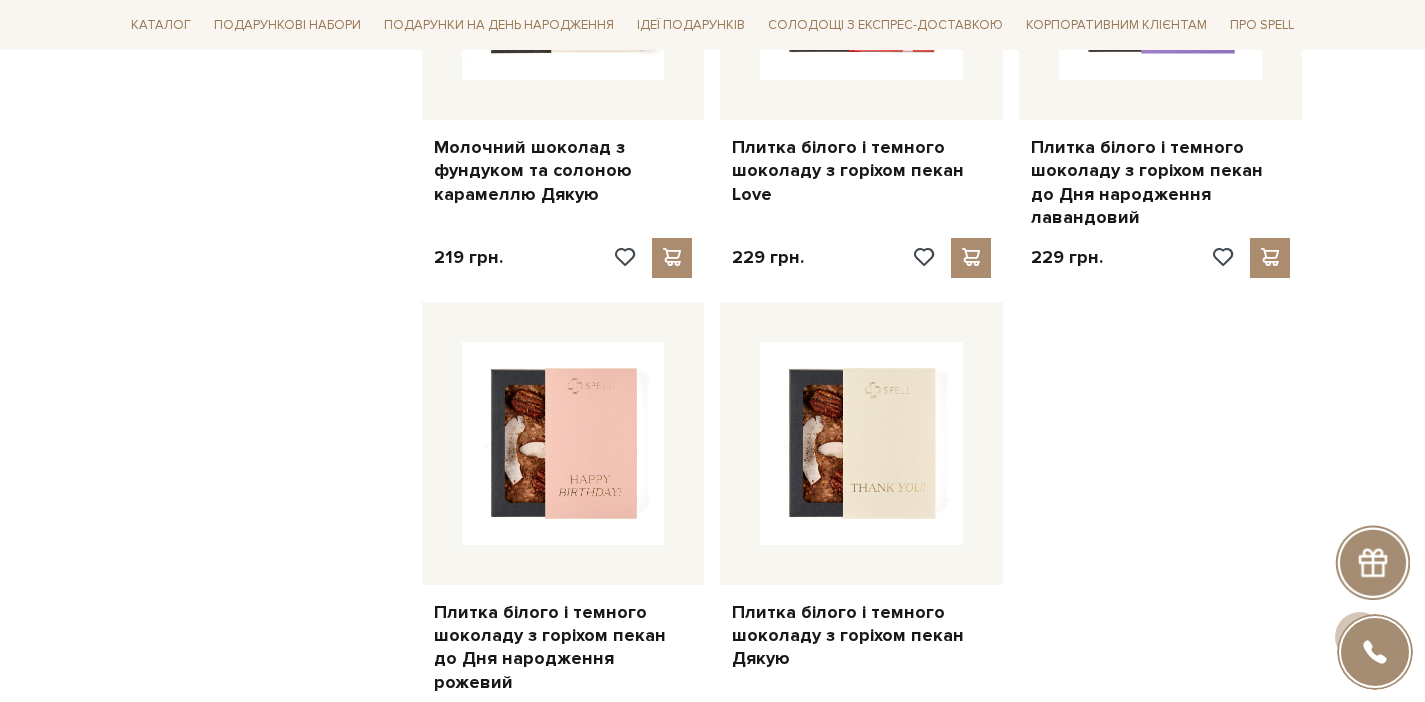 scroll, scrollTop: 36723, scrollLeft: 0, axis: vertical 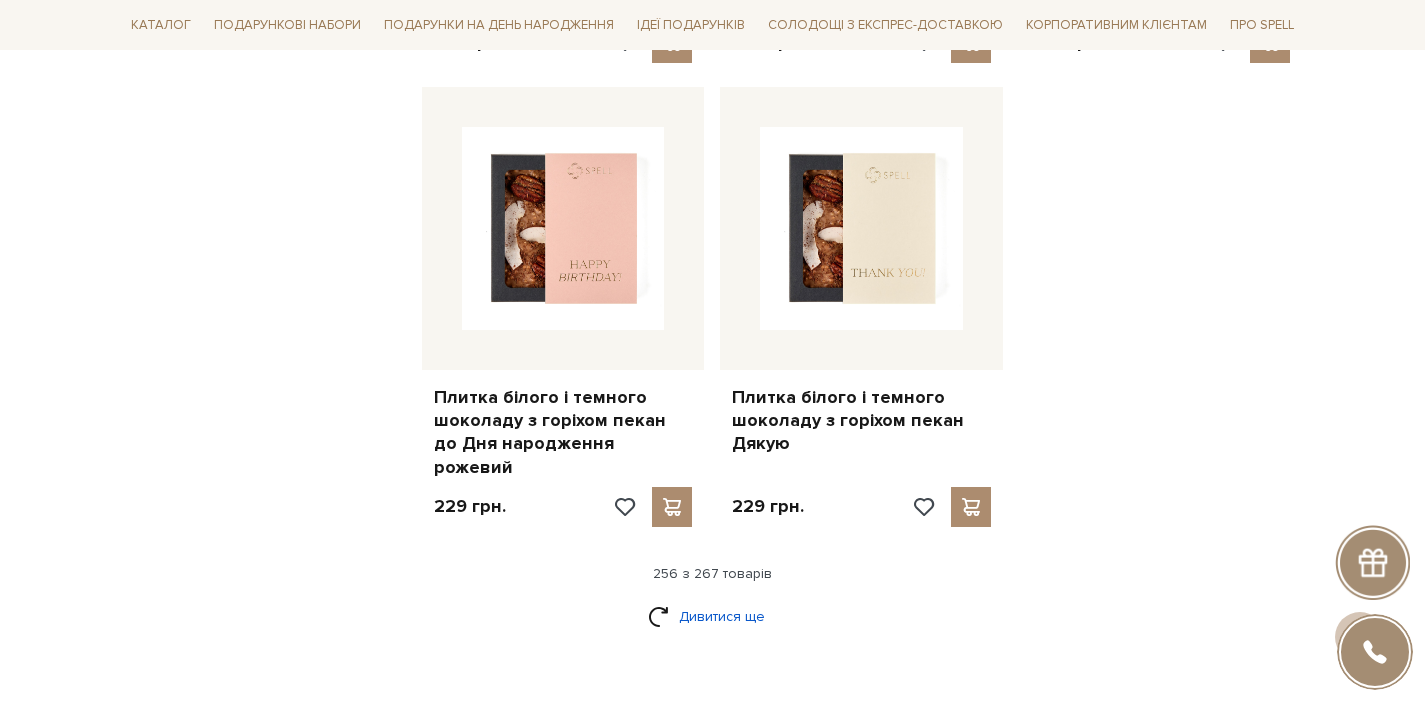 click on "Дивитися ще" at bounding box center [713, 616] 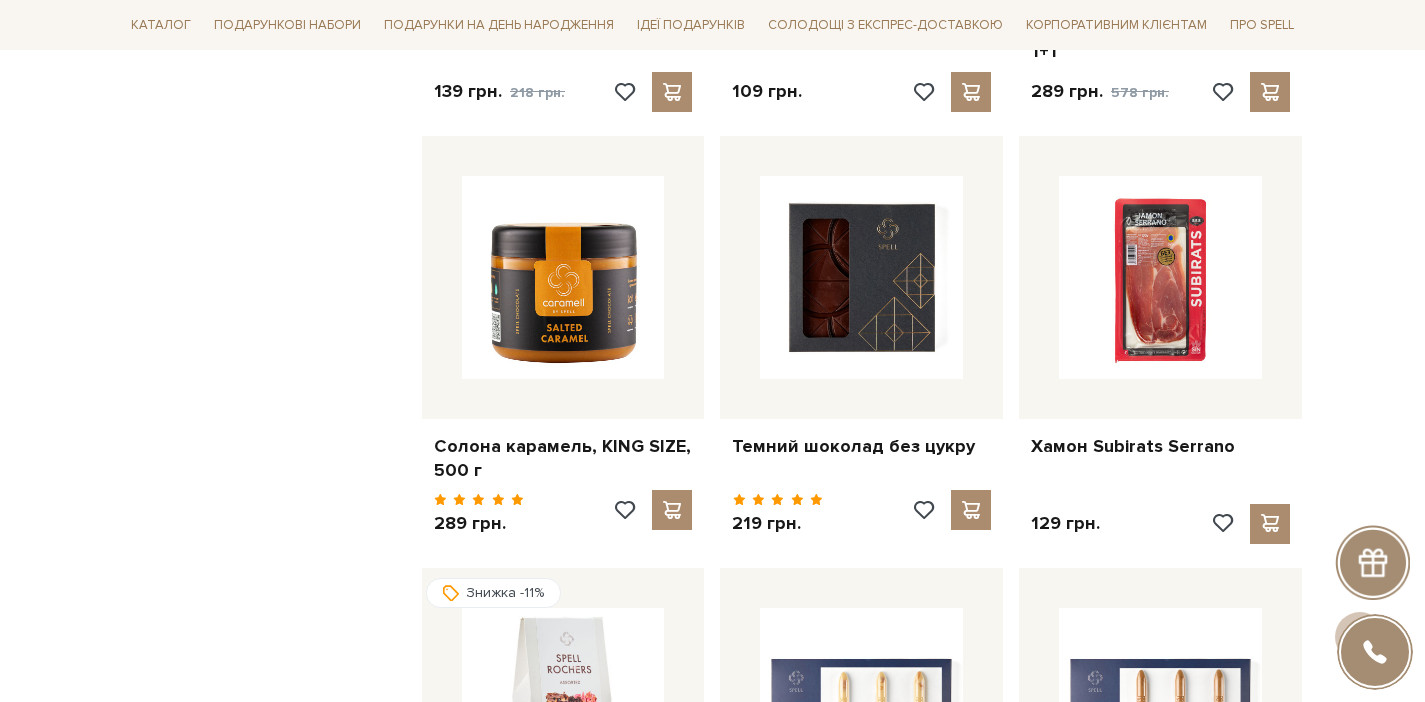 scroll, scrollTop: 28377, scrollLeft: 0, axis: vertical 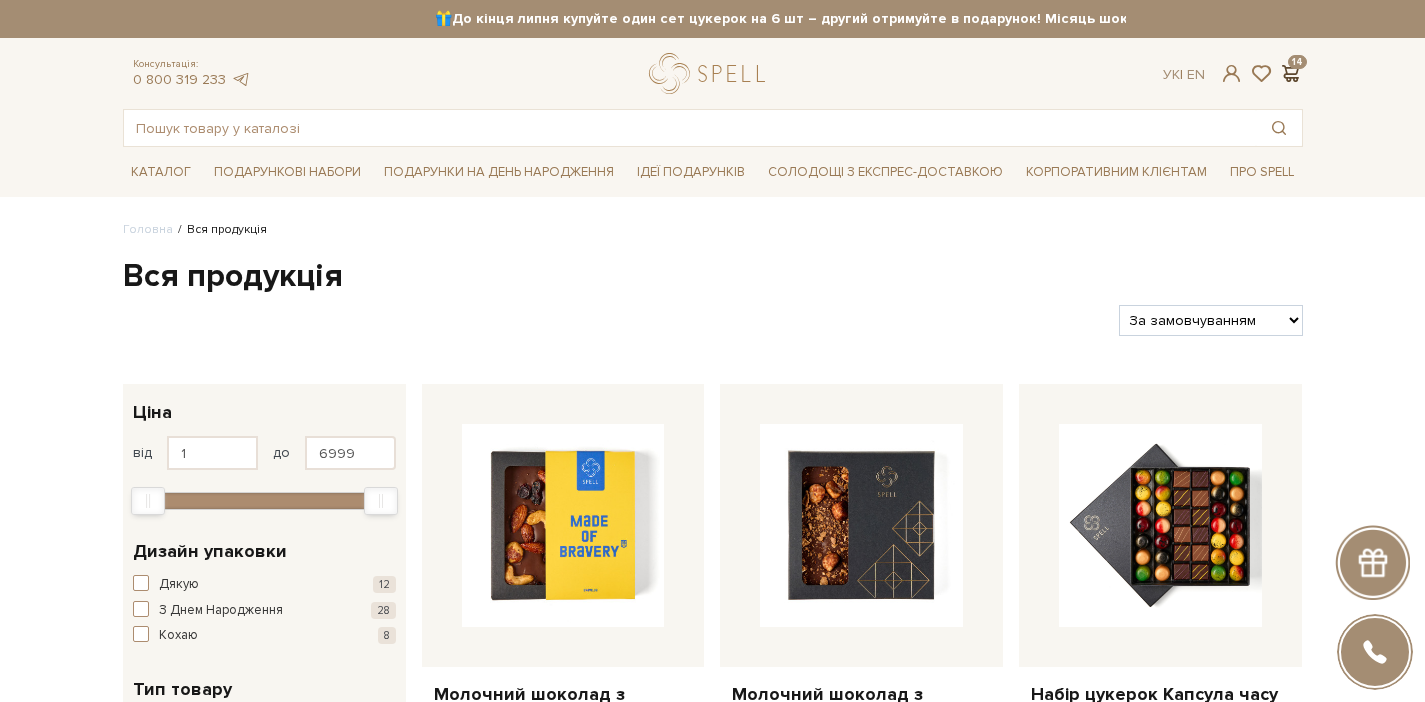 click at bounding box center [1291, 73] 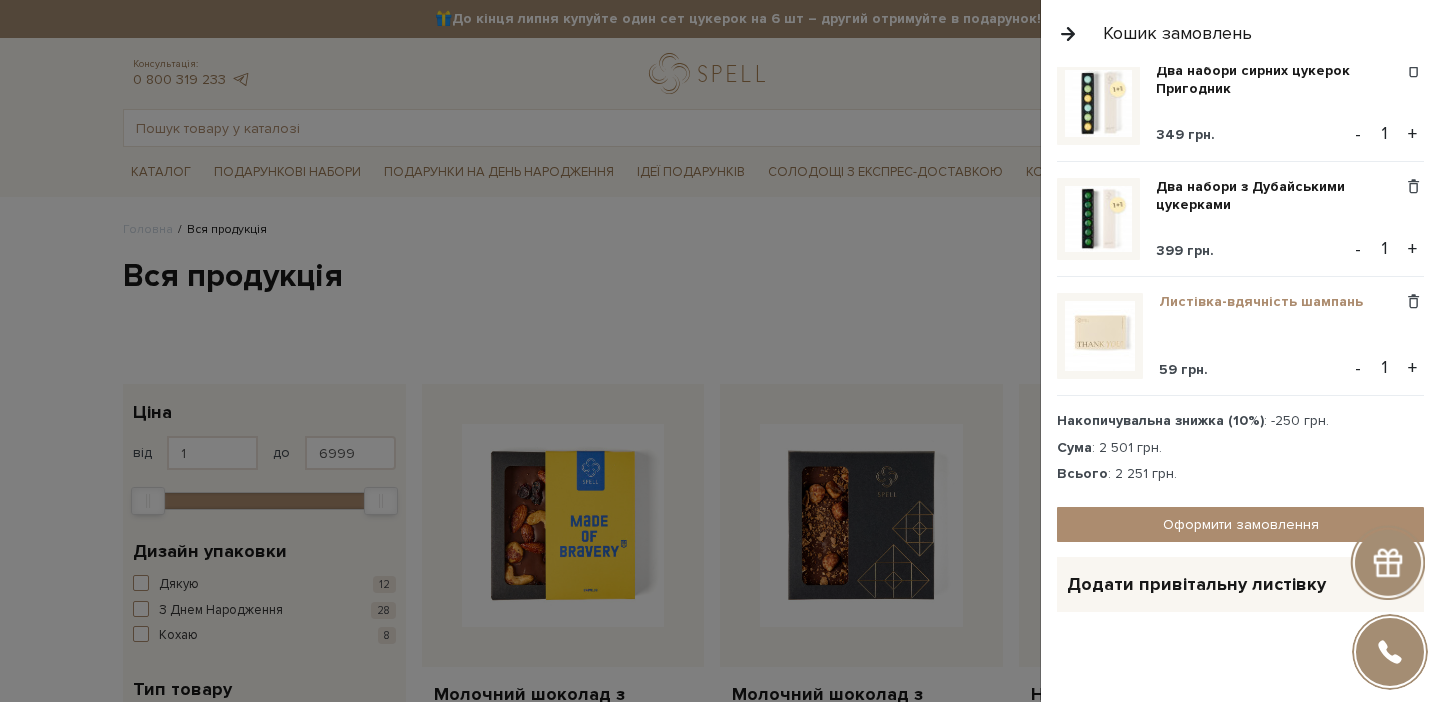 scroll, scrollTop: 1245, scrollLeft: 0, axis: vertical 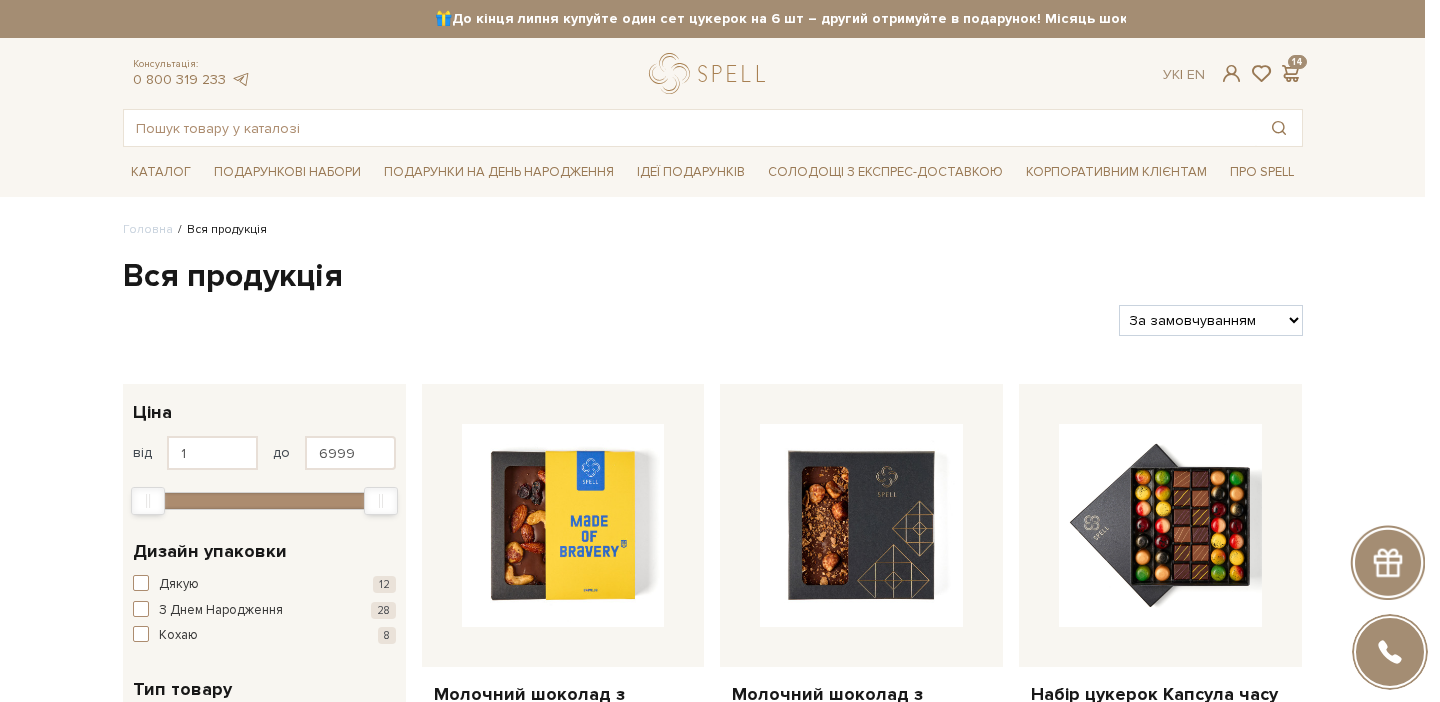 click at bounding box center (720, 351) 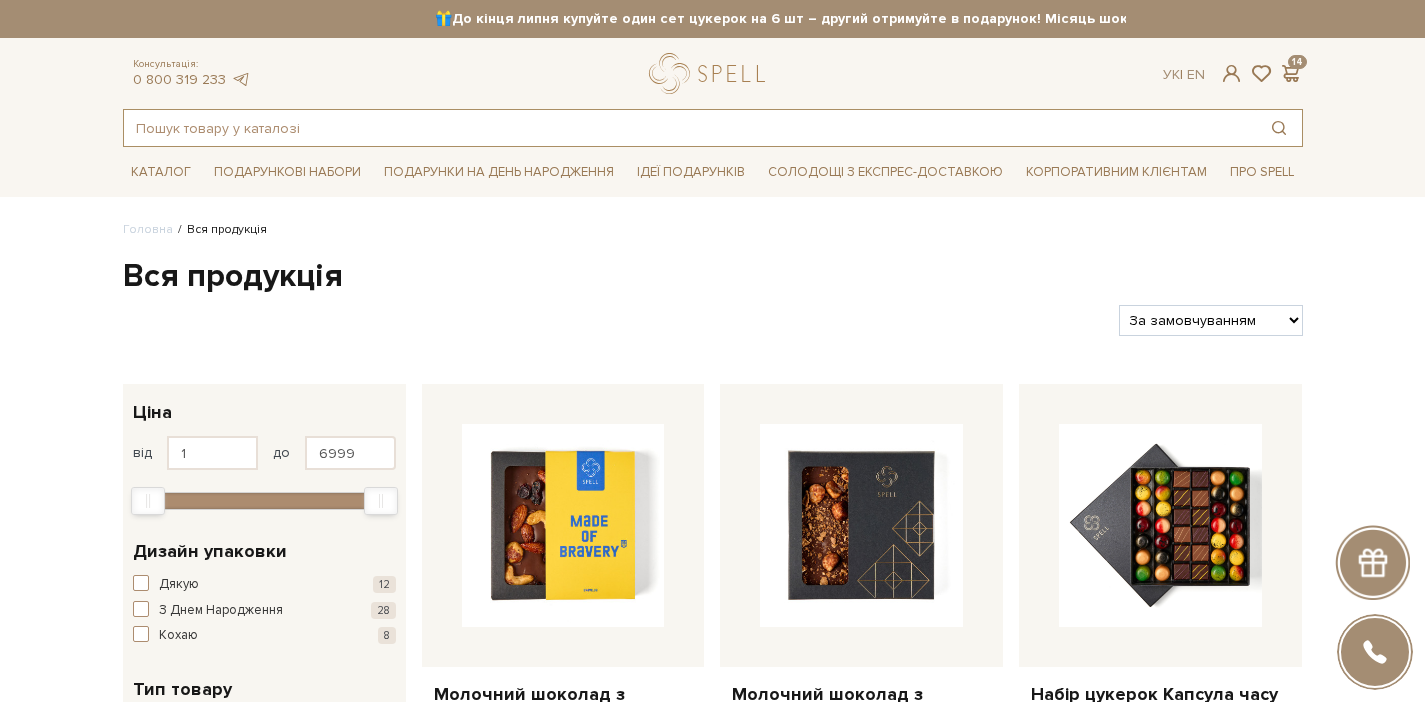 click at bounding box center [690, 128] 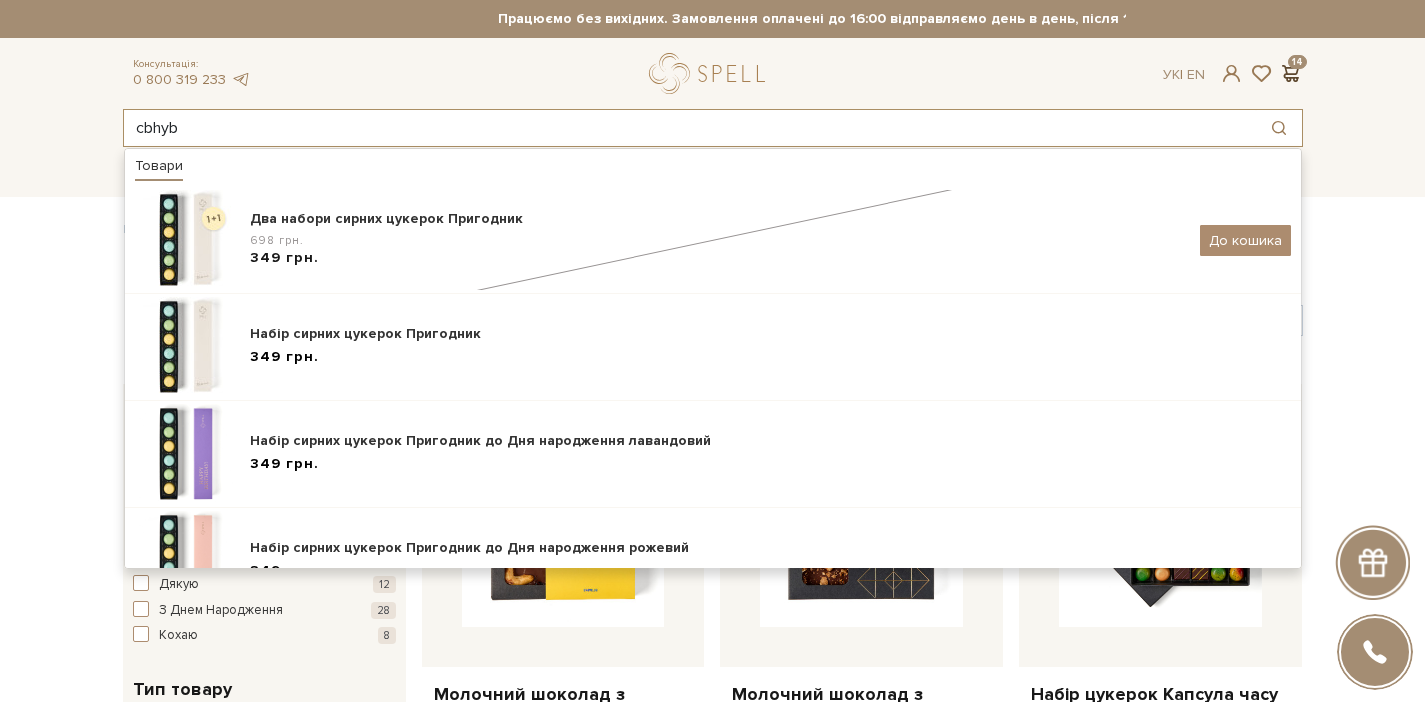 type on "cbhyb" 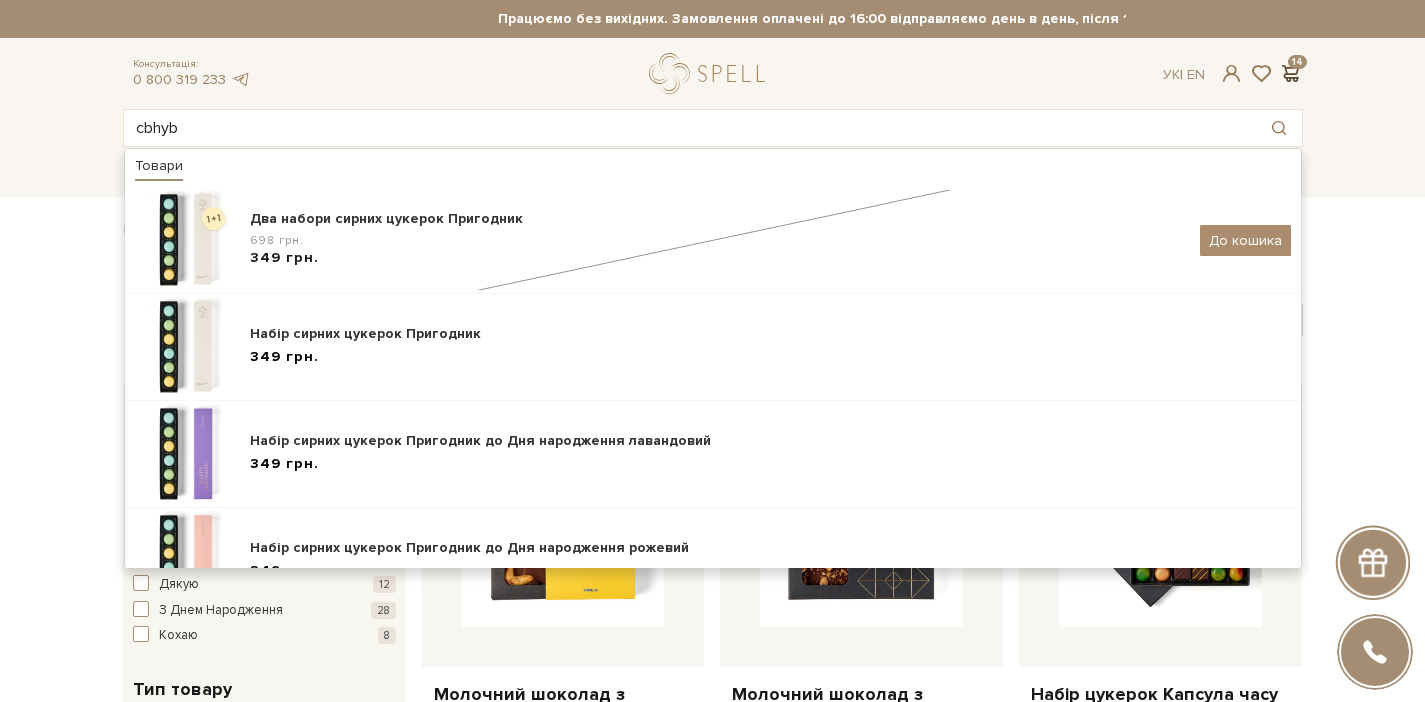 click at bounding box center [1291, 73] 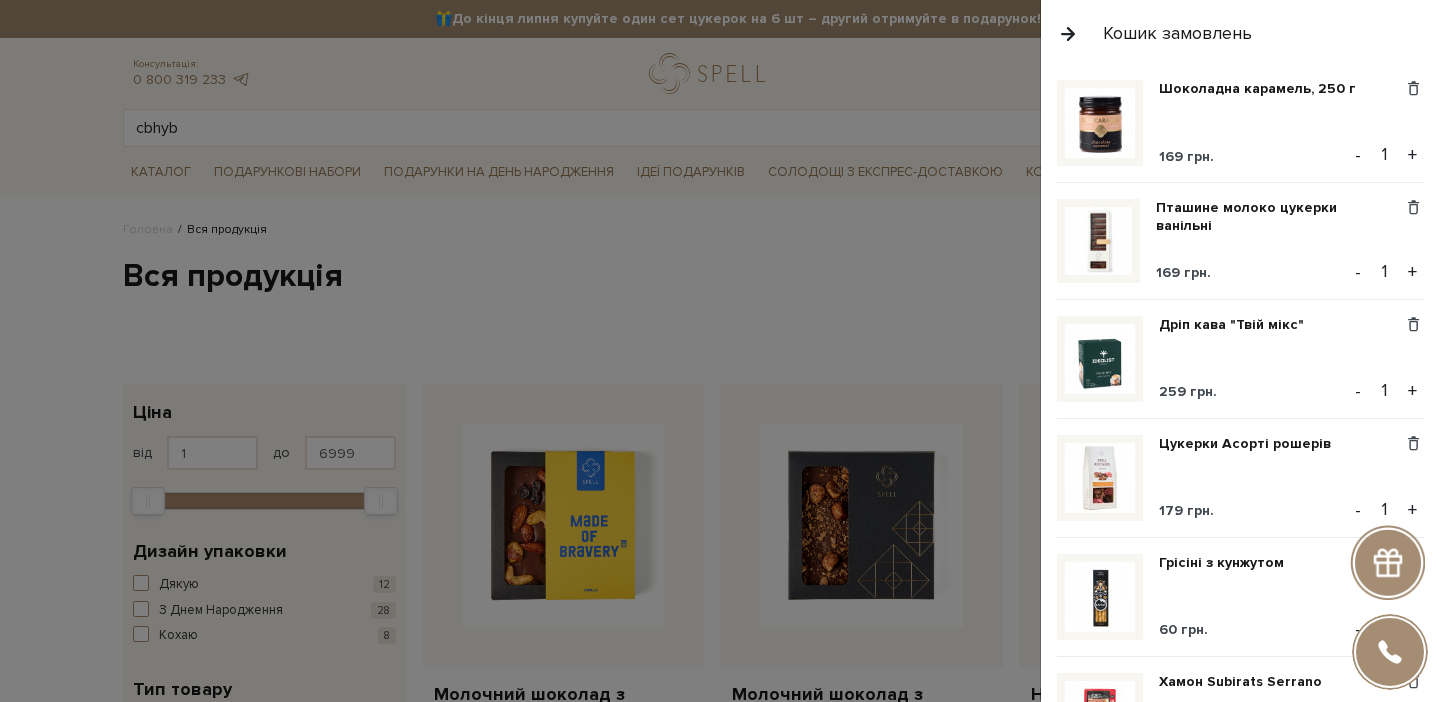 scroll, scrollTop: 51, scrollLeft: 0, axis: vertical 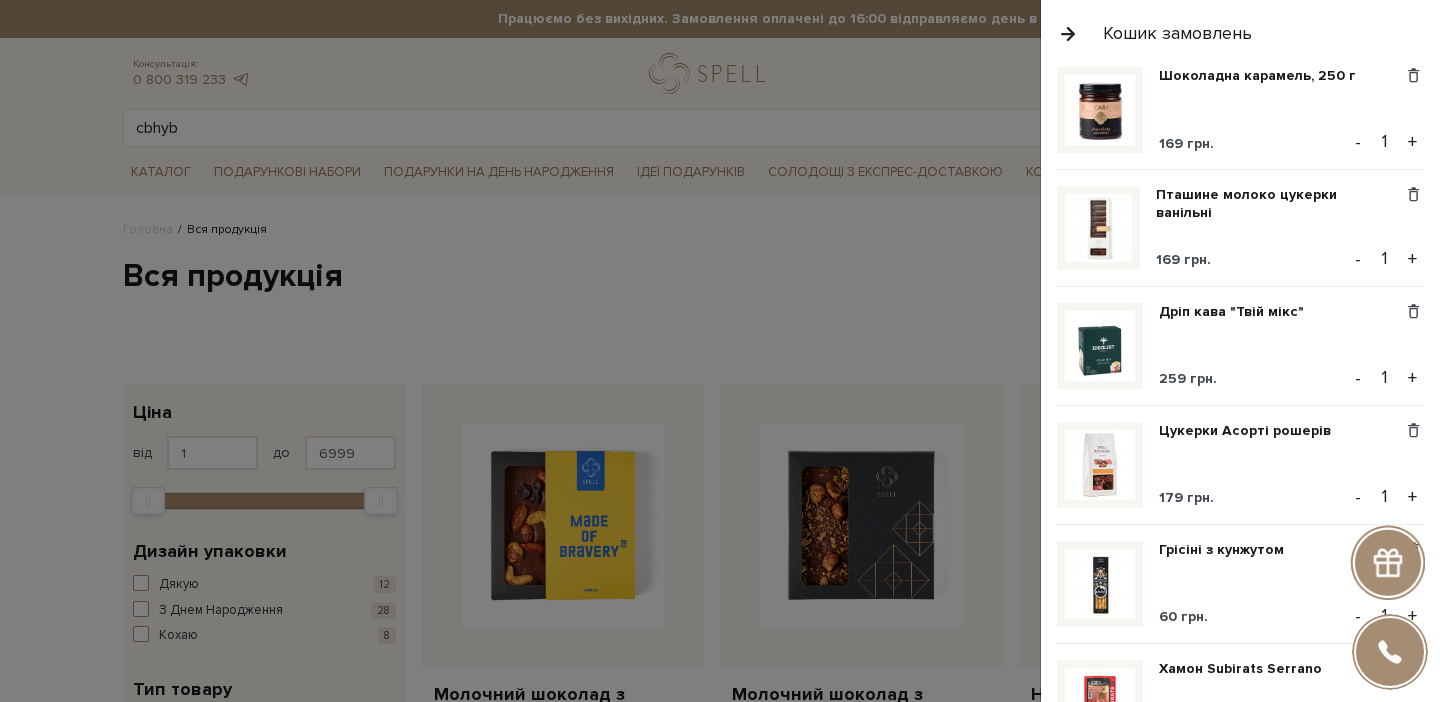 click at bounding box center [1100, 465] 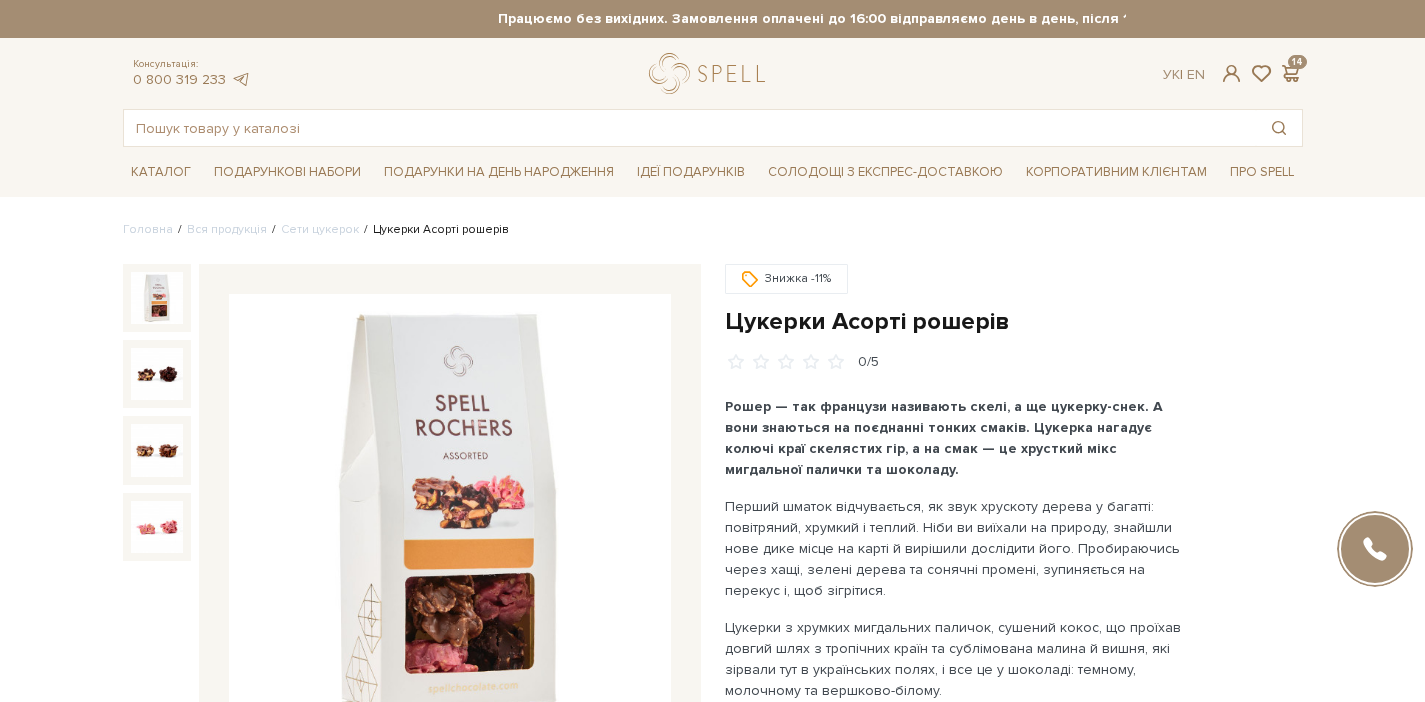 scroll, scrollTop: 0, scrollLeft: 0, axis: both 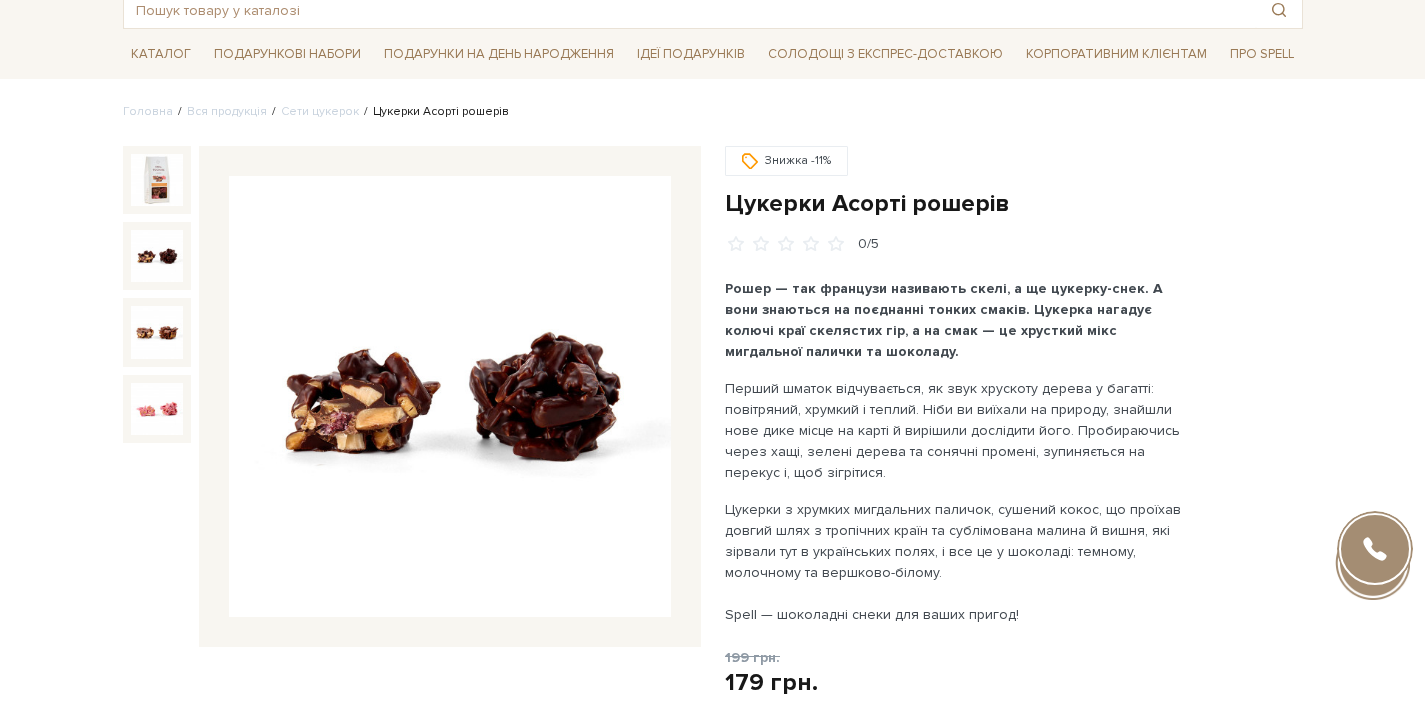 click at bounding box center (157, 256) 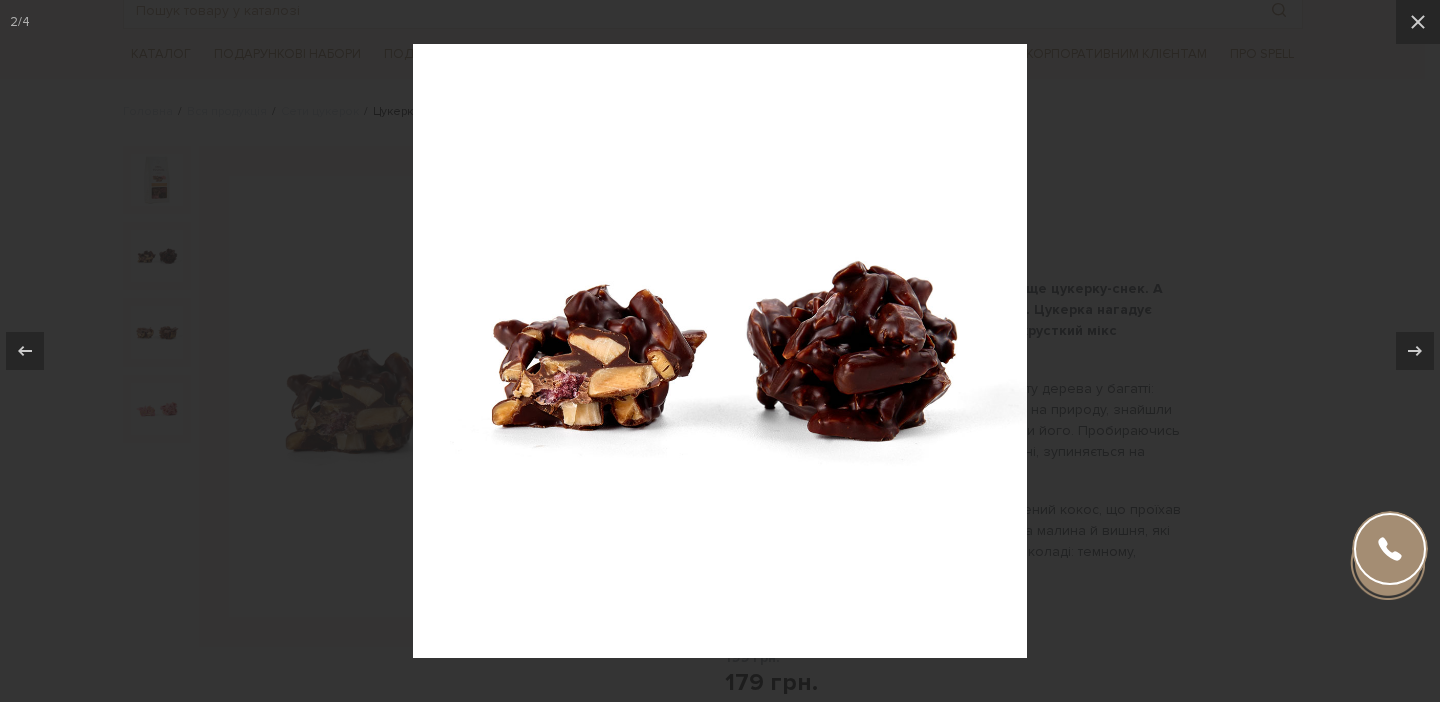 click at bounding box center (720, 351) 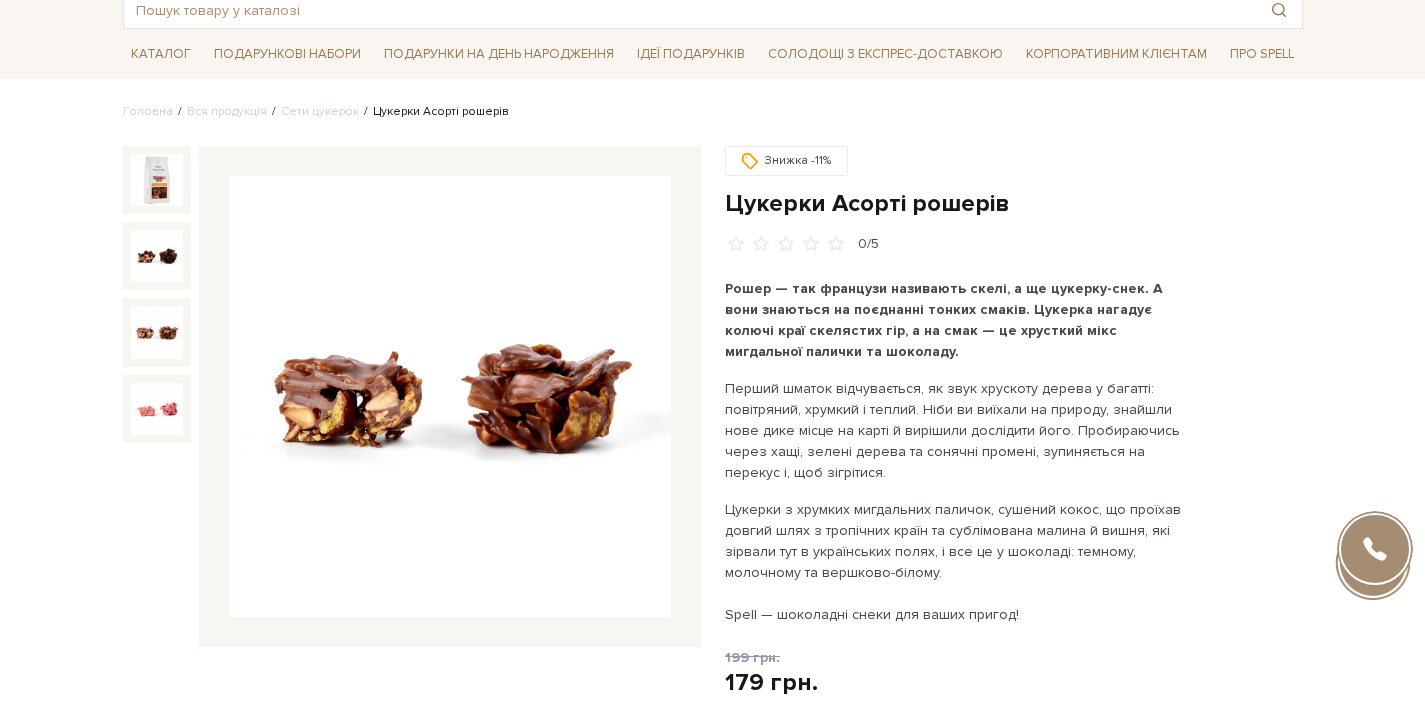 click at bounding box center [157, 332] 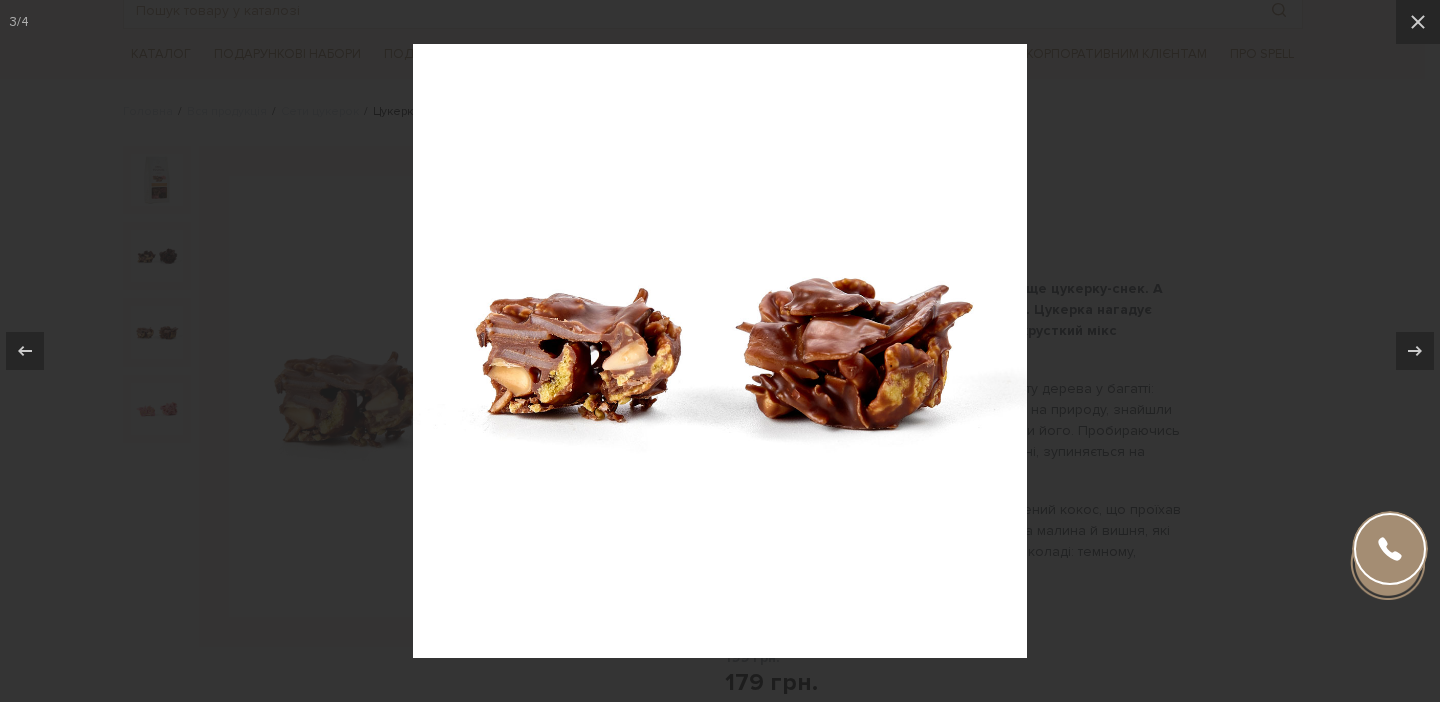 click at bounding box center [720, 351] 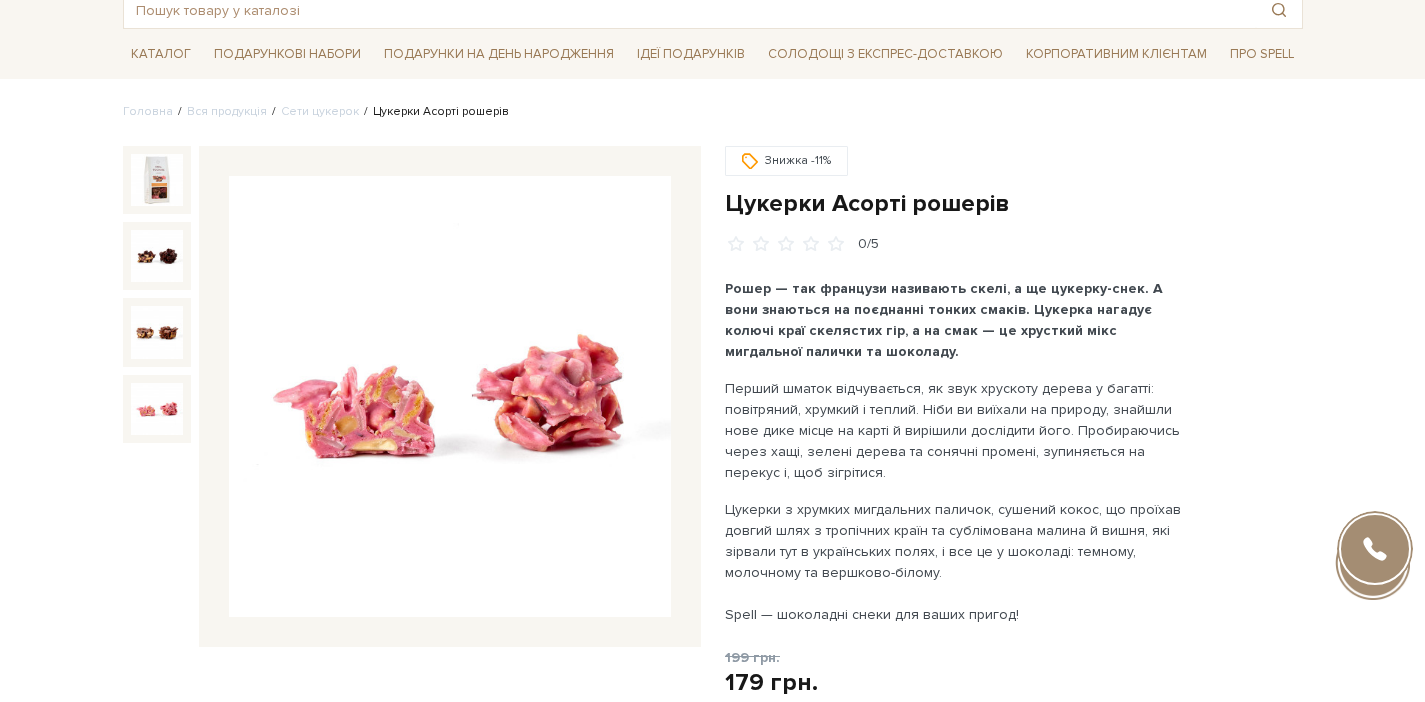 click at bounding box center [157, 409] 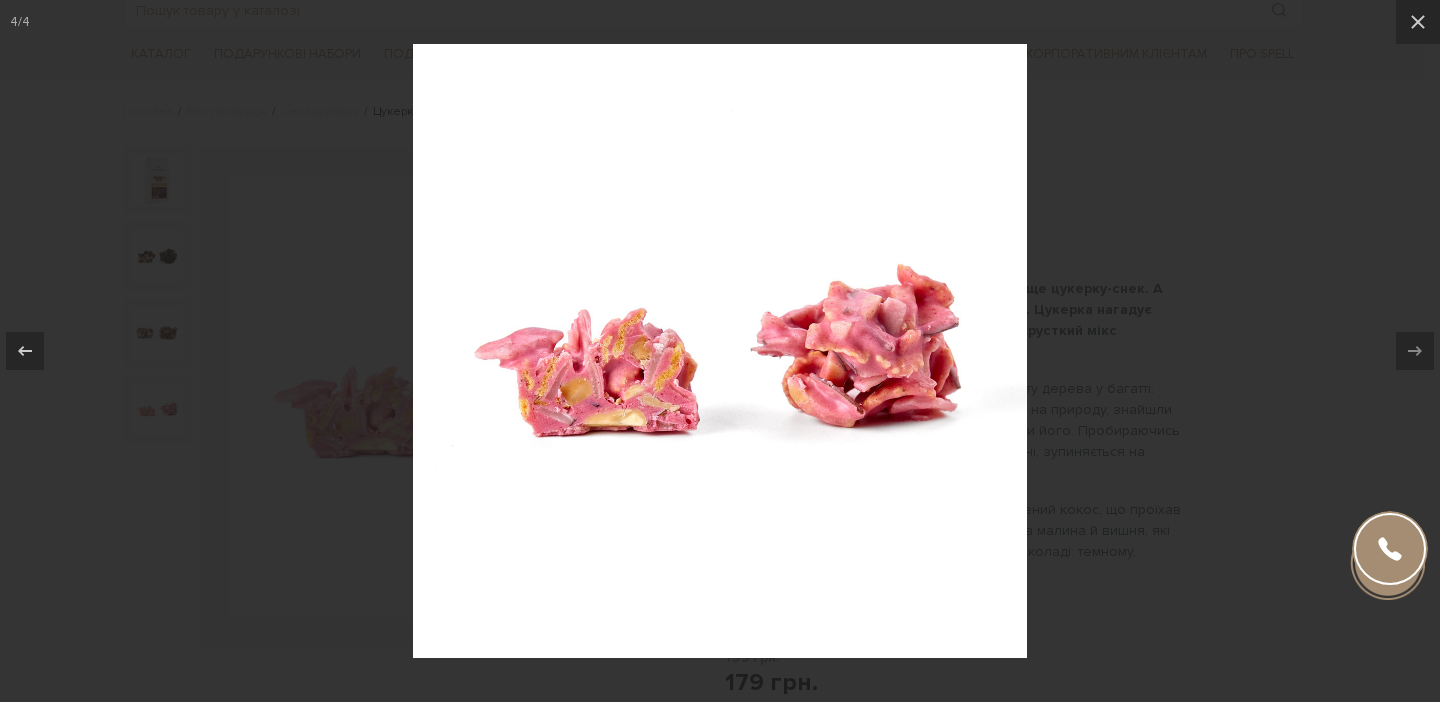 click at bounding box center [720, 351] 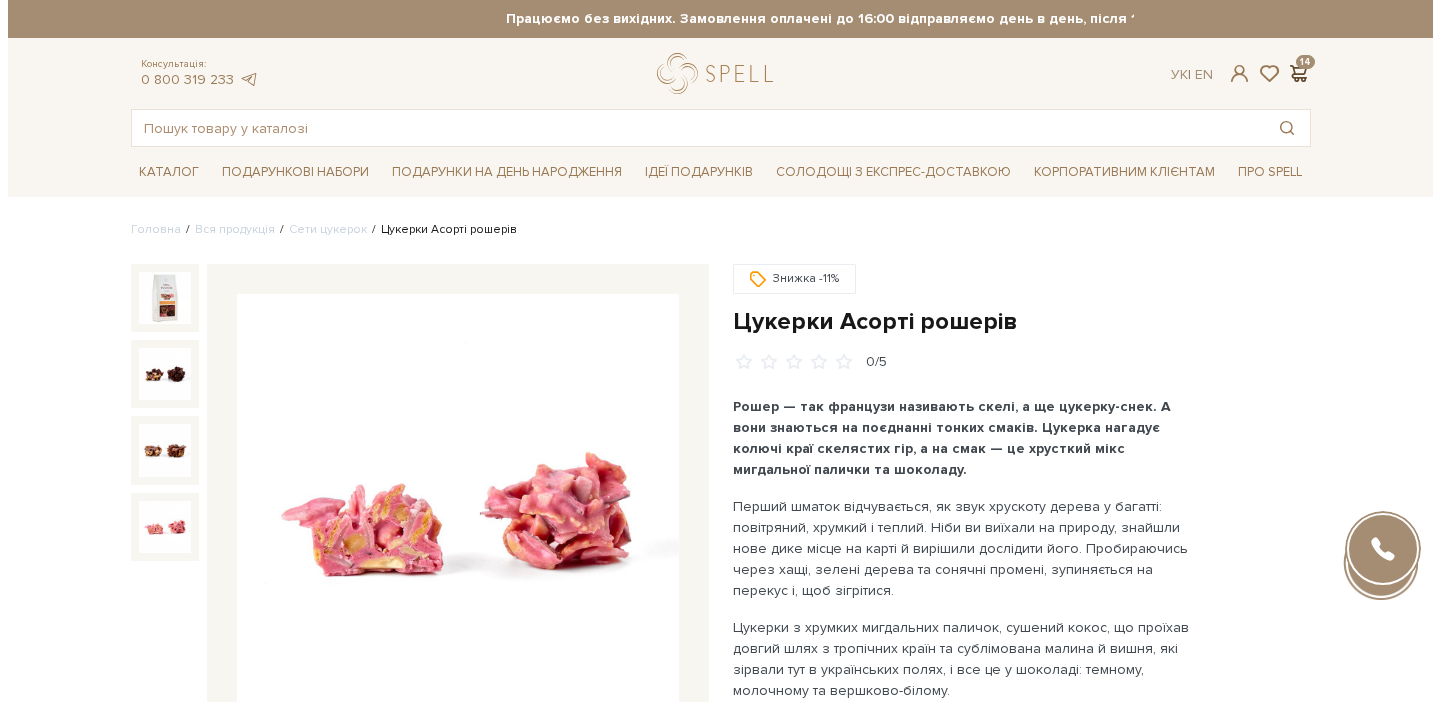 scroll, scrollTop: 12, scrollLeft: 0, axis: vertical 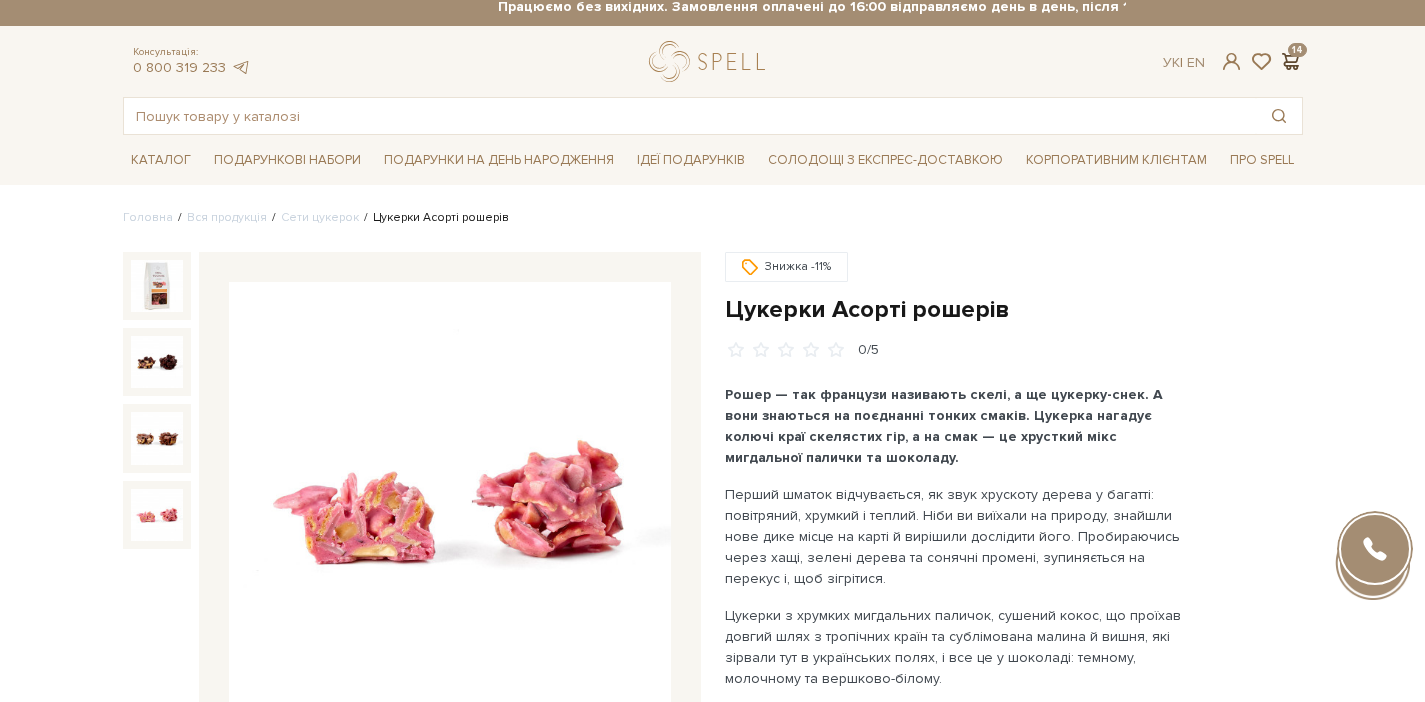 click at bounding box center [1291, 61] 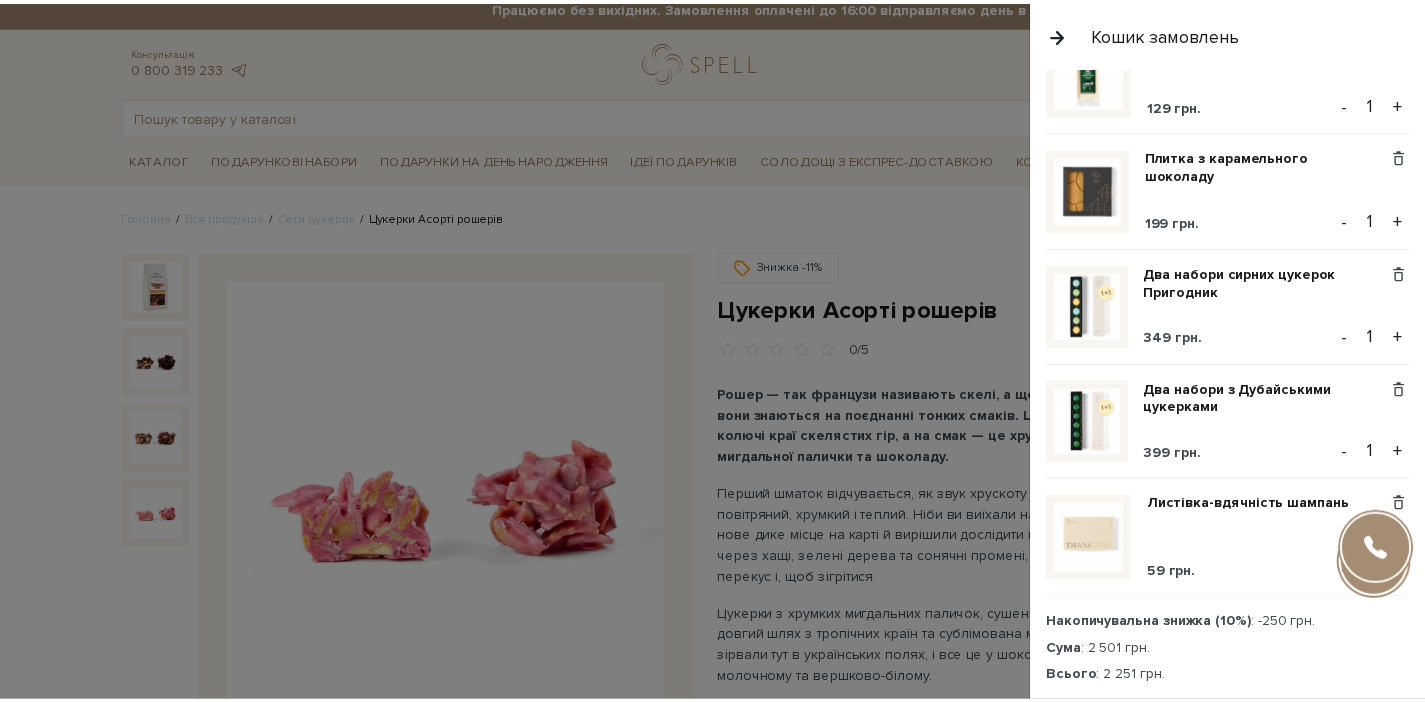 scroll, scrollTop: 1167, scrollLeft: 0, axis: vertical 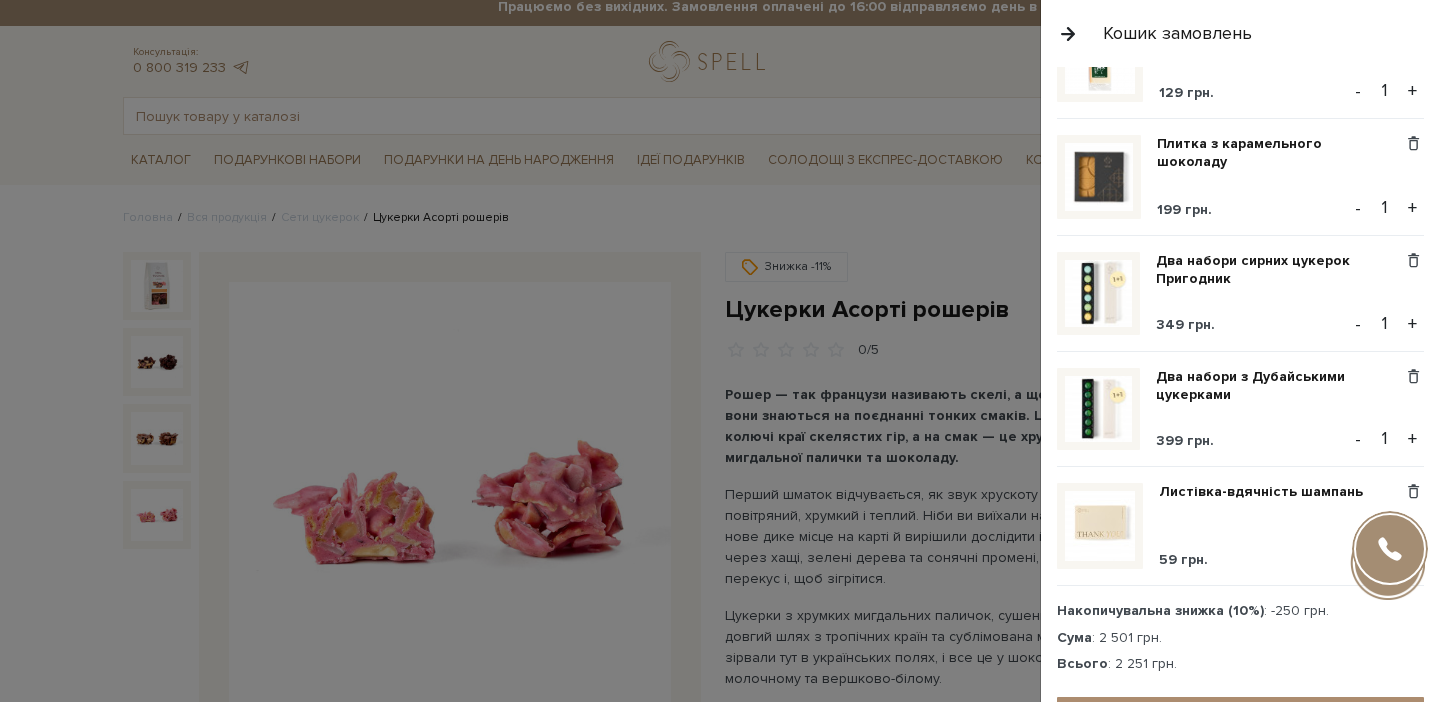 click at bounding box center [720, 351] 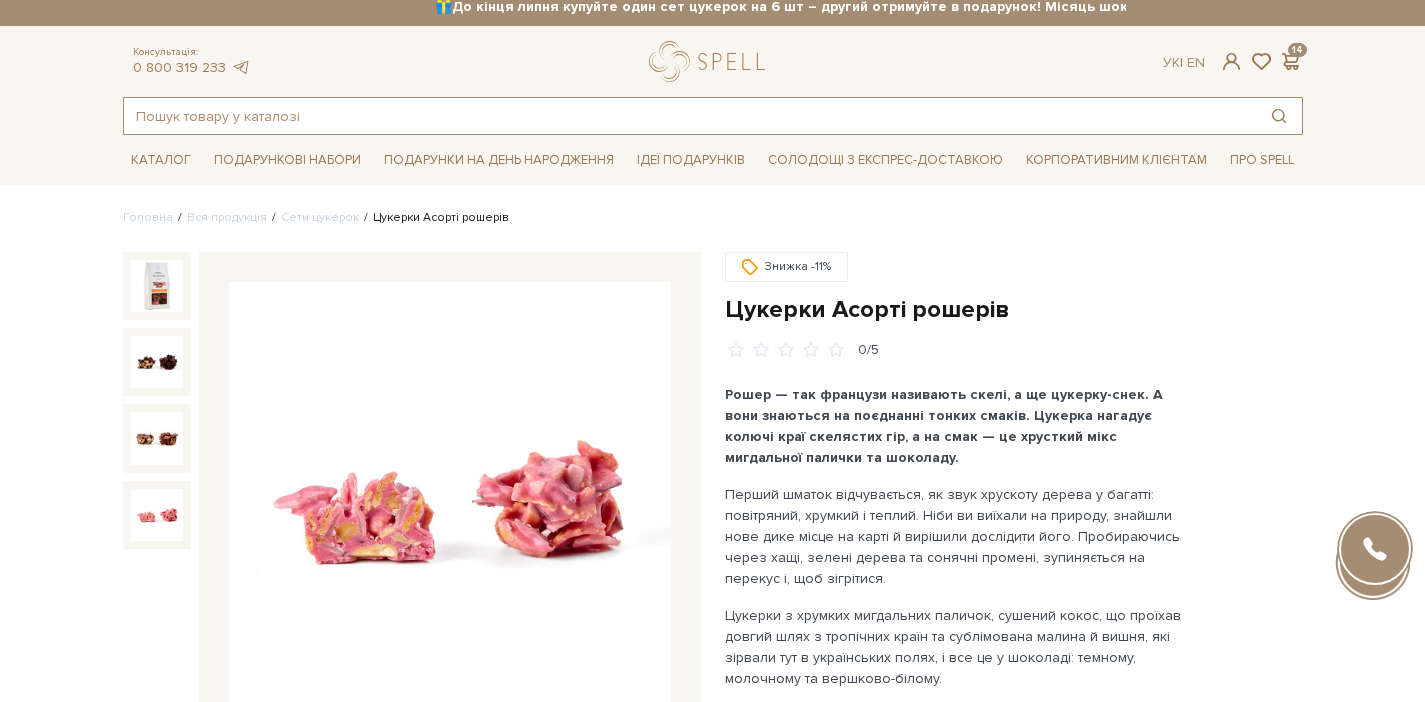 click at bounding box center (690, 116) 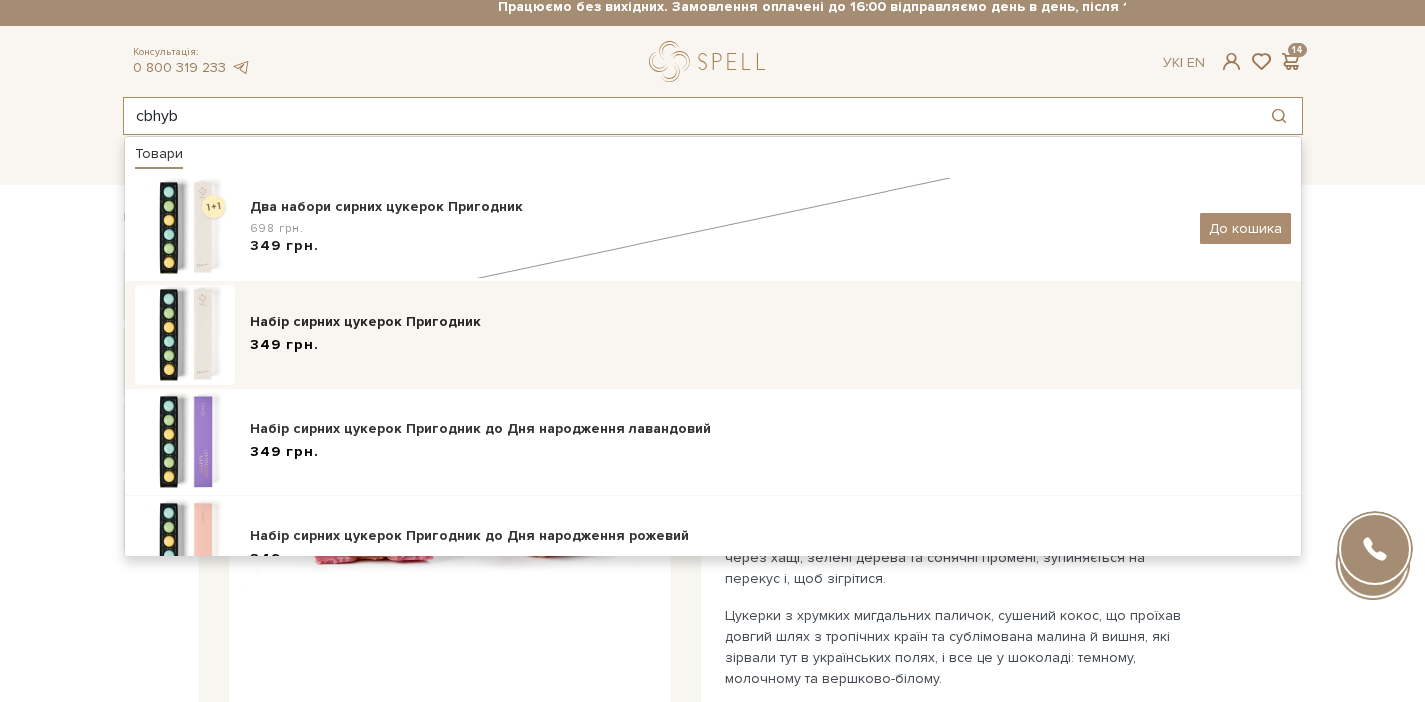 scroll, scrollTop: 26, scrollLeft: 0, axis: vertical 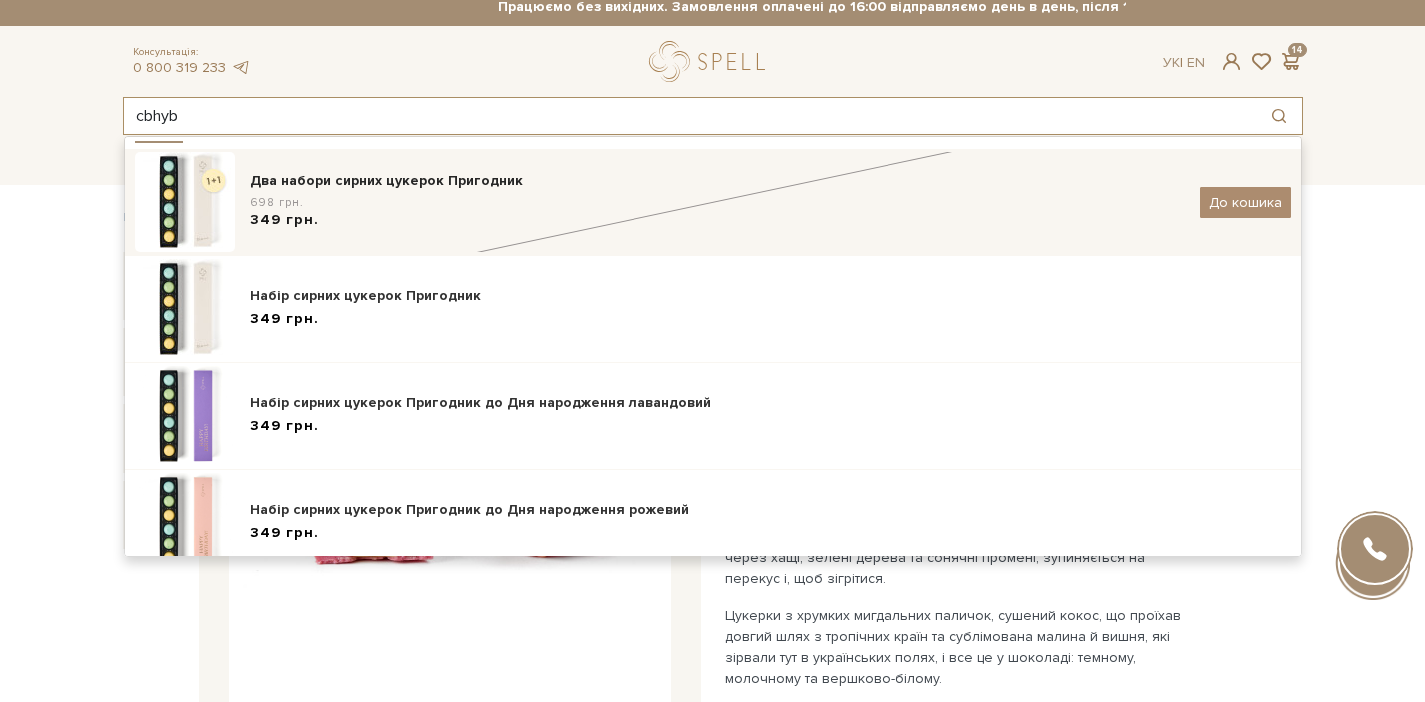 type on "cbhyb" 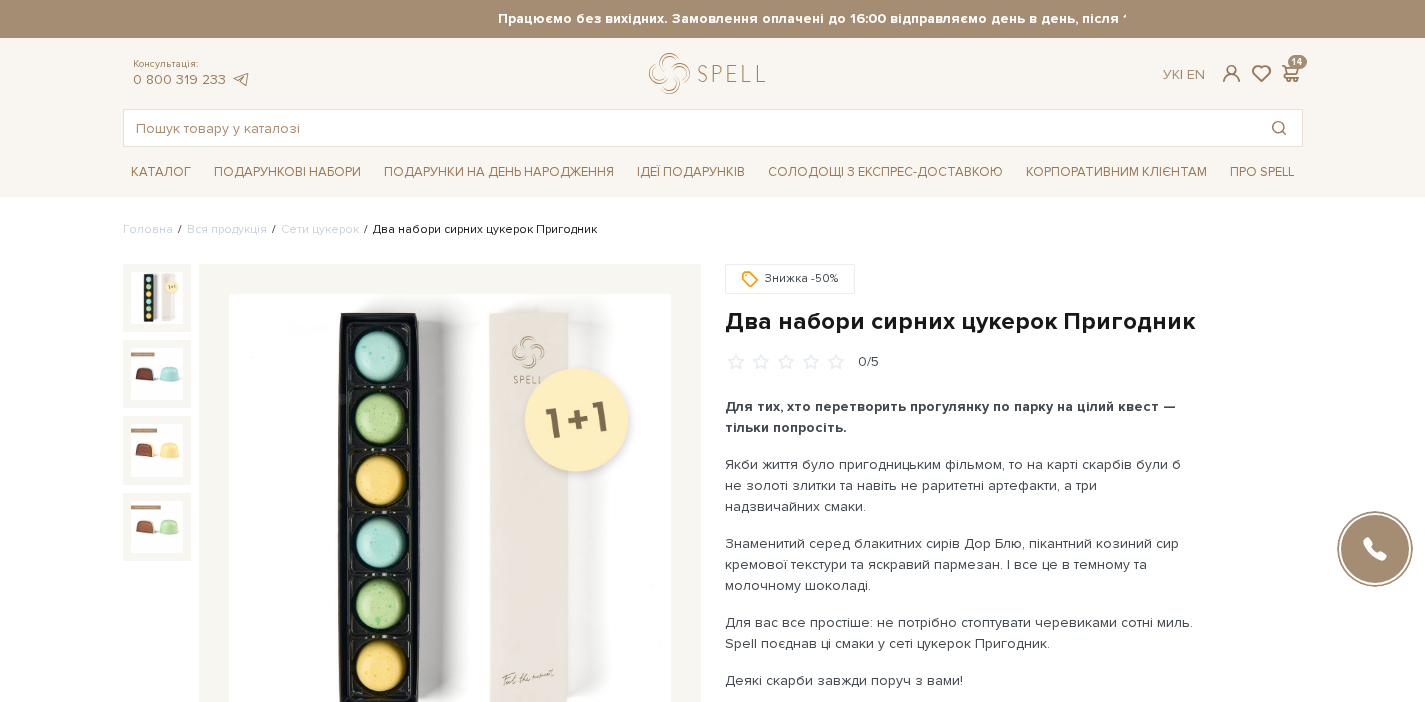 scroll, scrollTop: 0, scrollLeft: 0, axis: both 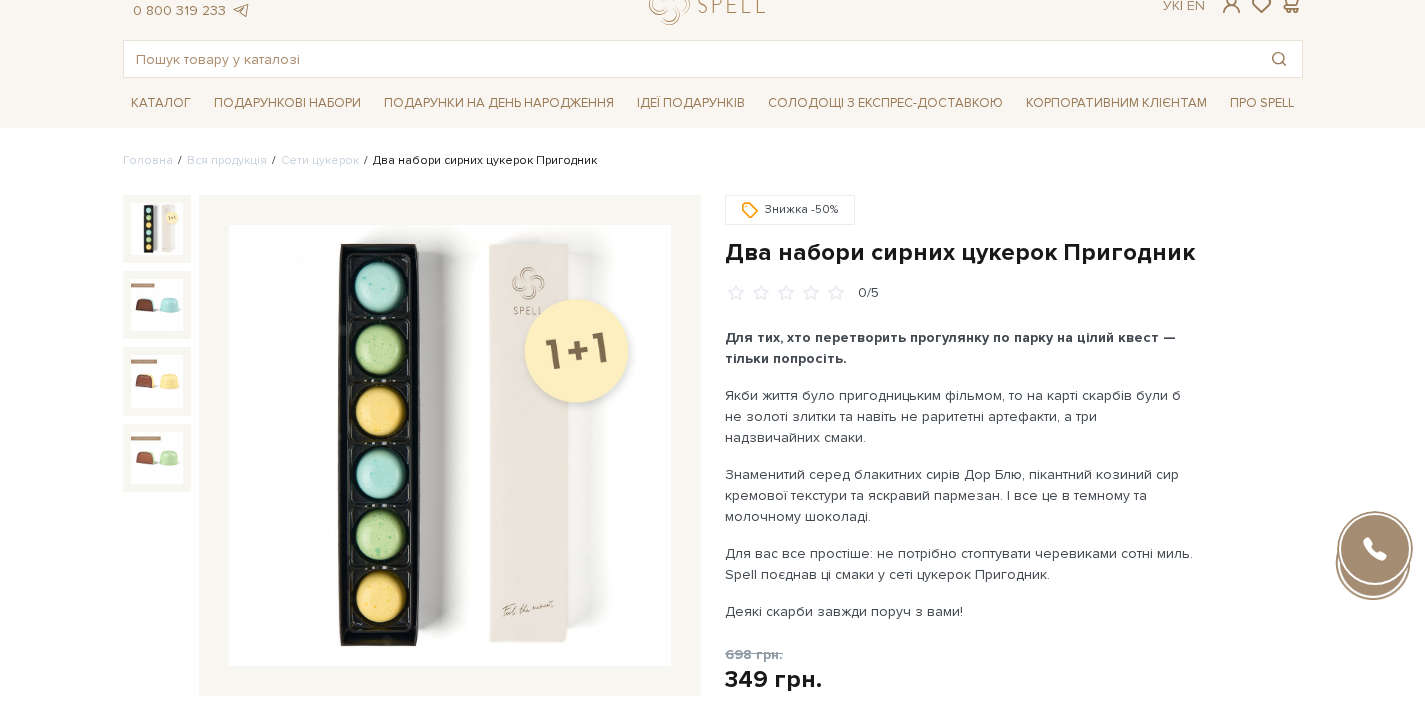 click at bounding box center (450, 446) 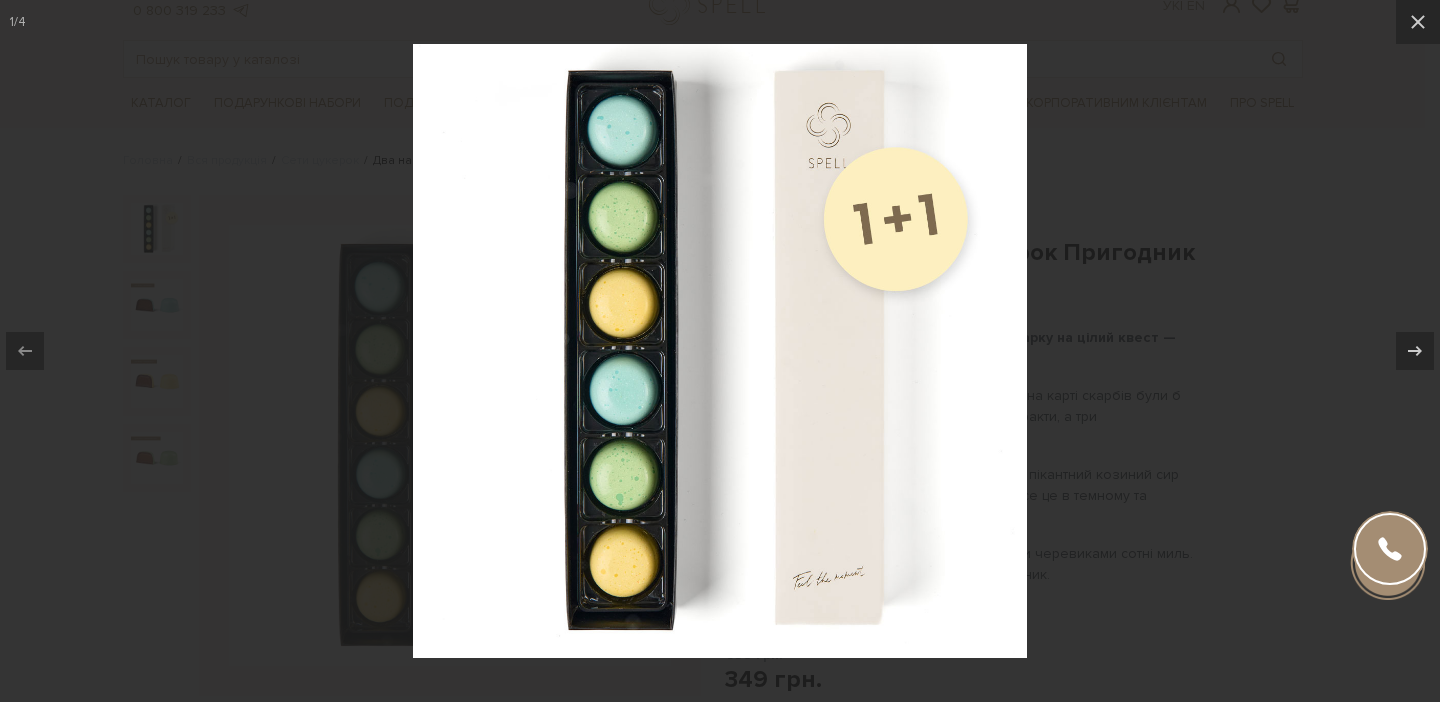 click at bounding box center [720, 351] 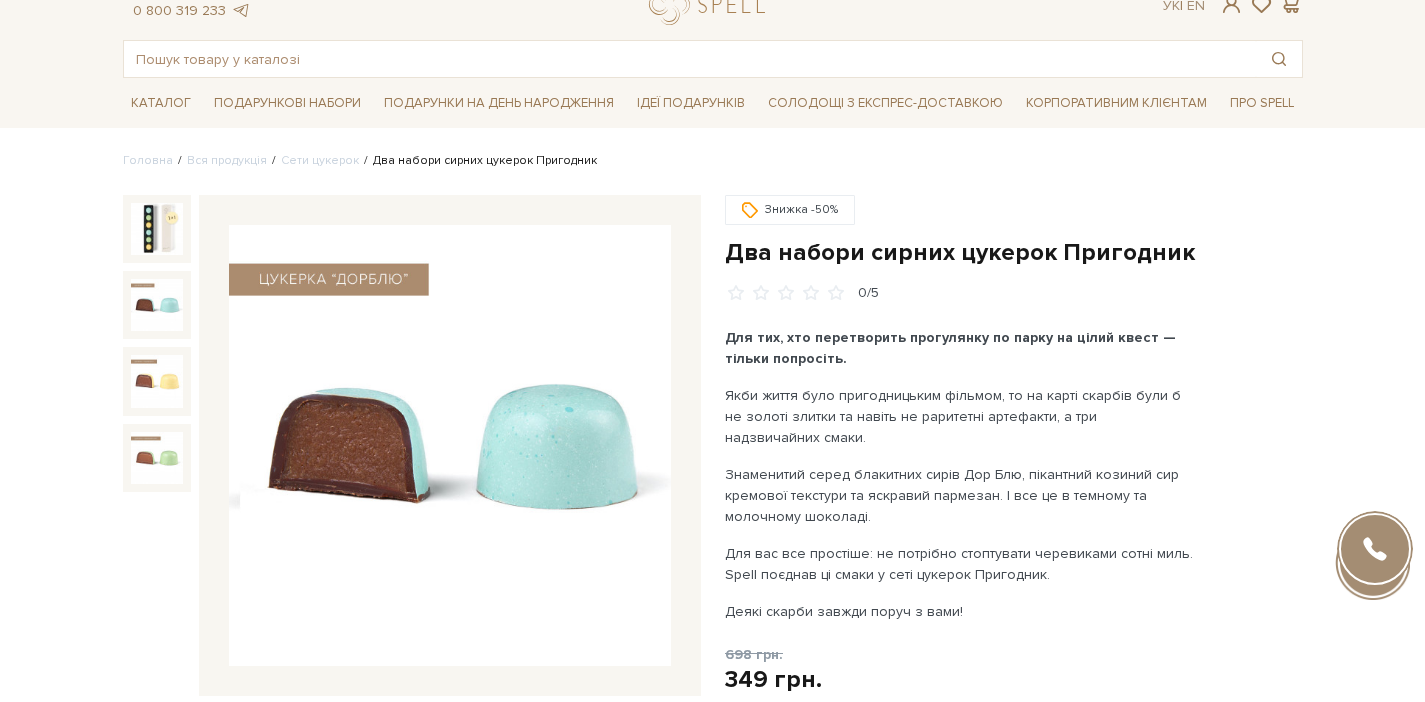 click at bounding box center (157, 305) 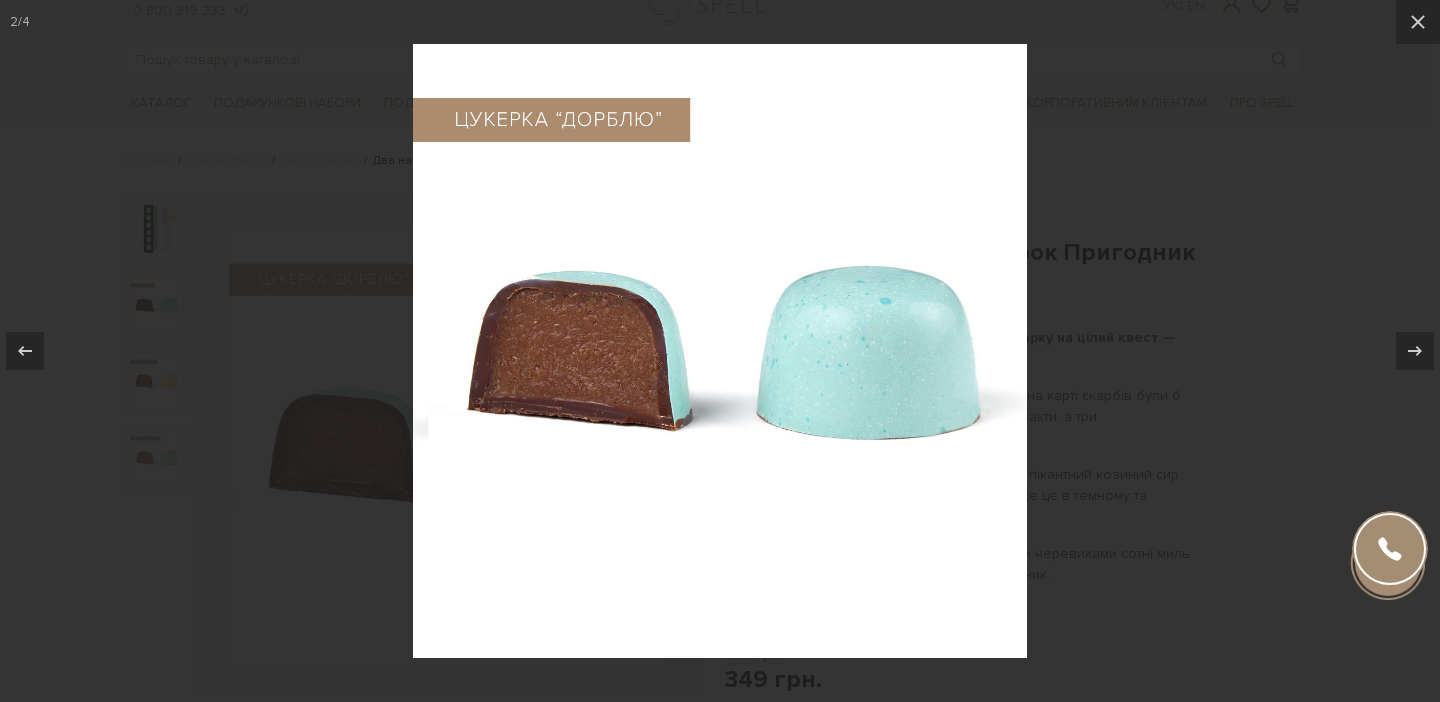 click at bounding box center [720, 351] 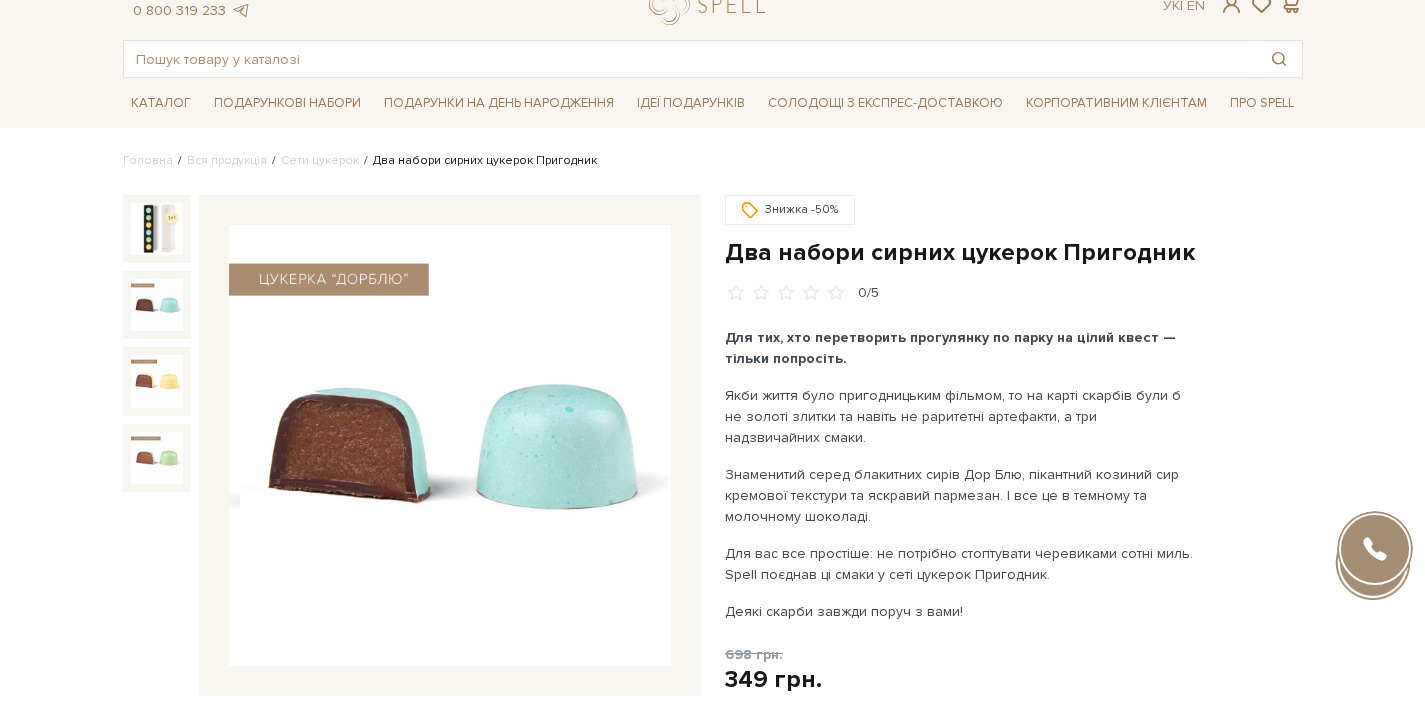 click at bounding box center (157, 381) 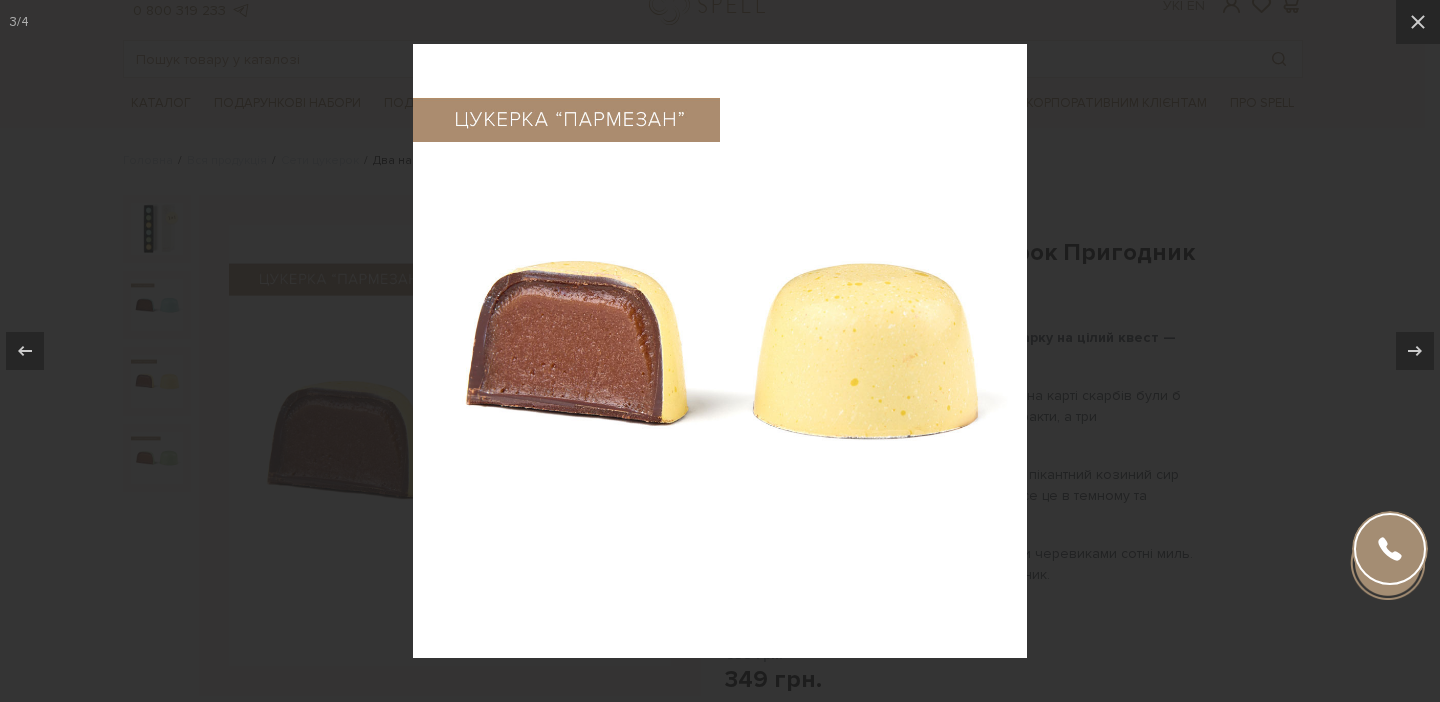 click at bounding box center [720, 351] 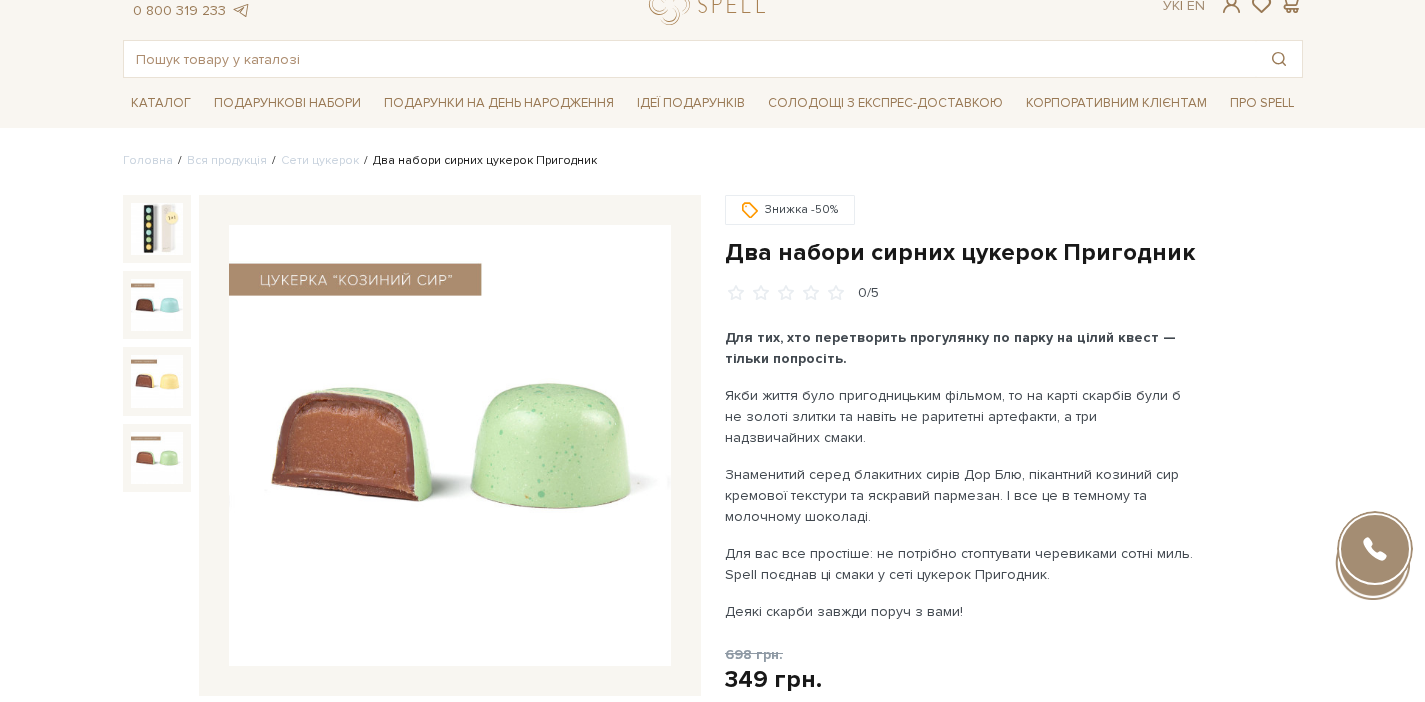 click at bounding box center (157, 458) 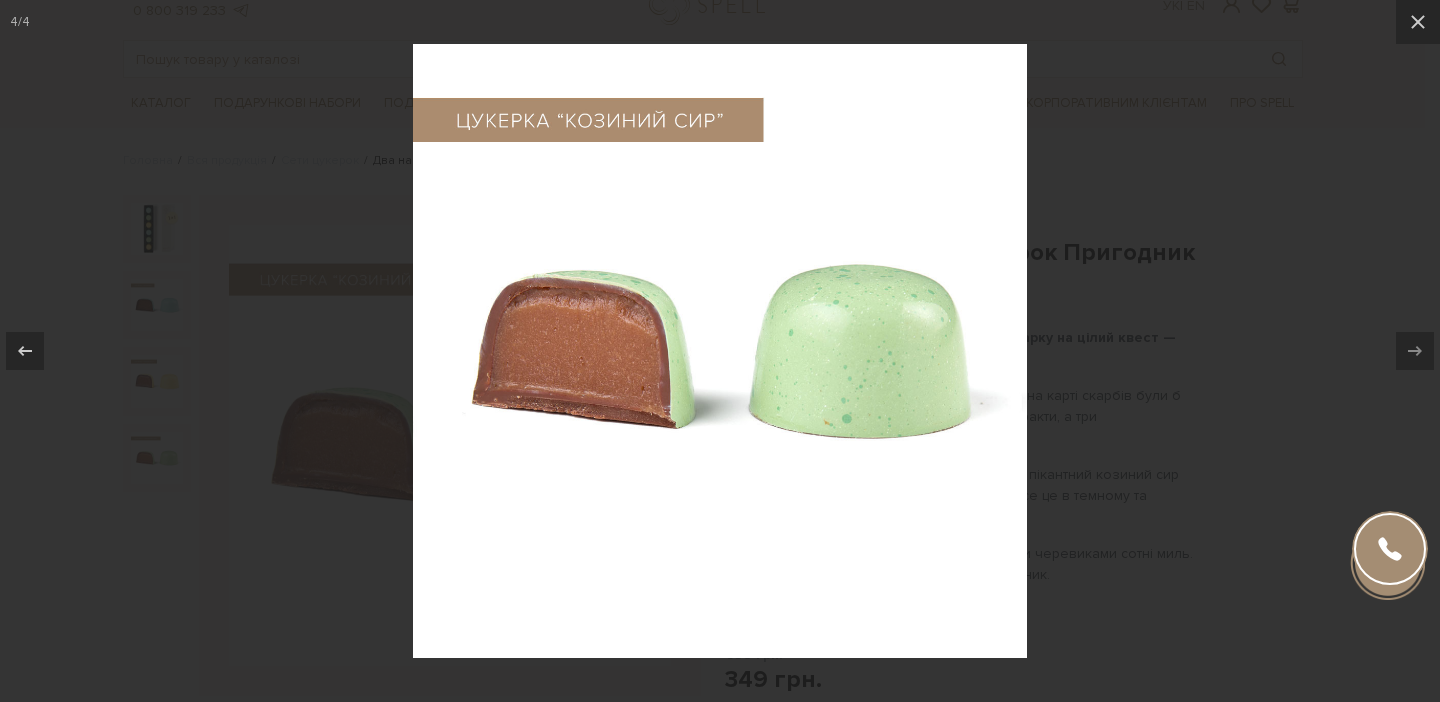 click at bounding box center (720, 351) 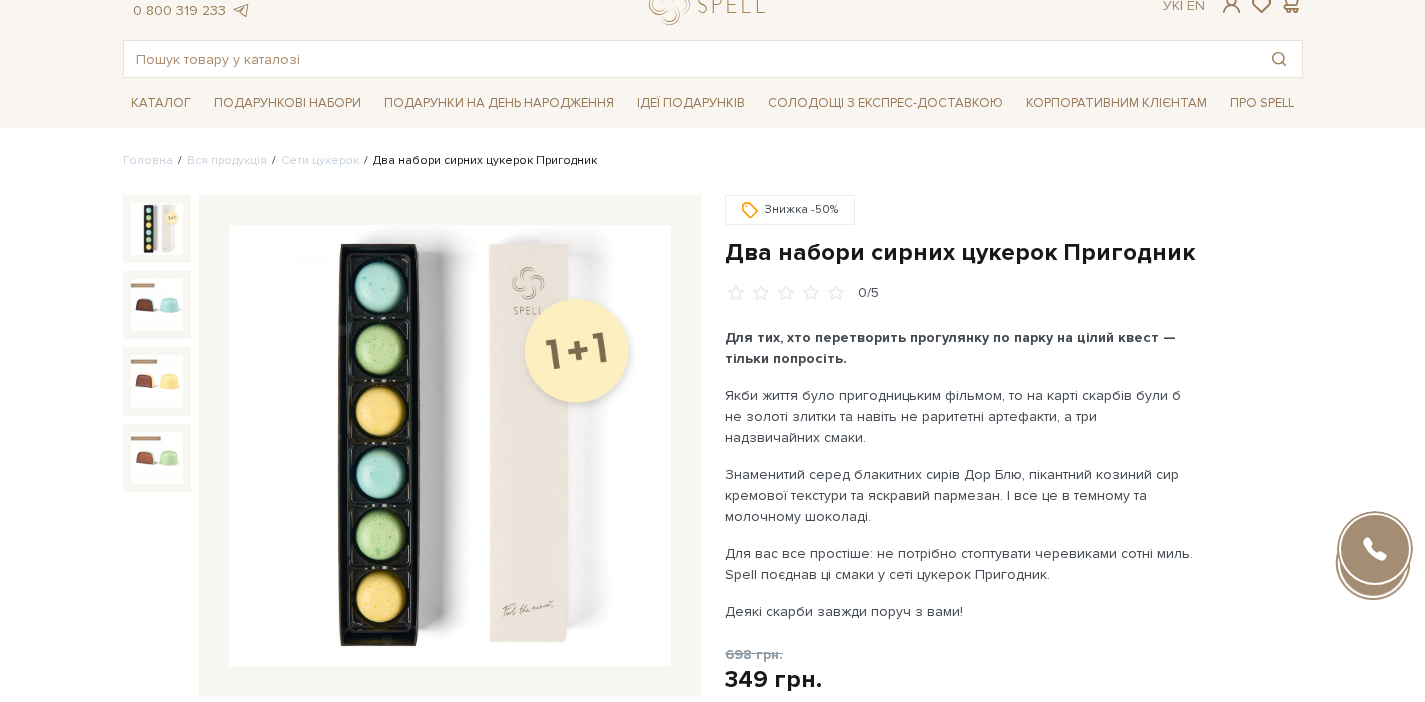 click at bounding box center (157, 229) 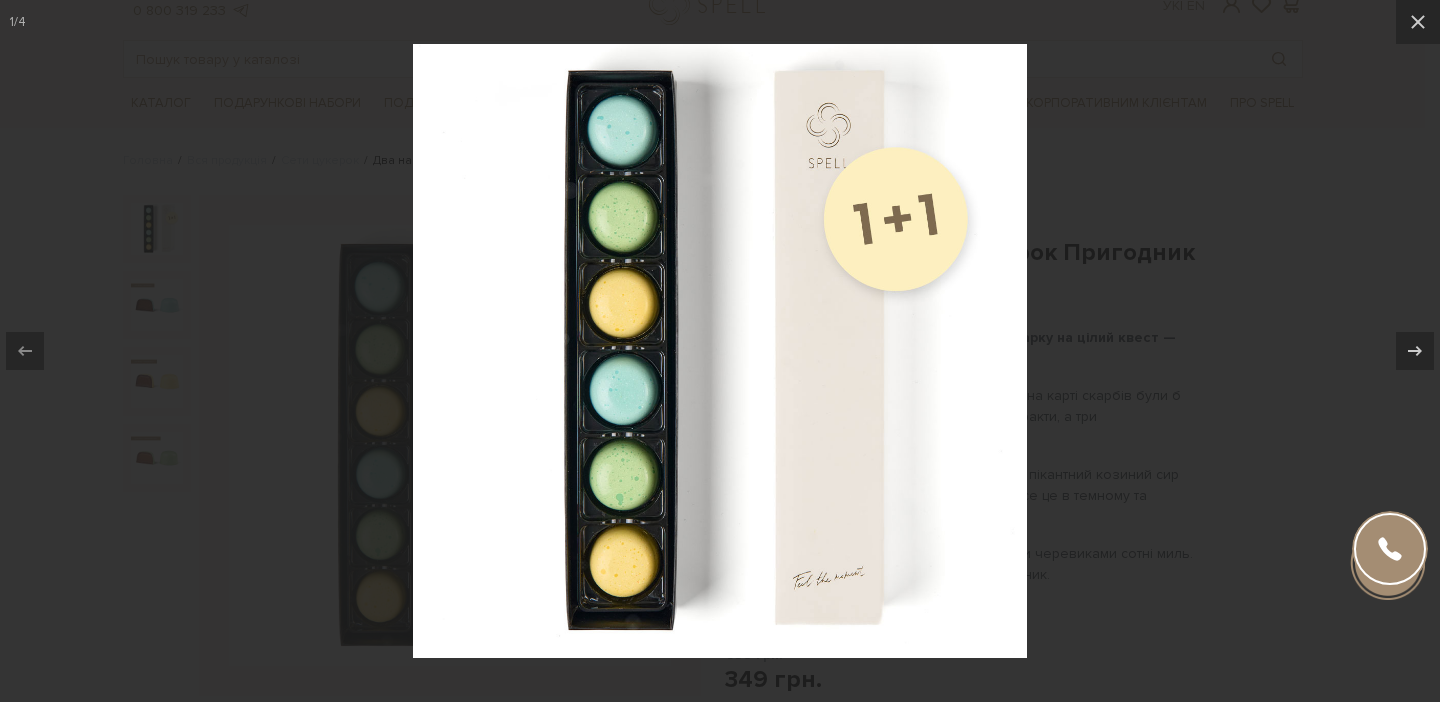 click at bounding box center (720, 351) 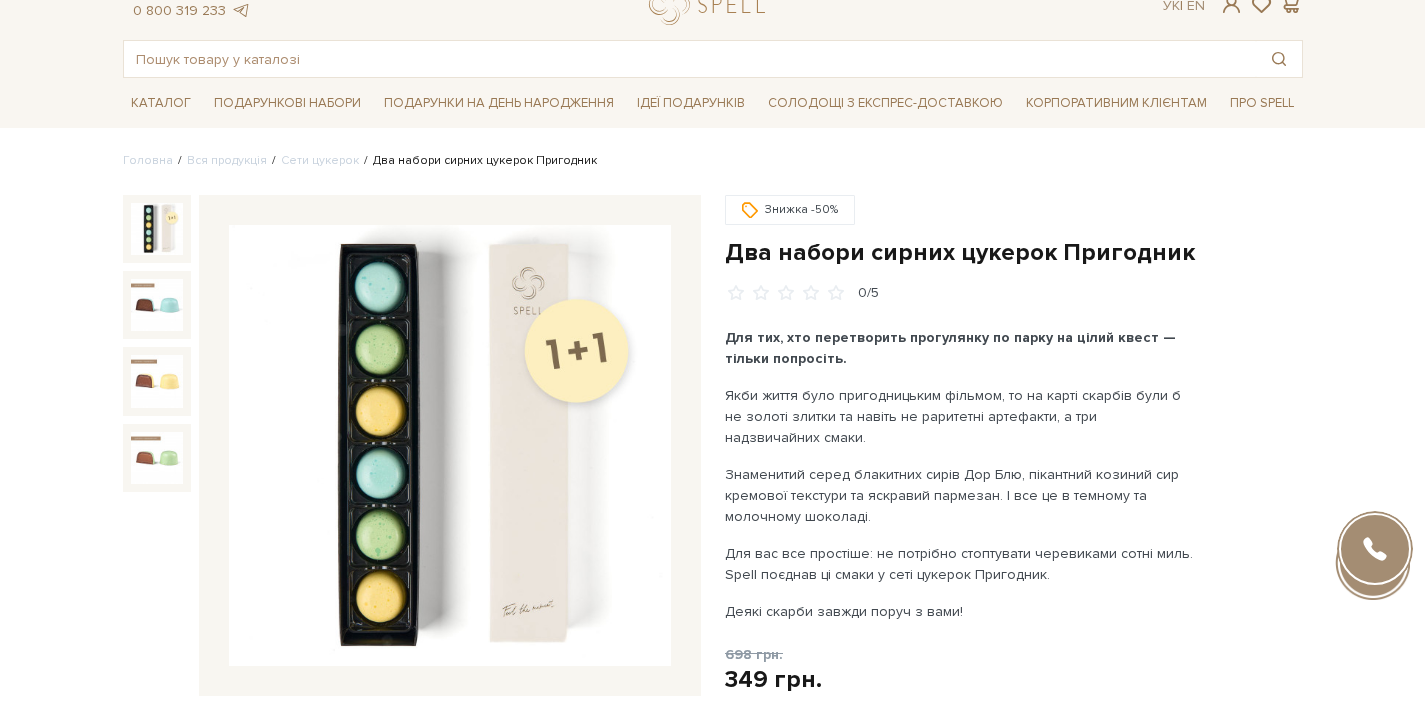 scroll, scrollTop: 0, scrollLeft: 0, axis: both 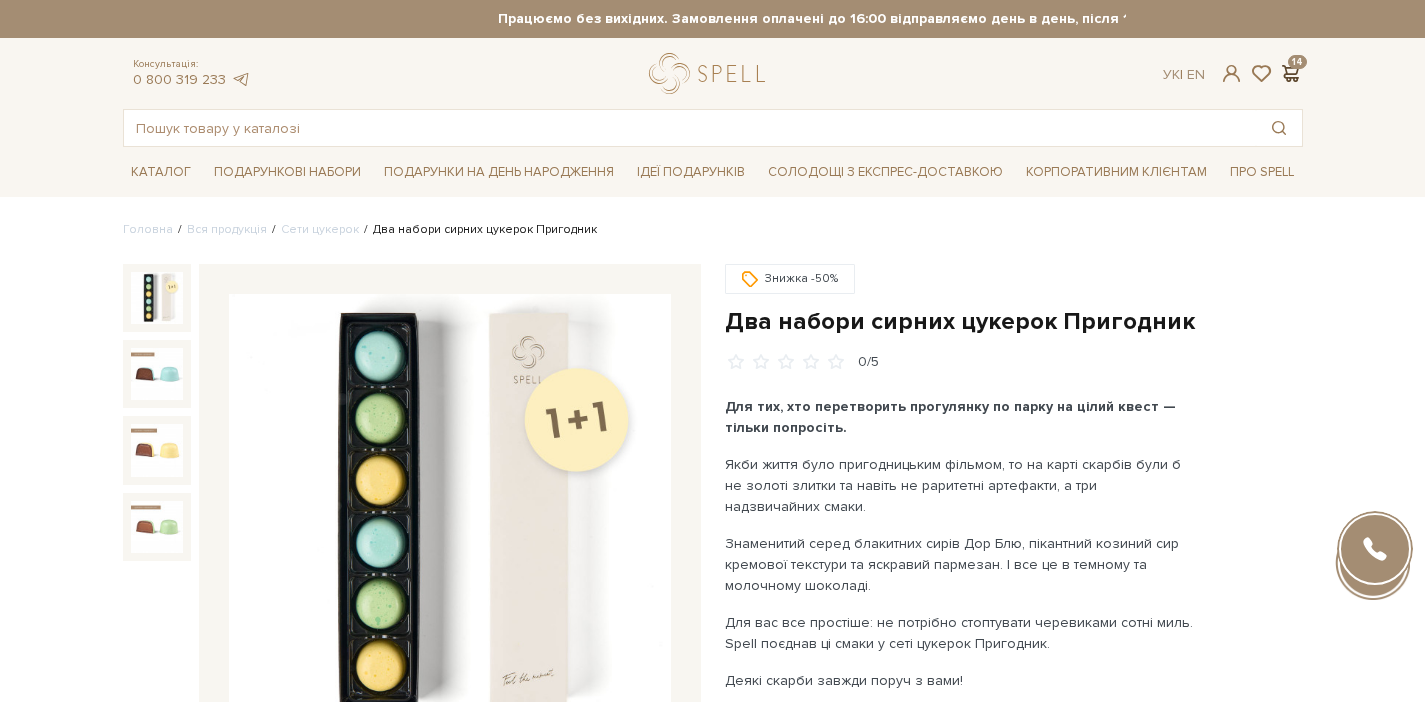 click at bounding box center [1291, 73] 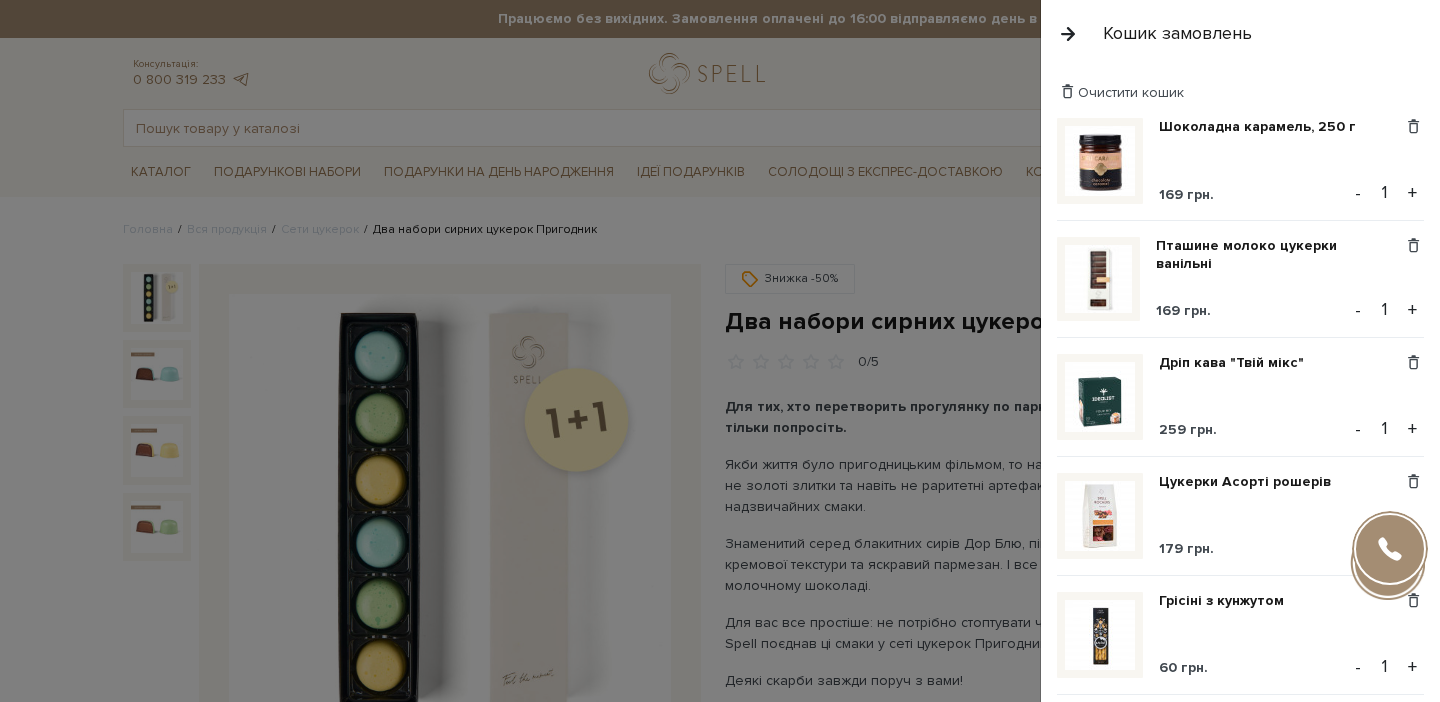 click at bounding box center [720, 351] 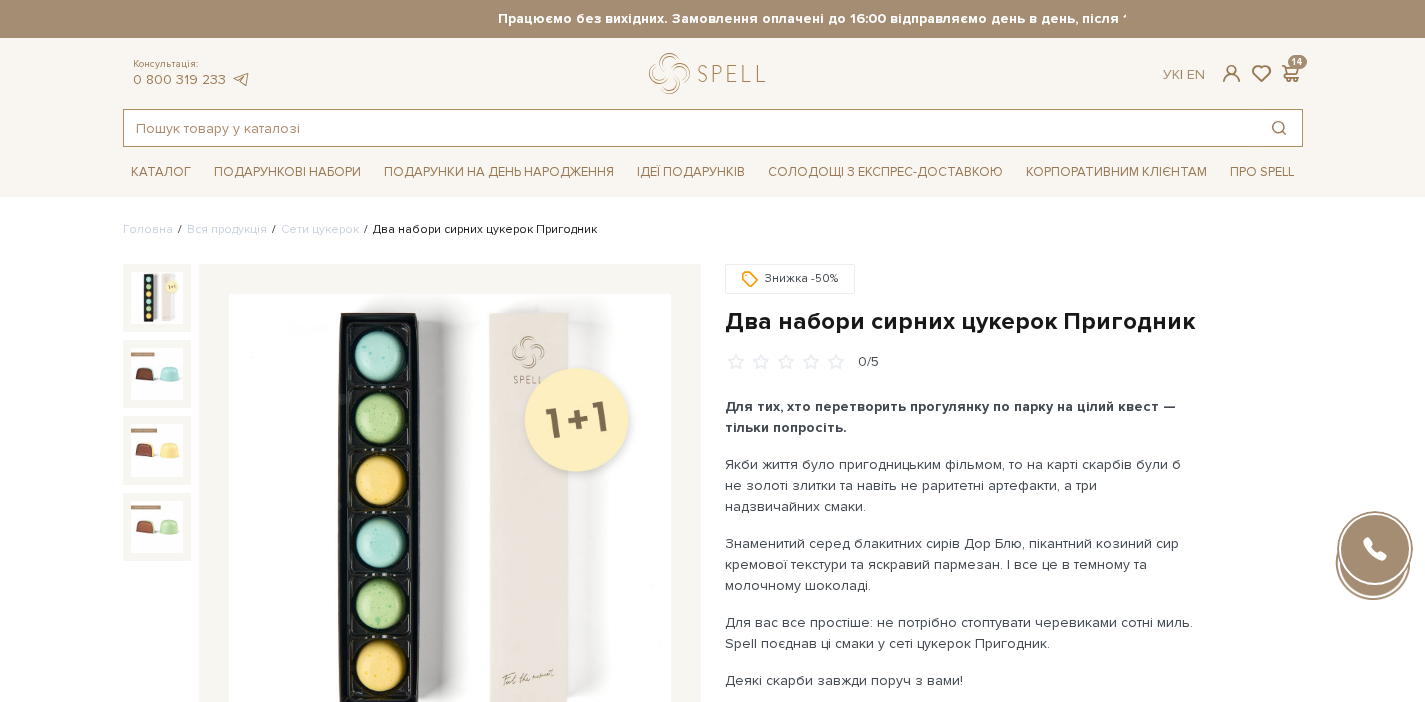 click at bounding box center [690, 128] 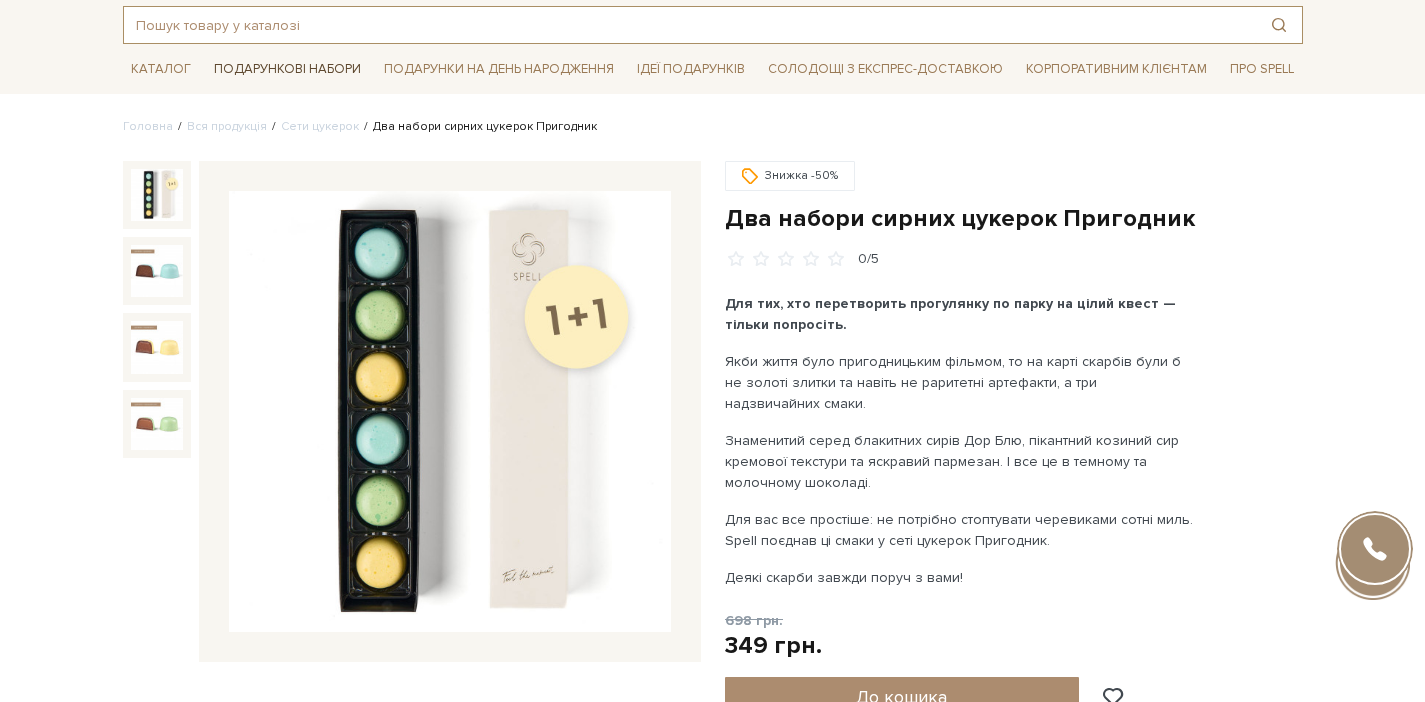 scroll, scrollTop: 0, scrollLeft: 0, axis: both 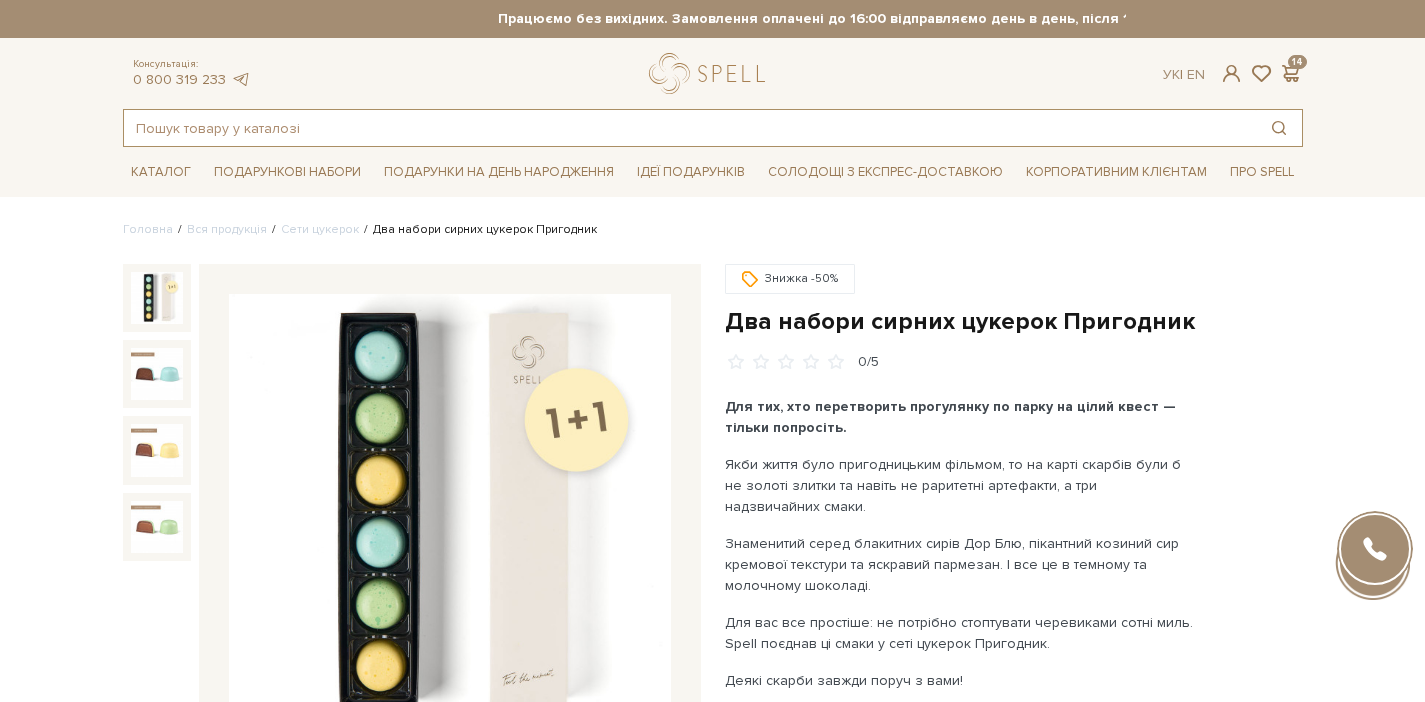 click at bounding box center [690, 128] 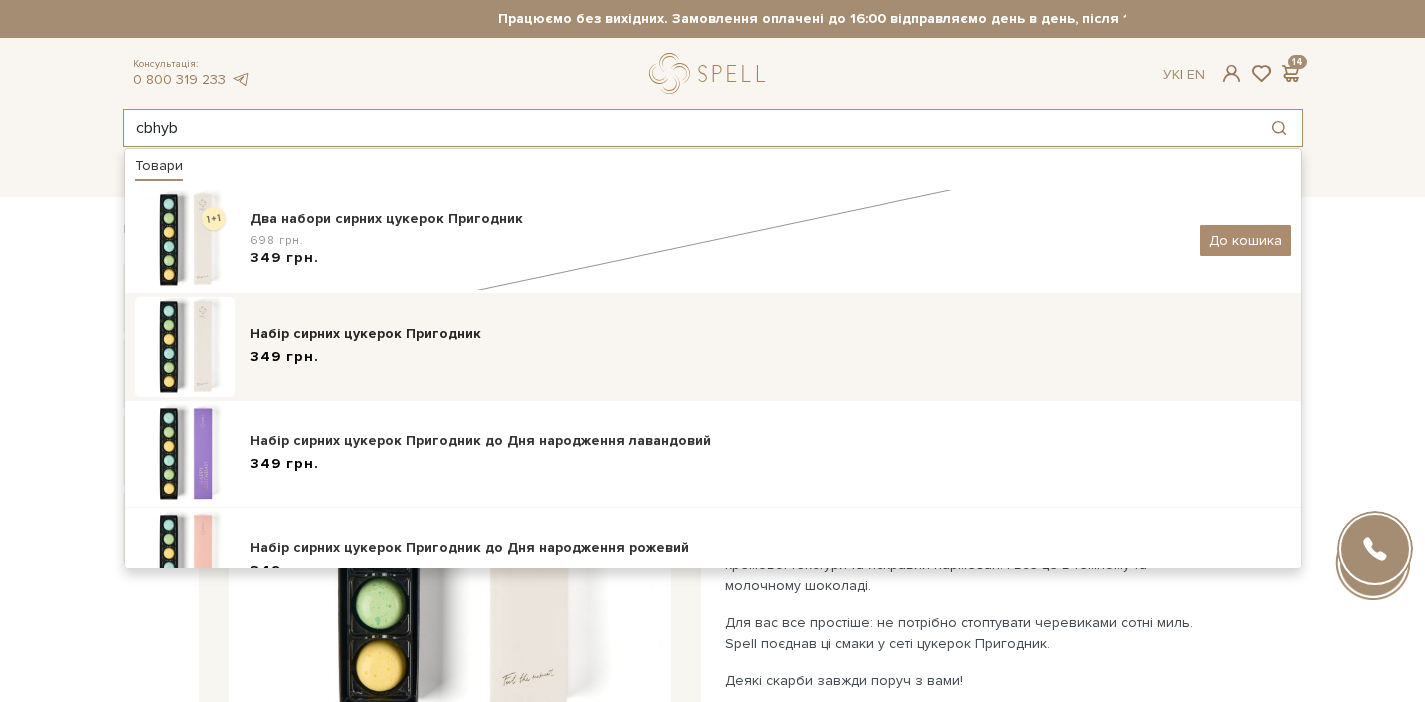 type on "cbhyb" 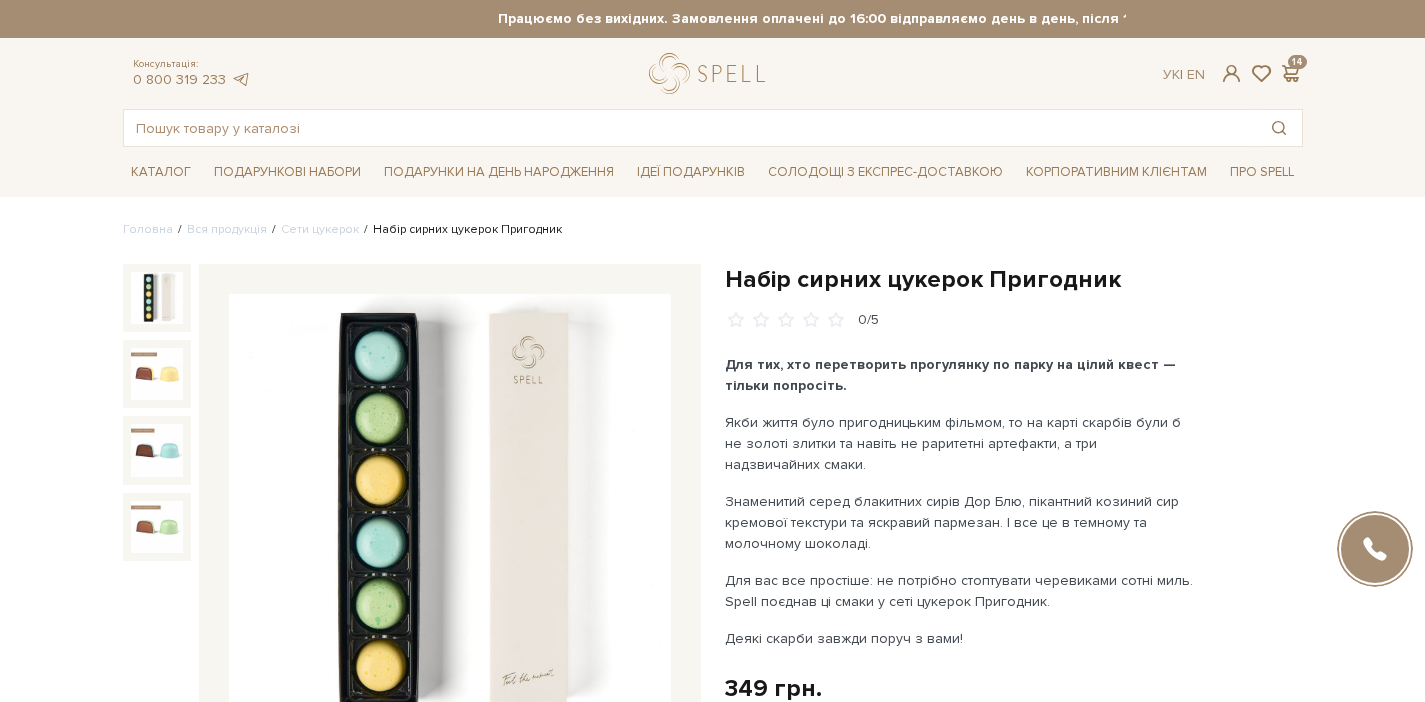 scroll, scrollTop: 0, scrollLeft: 0, axis: both 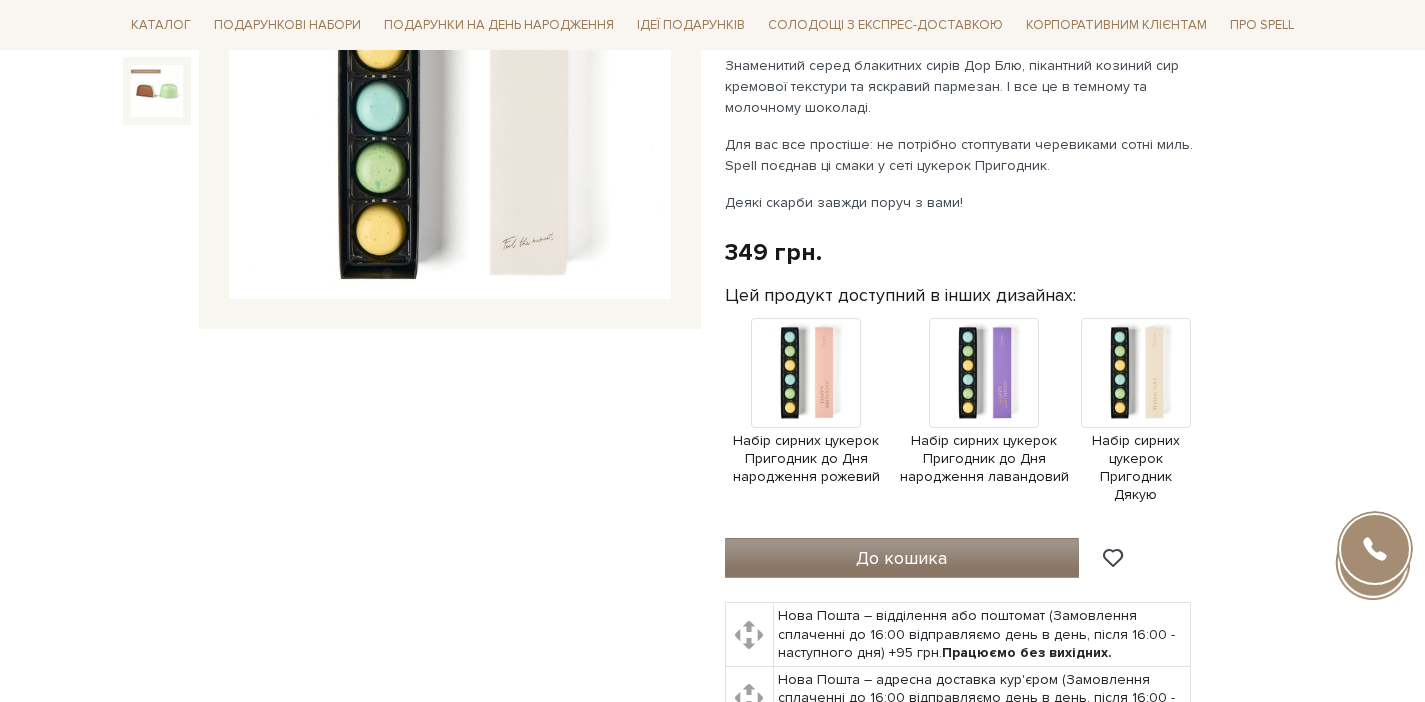 click on "До кошика" at bounding box center [902, 558] 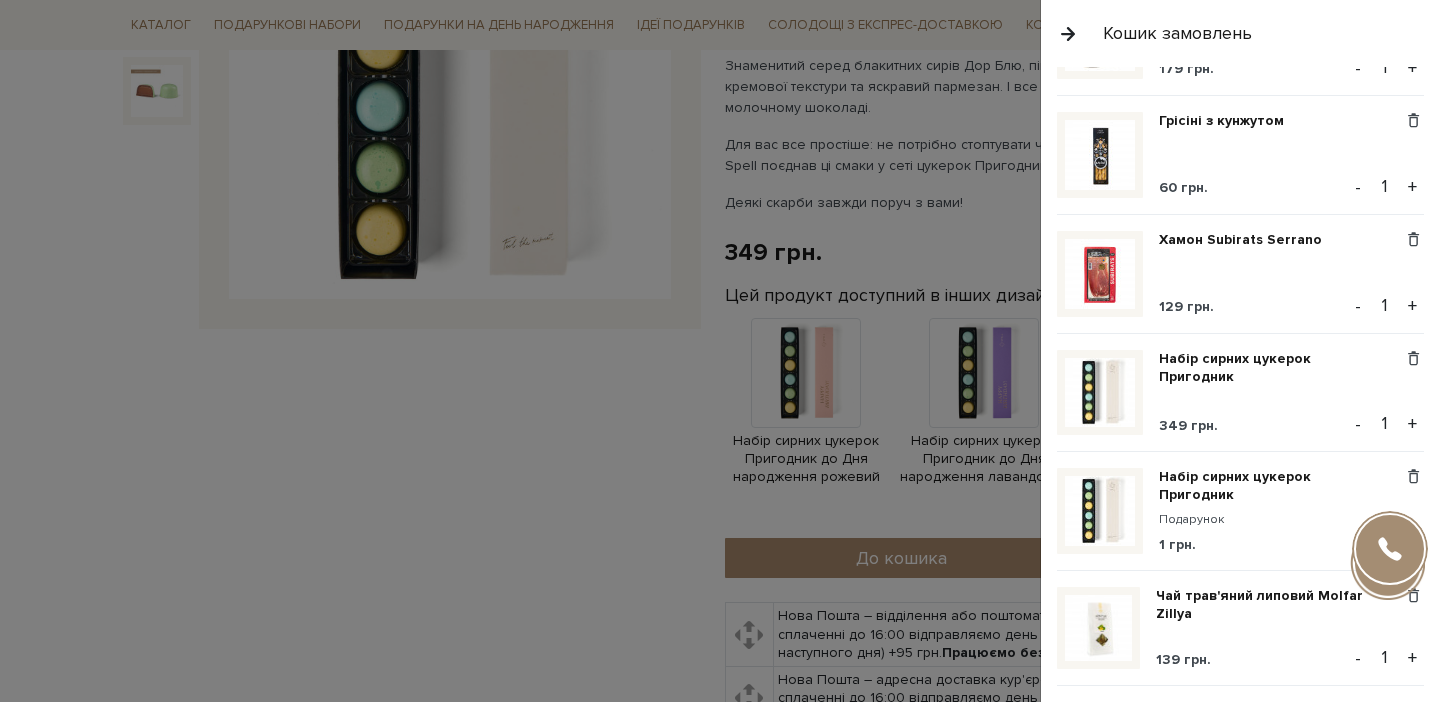 scroll, scrollTop: 493, scrollLeft: 0, axis: vertical 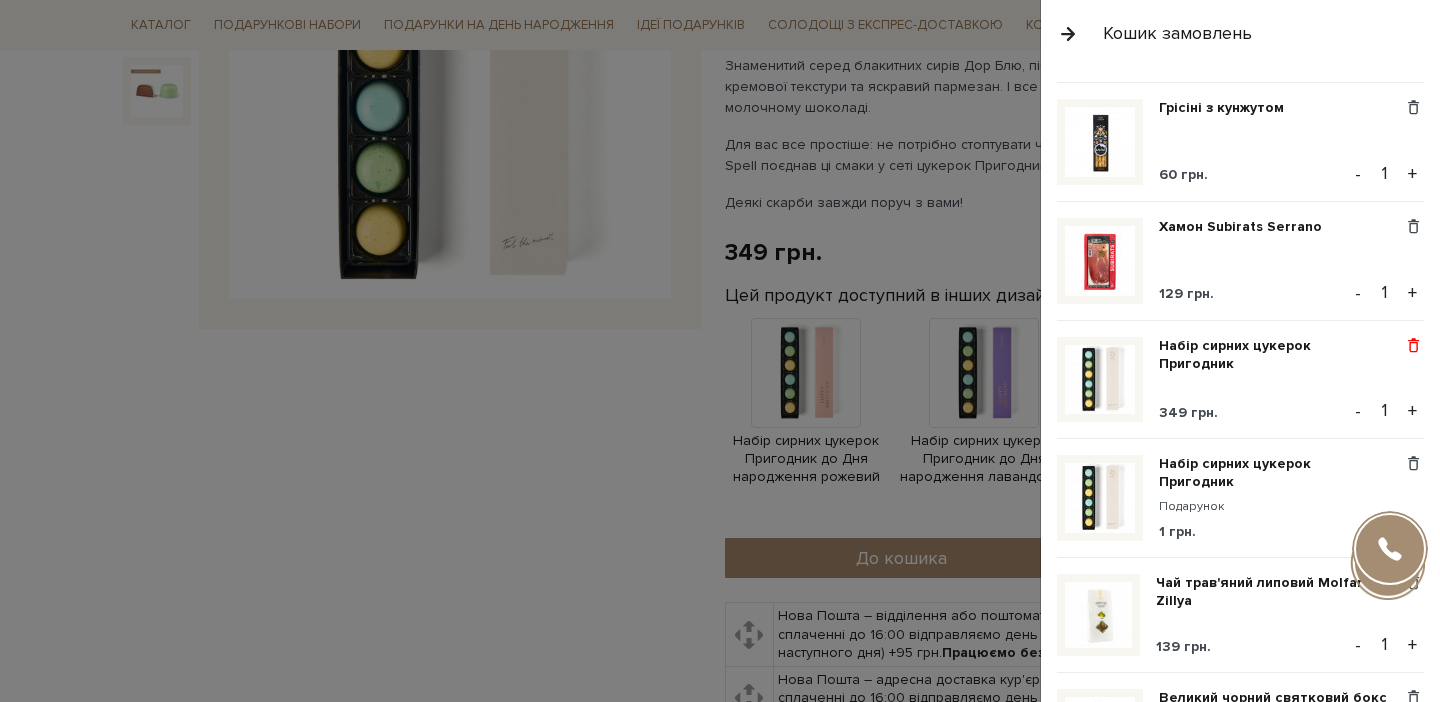 click at bounding box center (1413, 346) 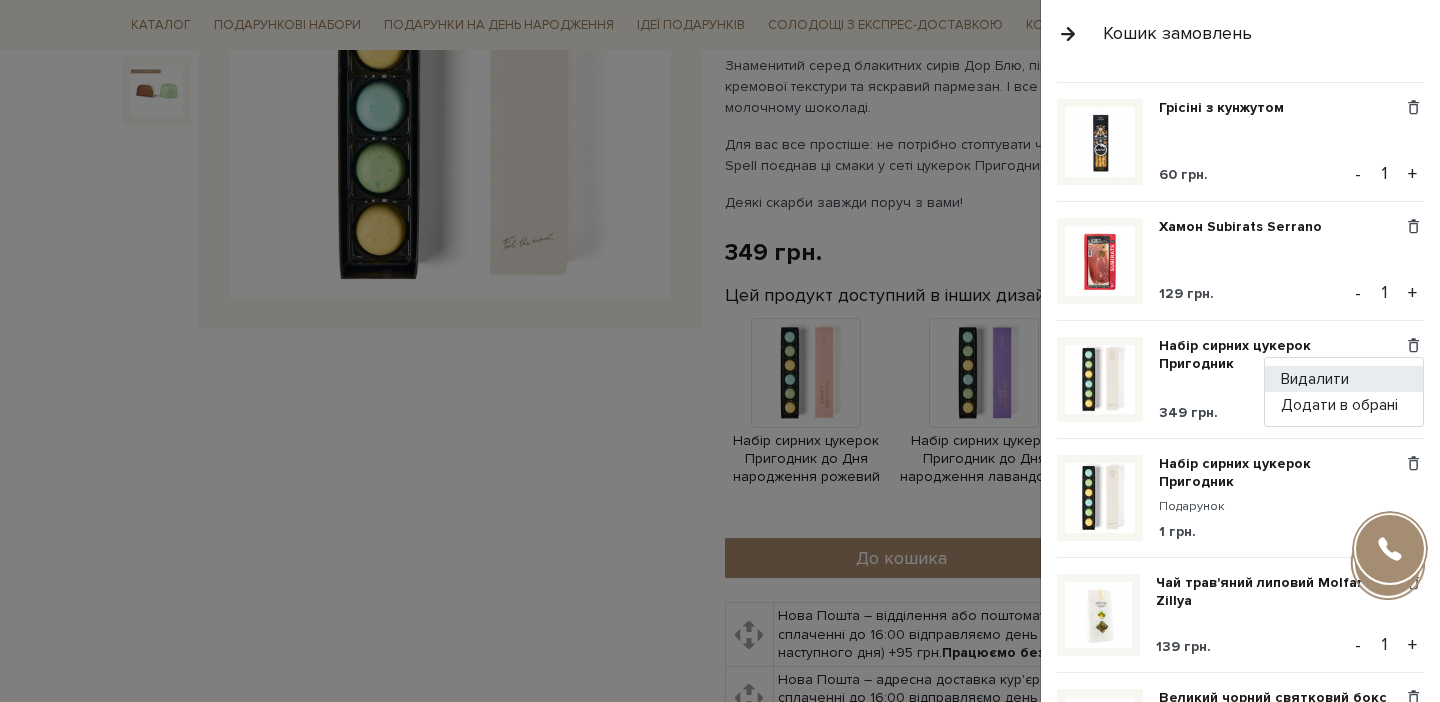 click on "Видалити" at bounding box center (1344, 379) 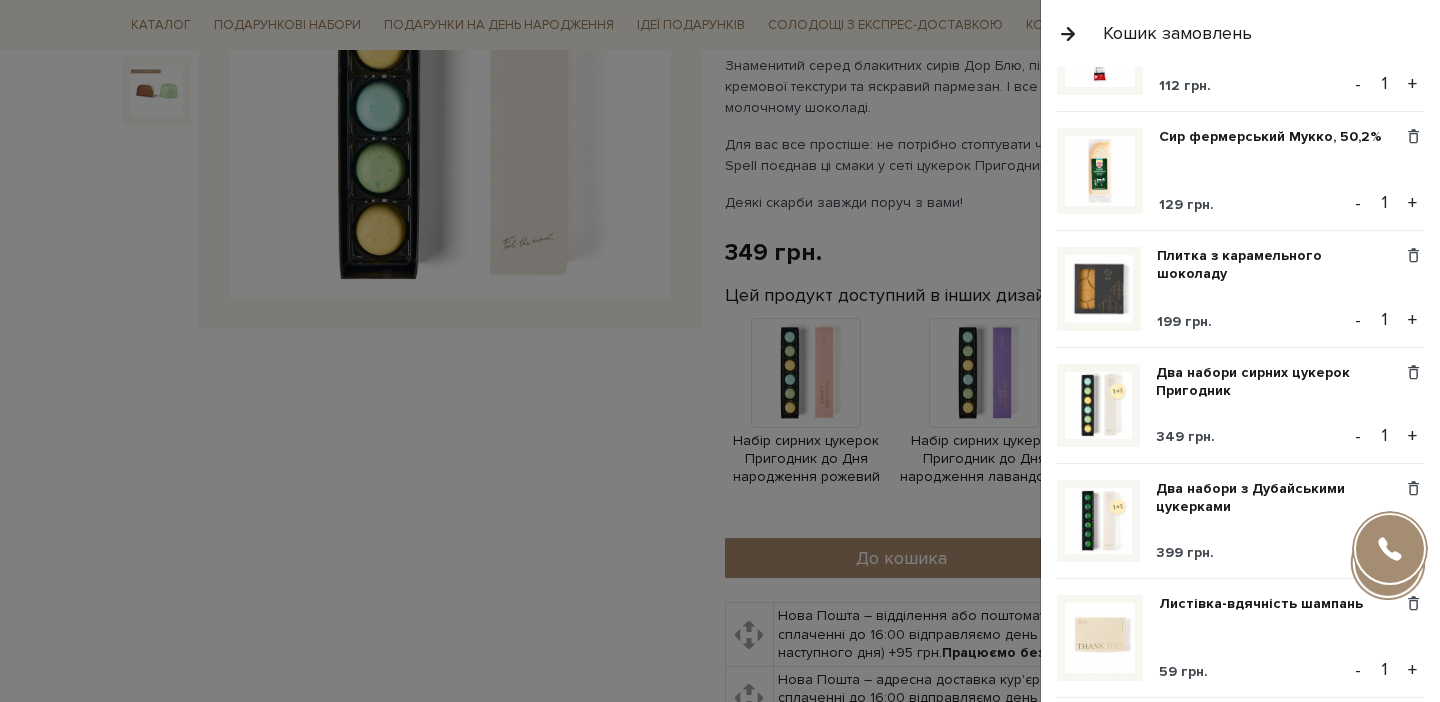 scroll, scrollTop: 1068, scrollLeft: 0, axis: vertical 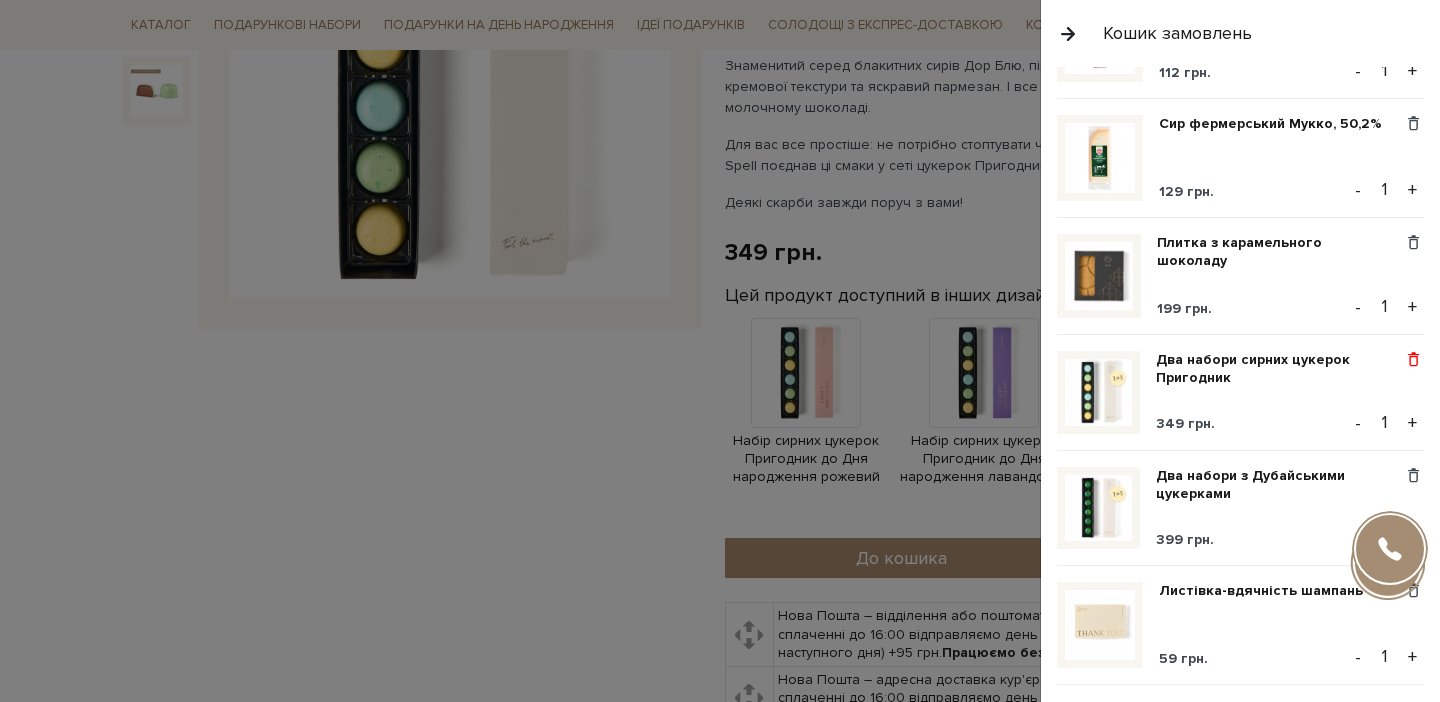 click at bounding box center [1413, 360] 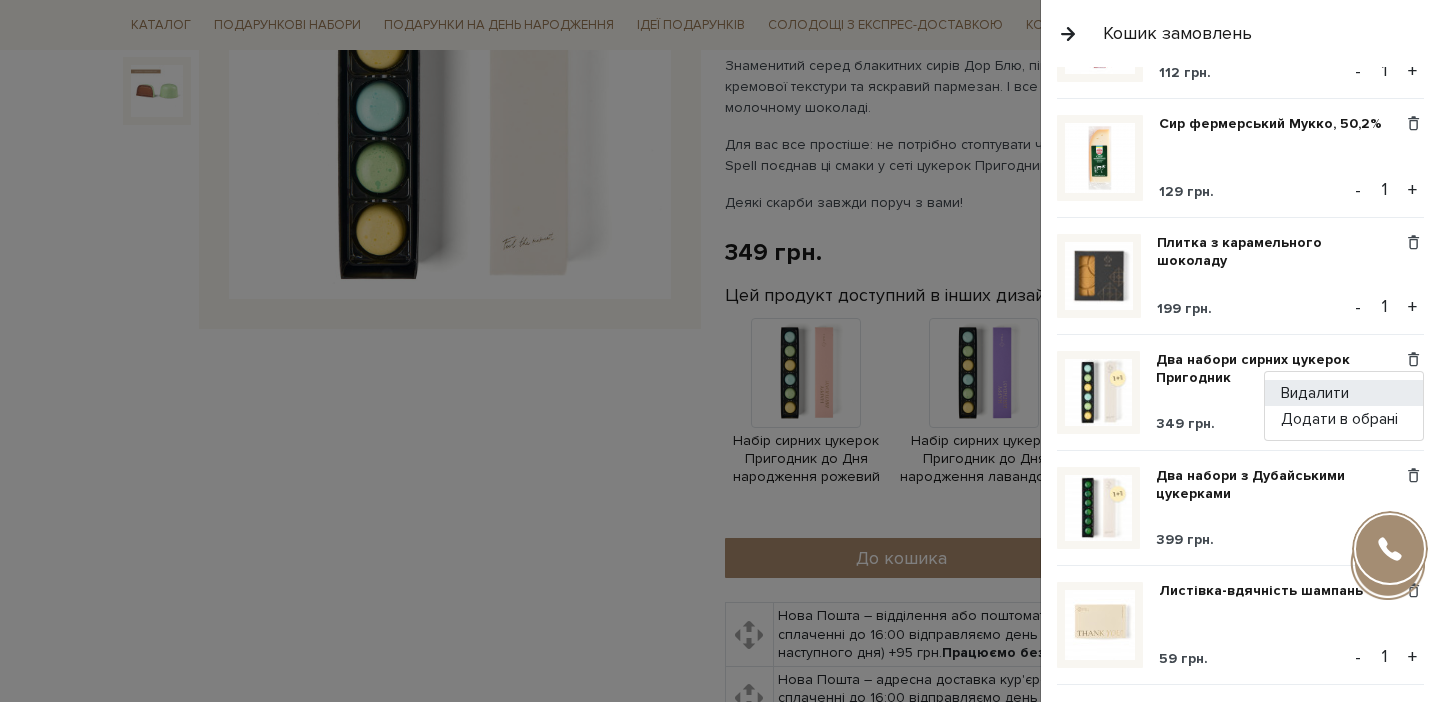 click on "Видалити" at bounding box center (1344, 393) 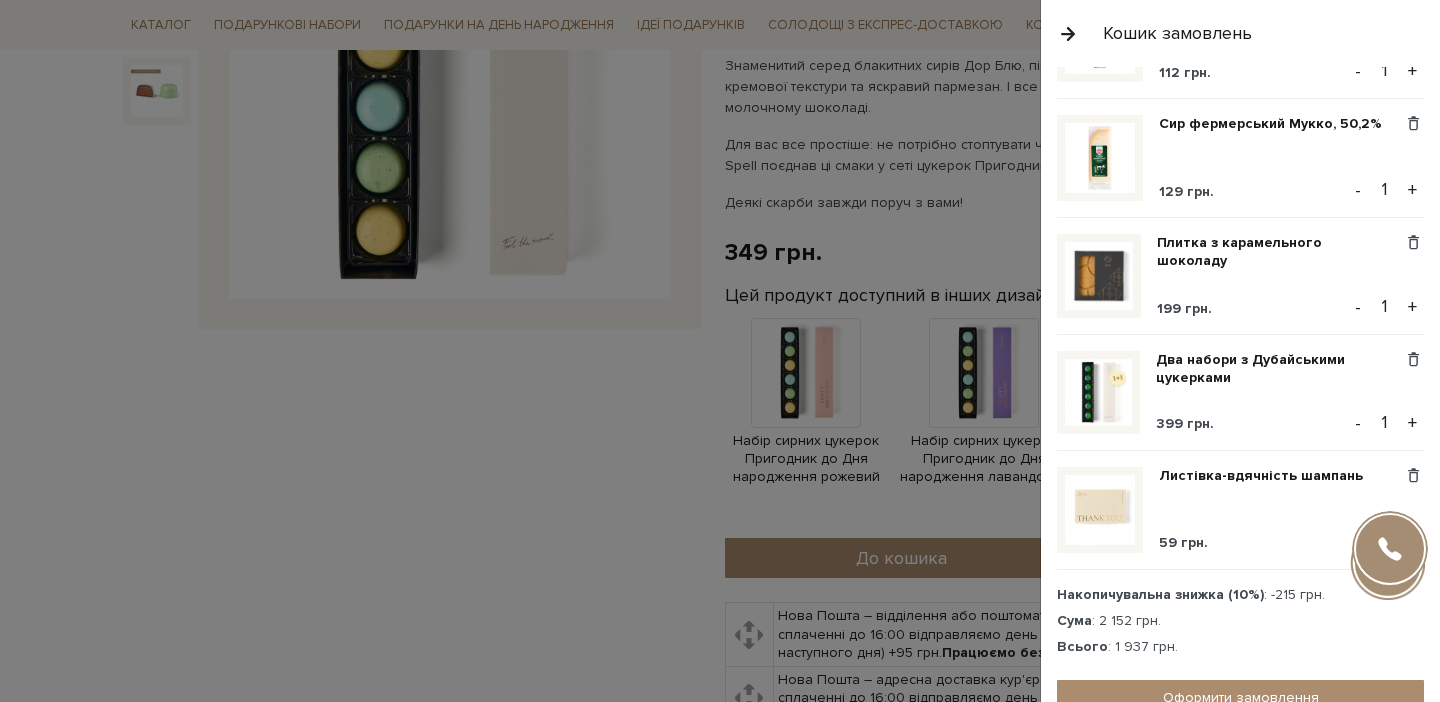 scroll, scrollTop: 1107, scrollLeft: 0, axis: vertical 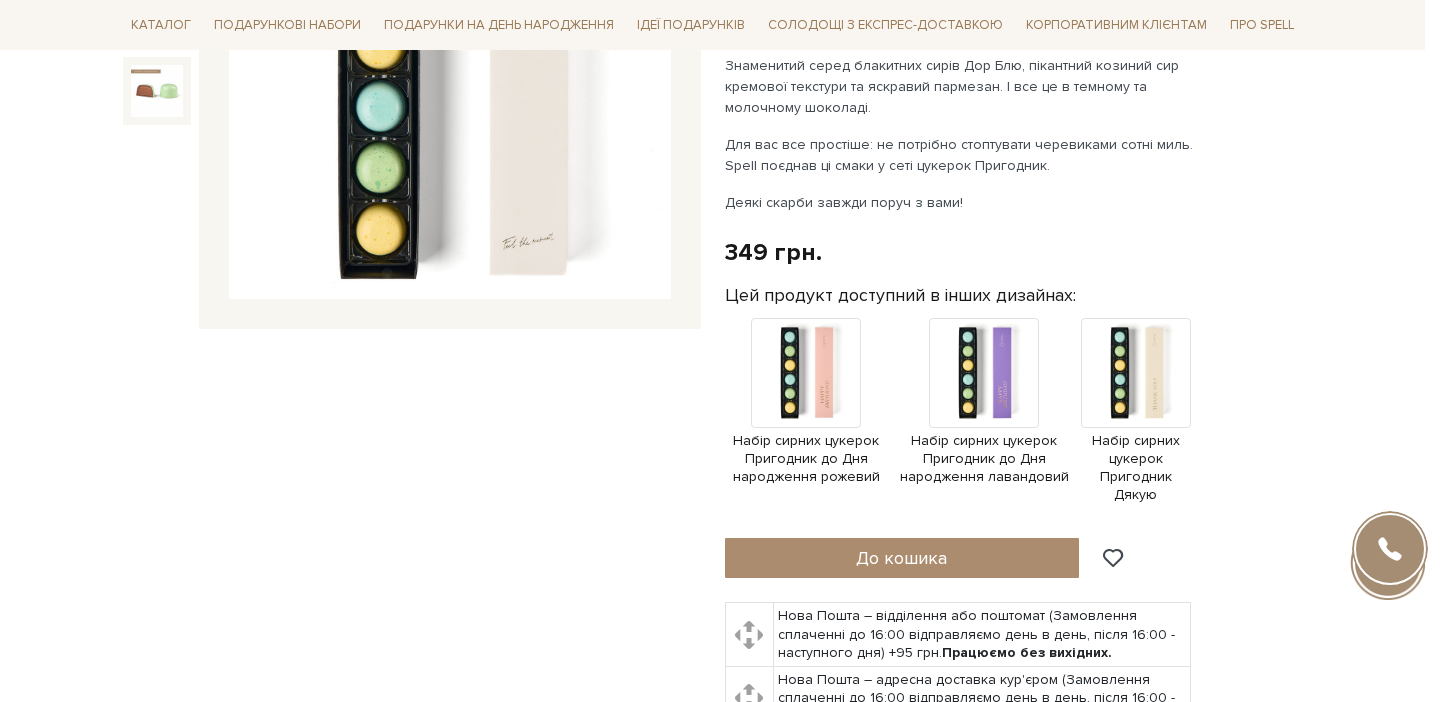 click at bounding box center [720, 351] 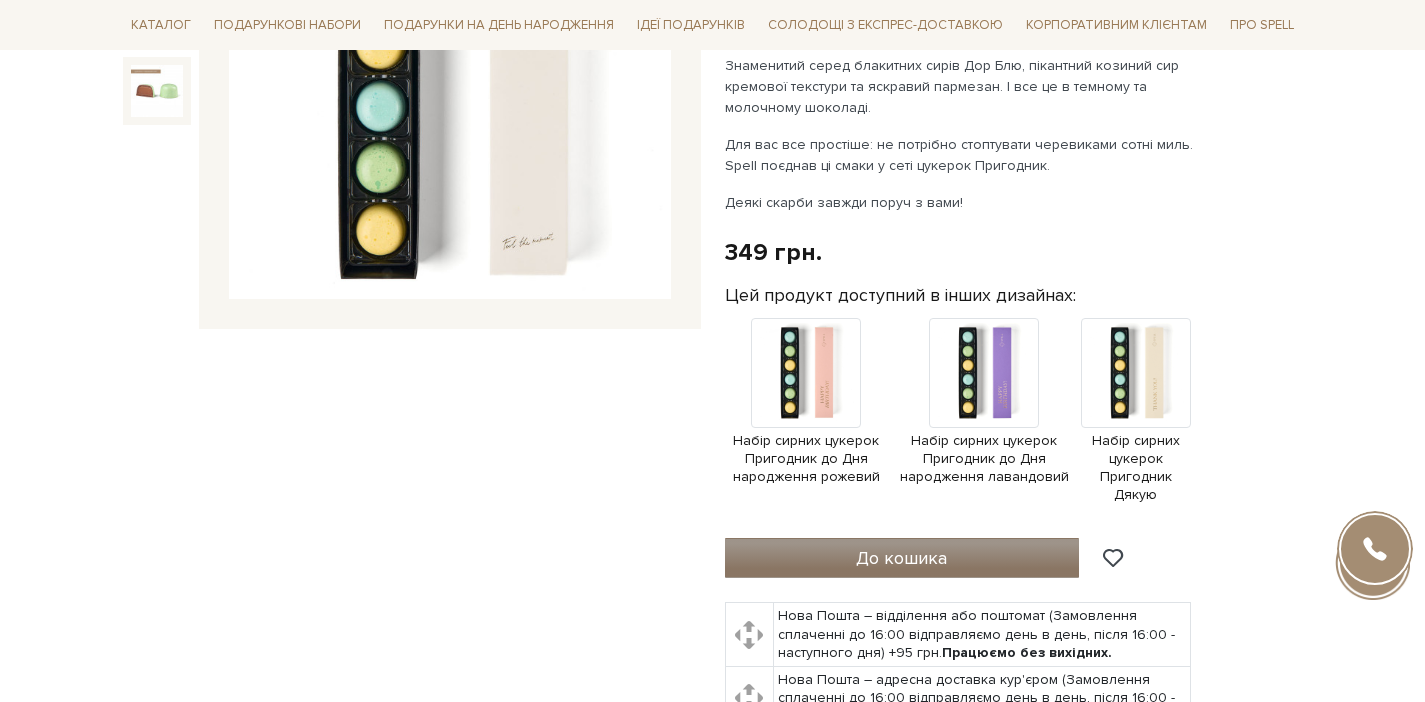 click on "До кошика" at bounding box center (901, 558) 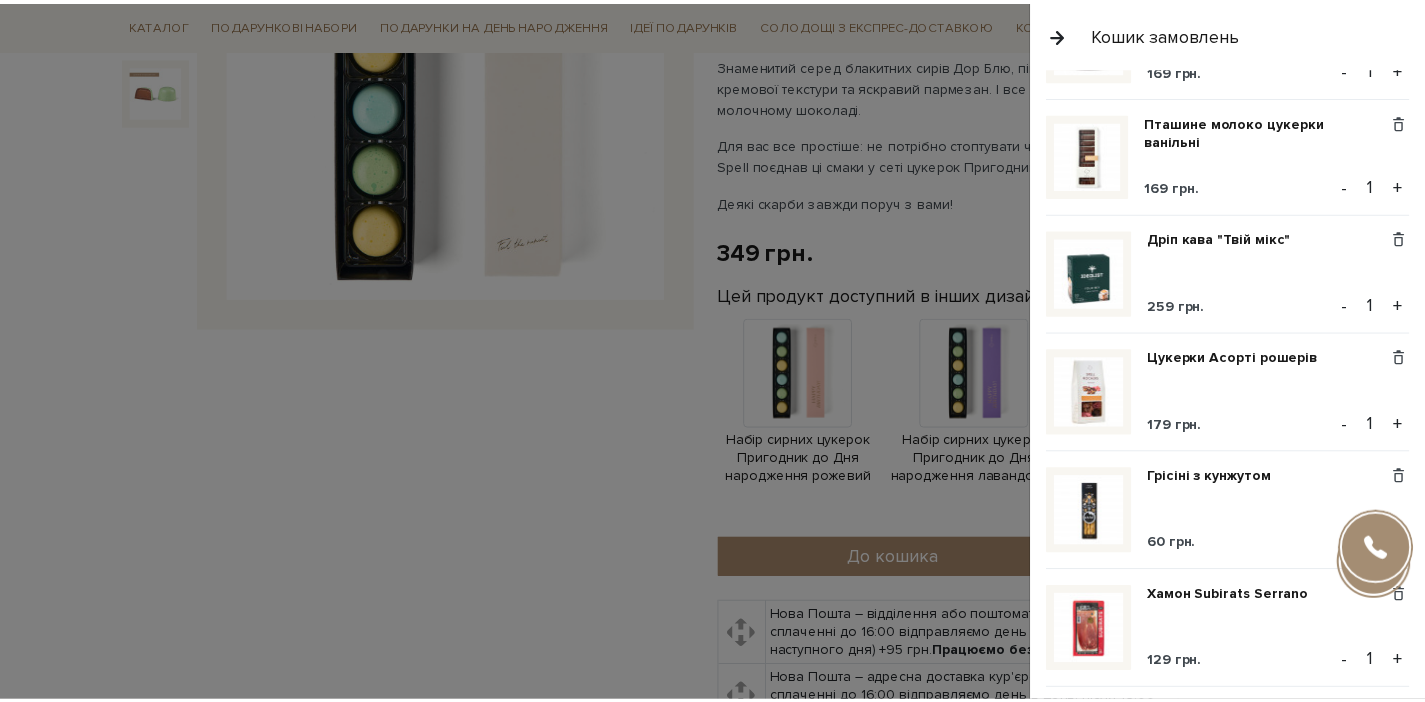 scroll, scrollTop: 0, scrollLeft: 0, axis: both 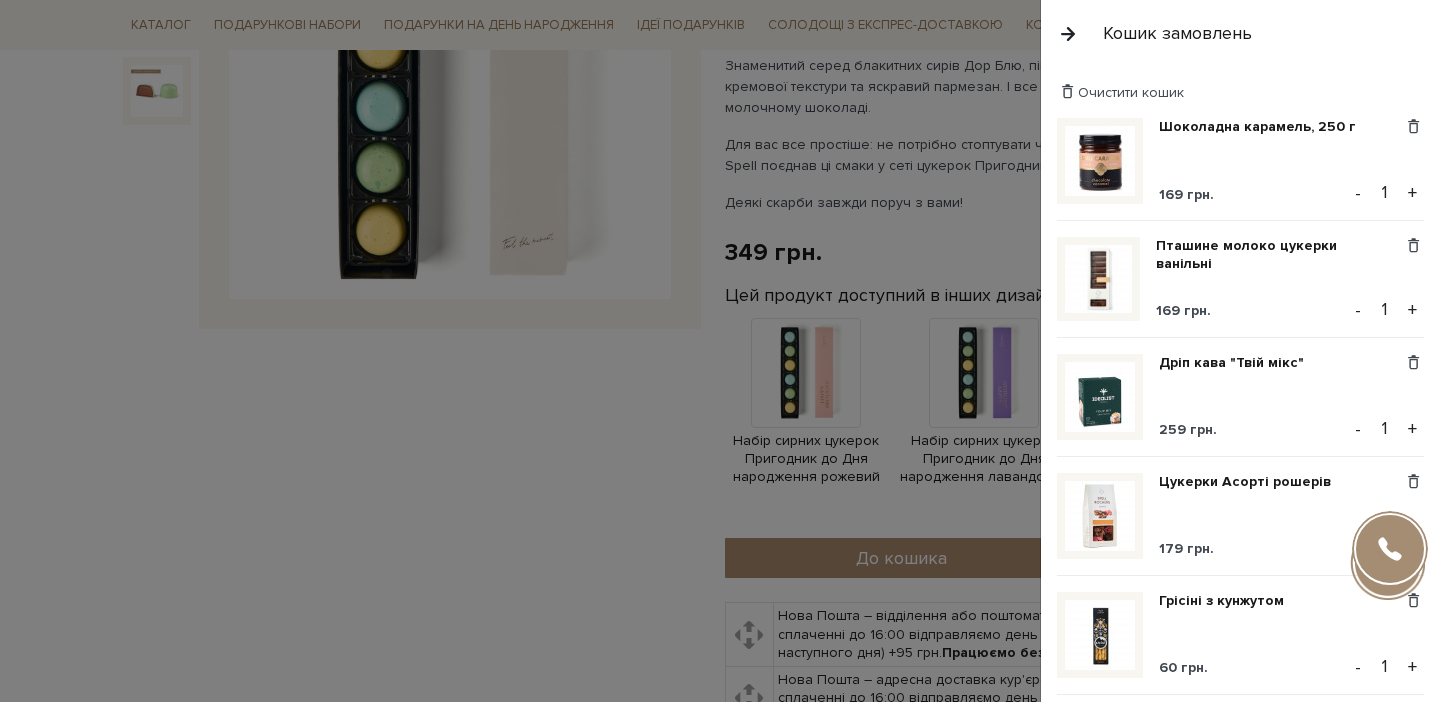 click at bounding box center (720, 351) 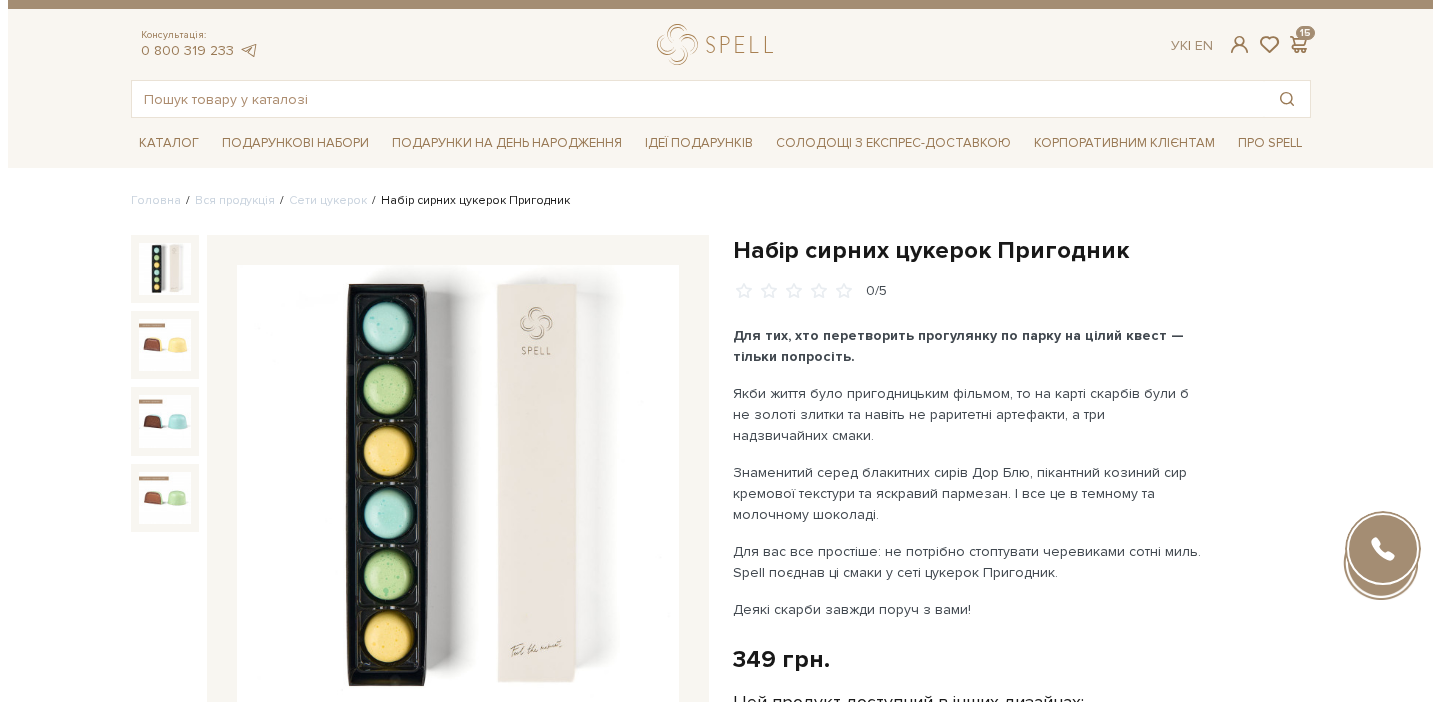 scroll, scrollTop: 0, scrollLeft: 0, axis: both 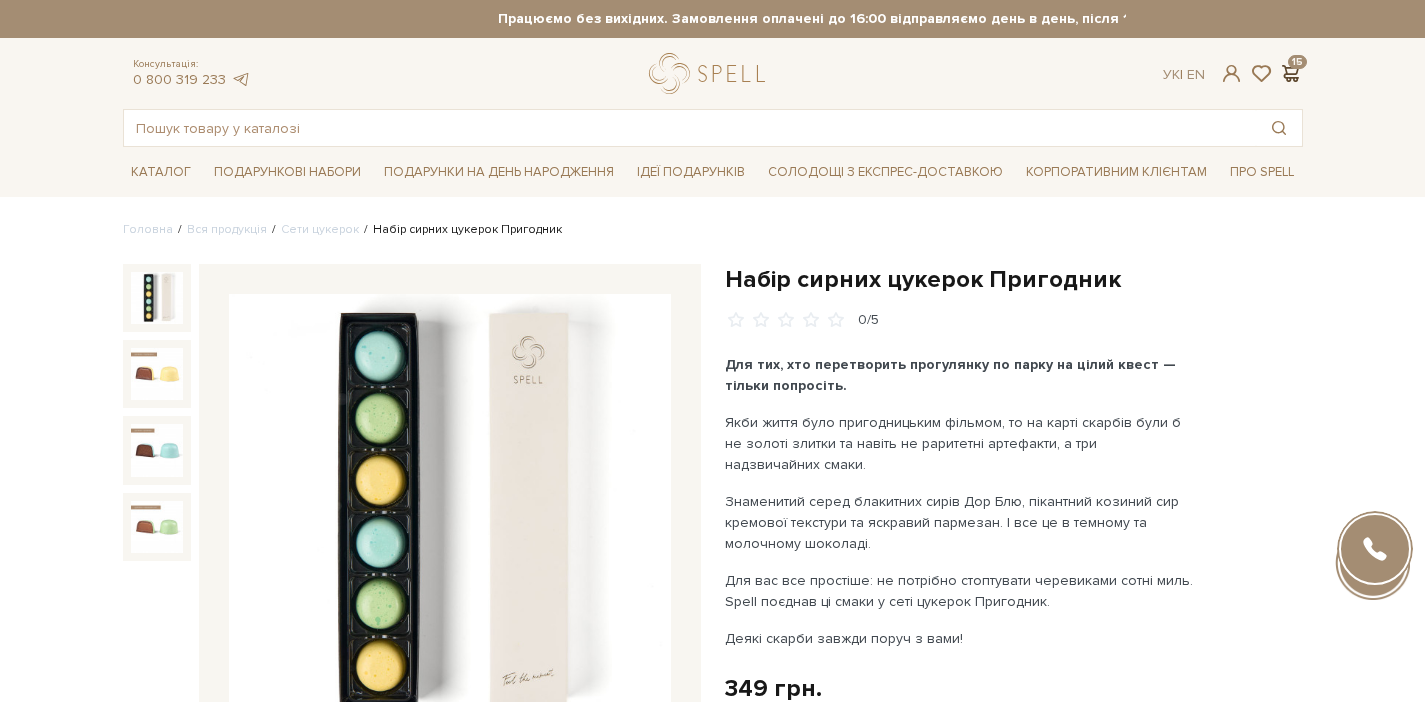 click at bounding box center (1291, 73) 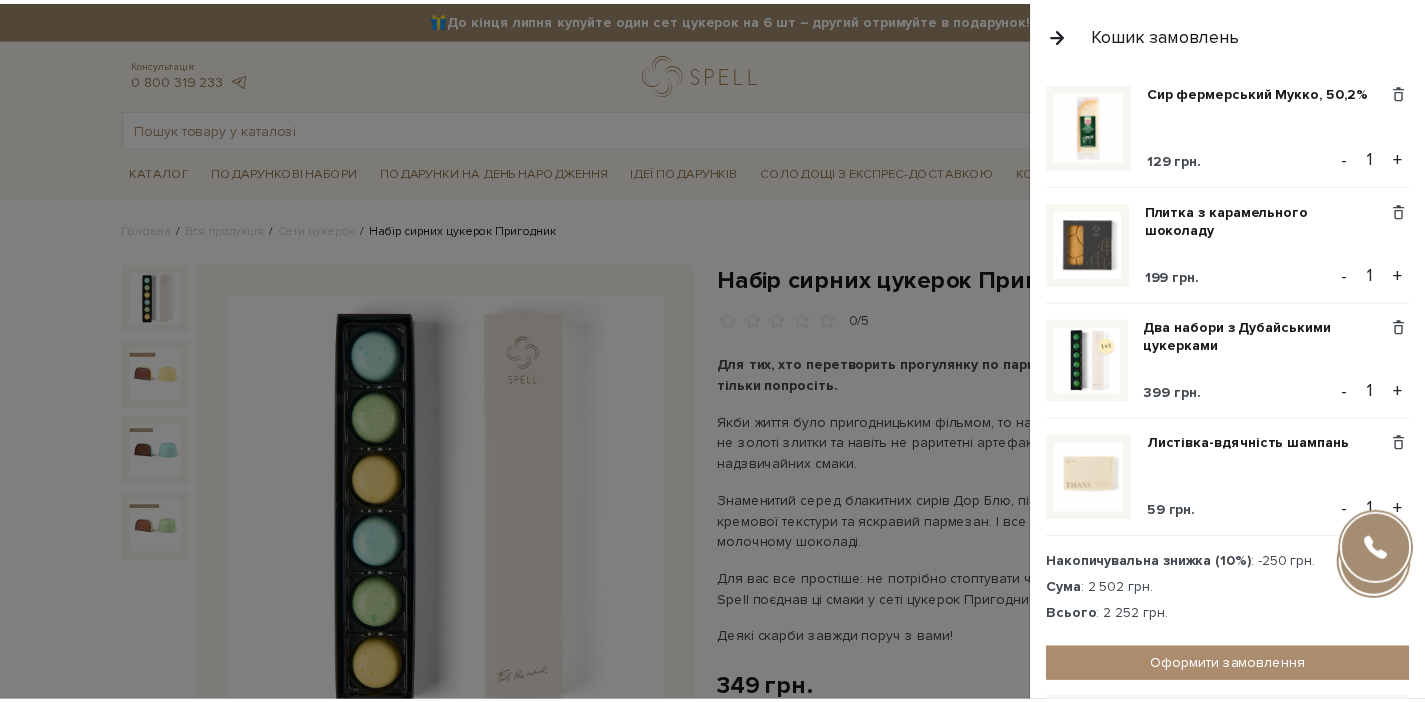 scroll, scrollTop: 1436, scrollLeft: 0, axis: vertical 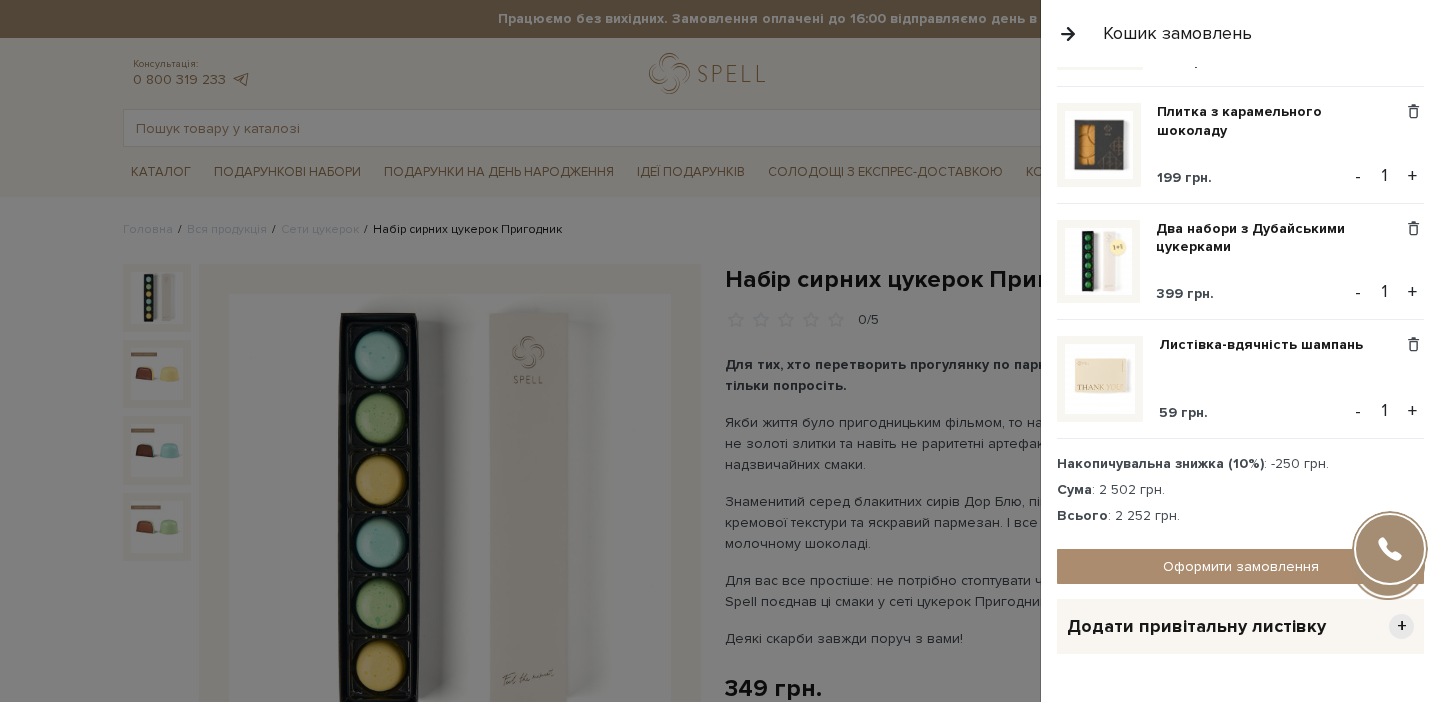 click at bounding box center (720, 351) 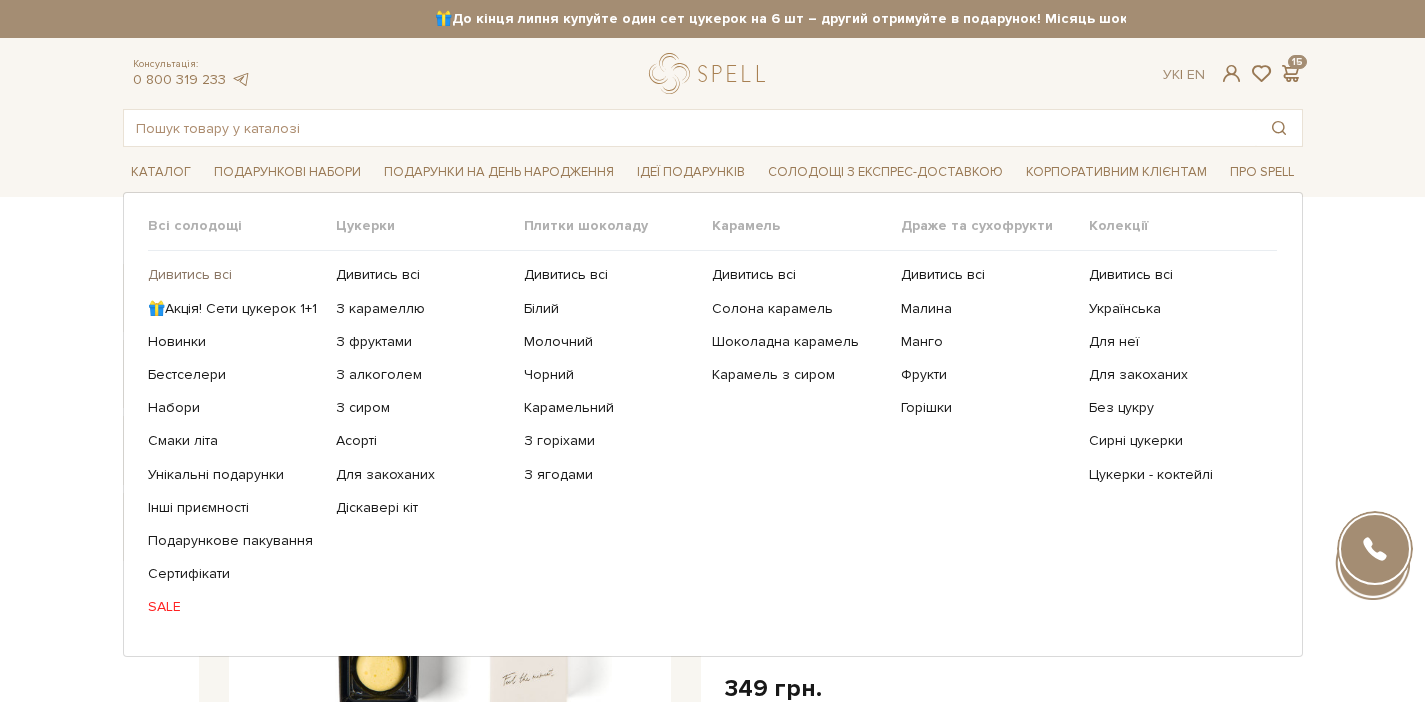 click on "Дивитись всі" at bounding box center (234, 275) 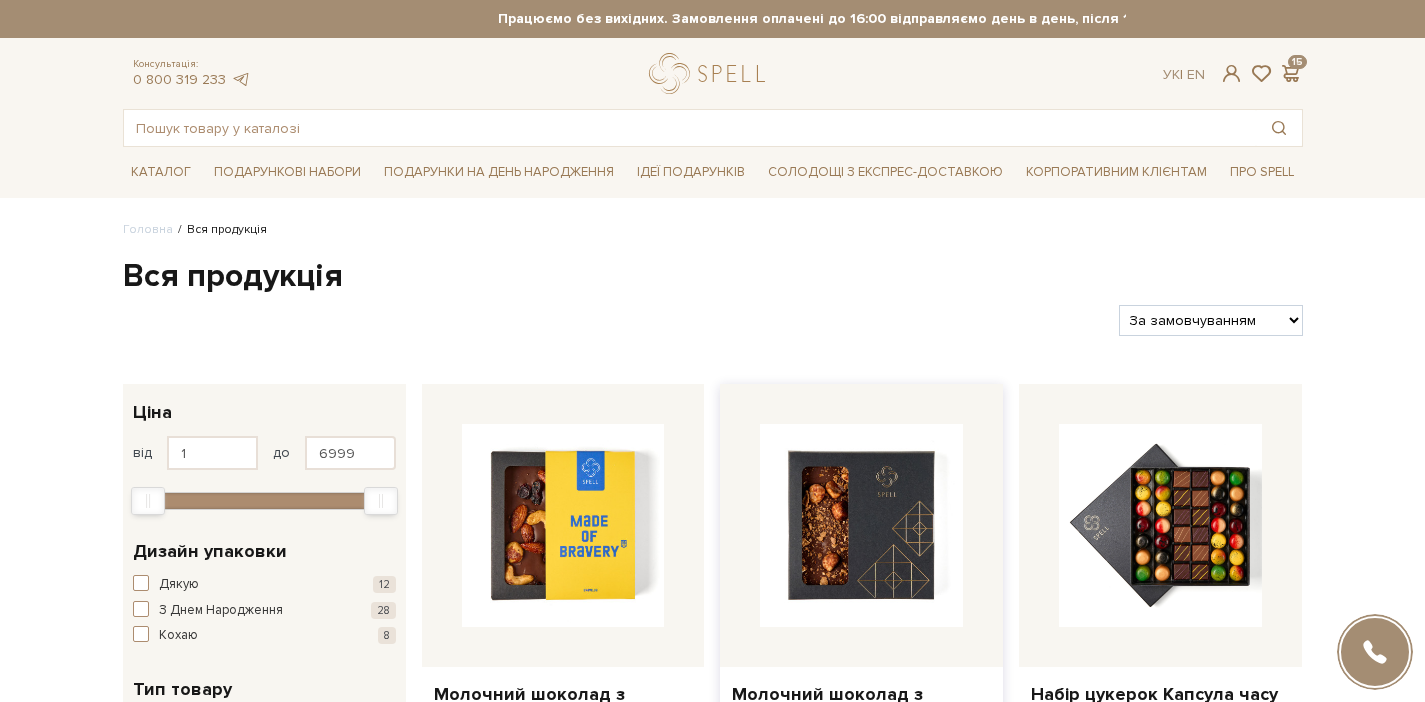 scroll, scrollTop: 142, scrollLeft: 0, axis: vertical 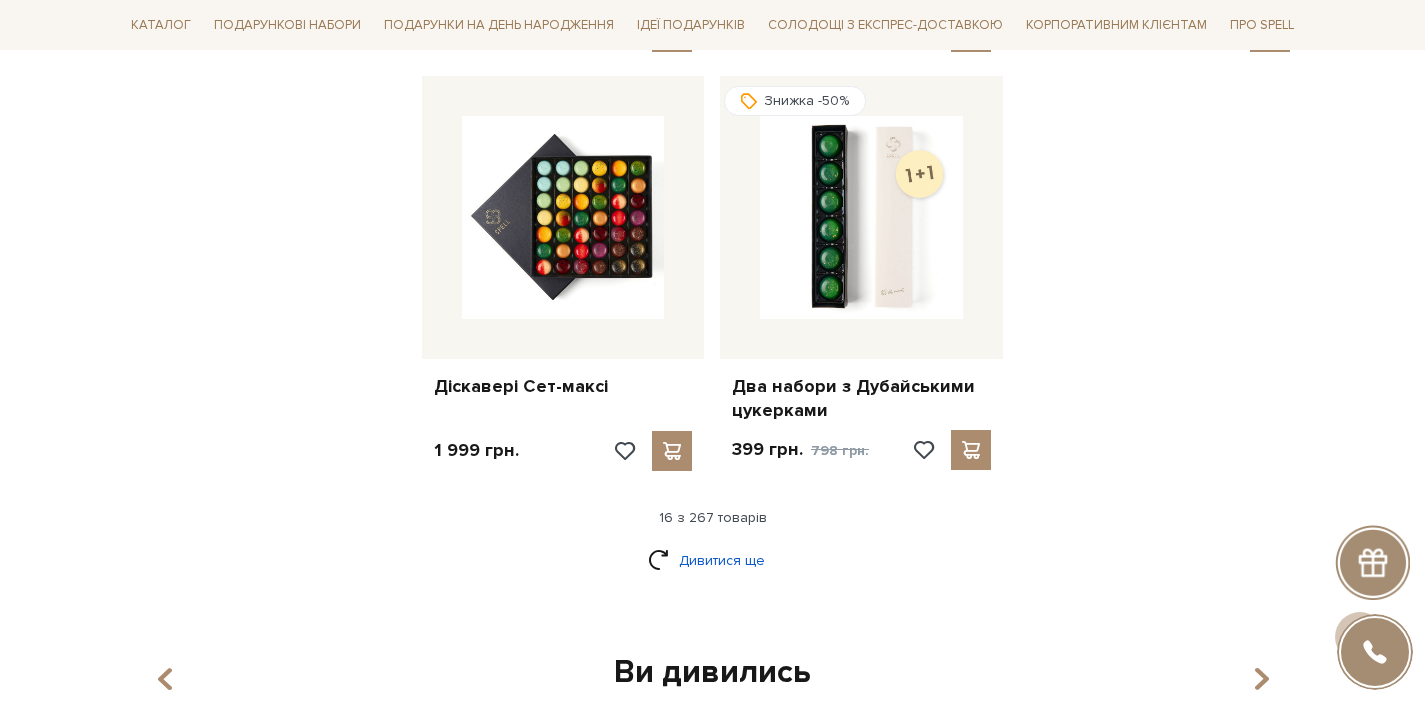 click on "Дивитися ще" at bounding box center (713, 560) 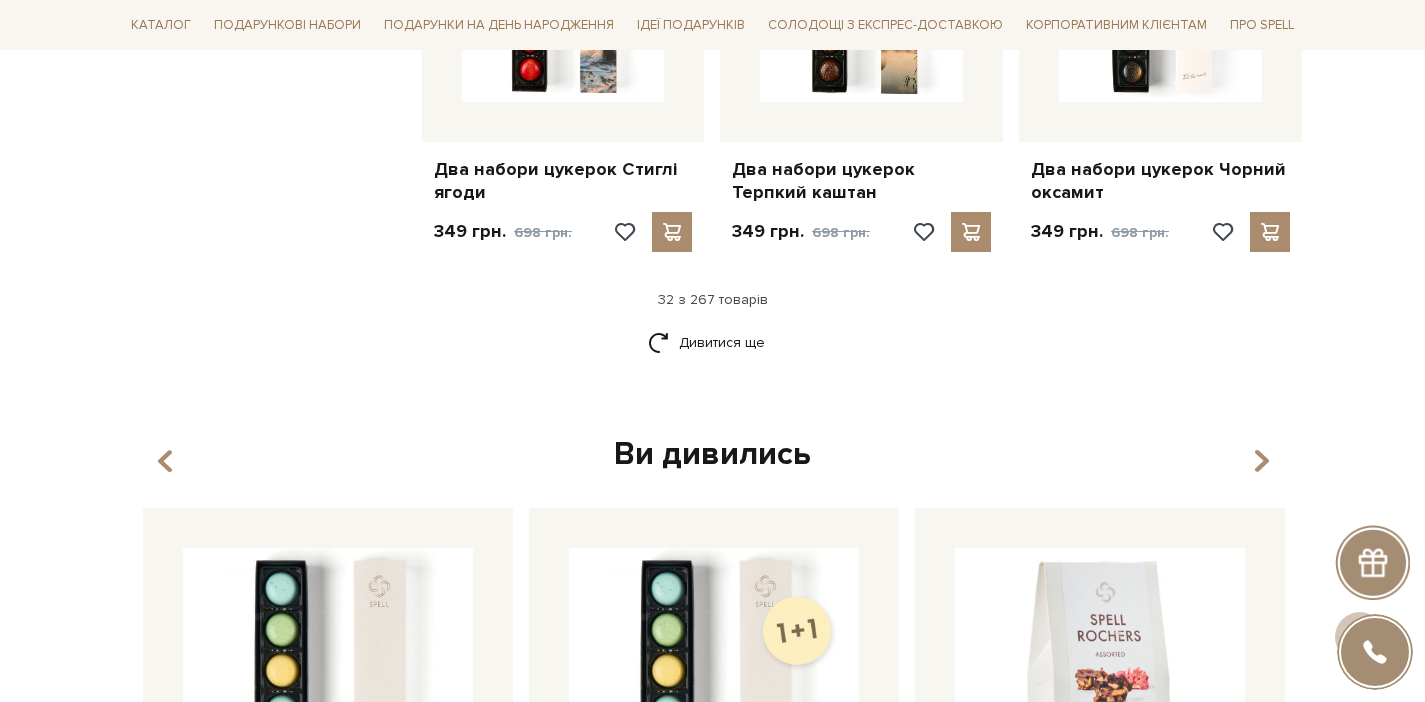scroll, scrollTop: 4887, scrollLeft: 0, axis: vertical 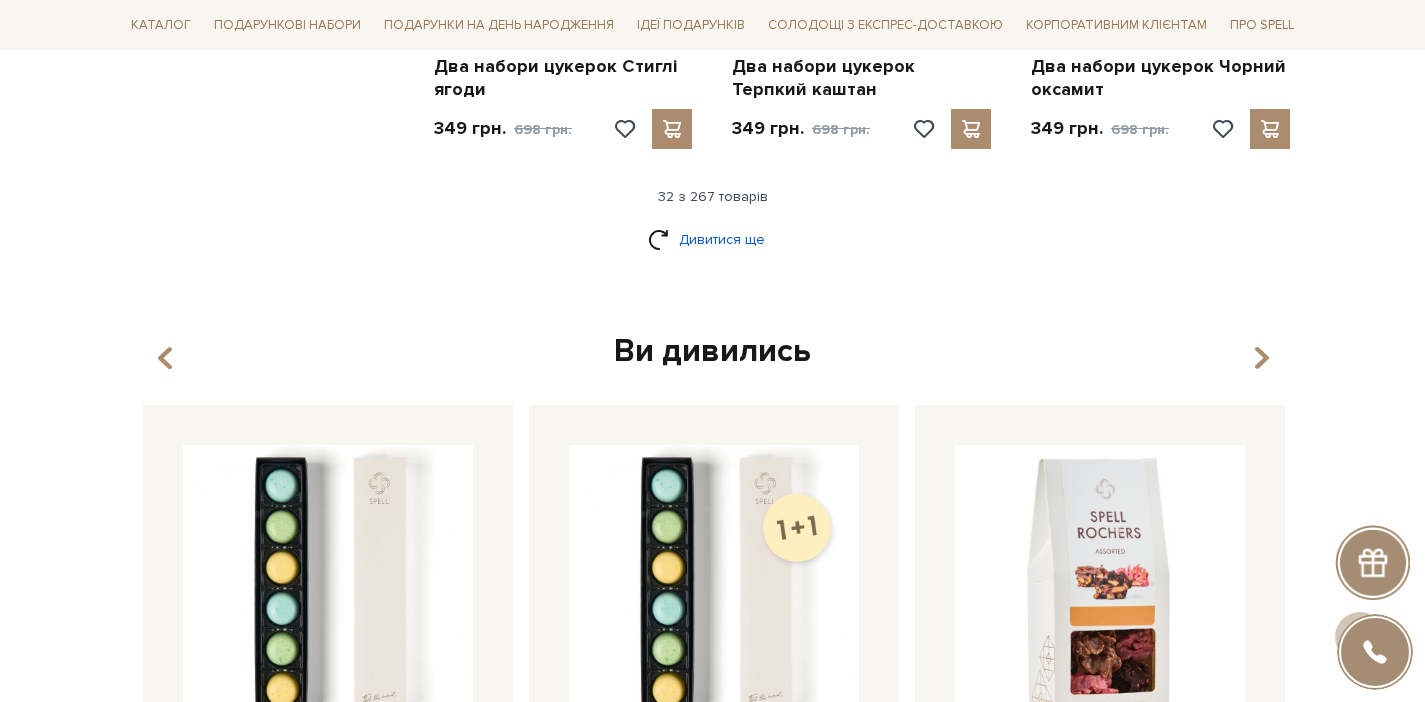 click on "Дивитися ще" at bounding box center [713, 239] 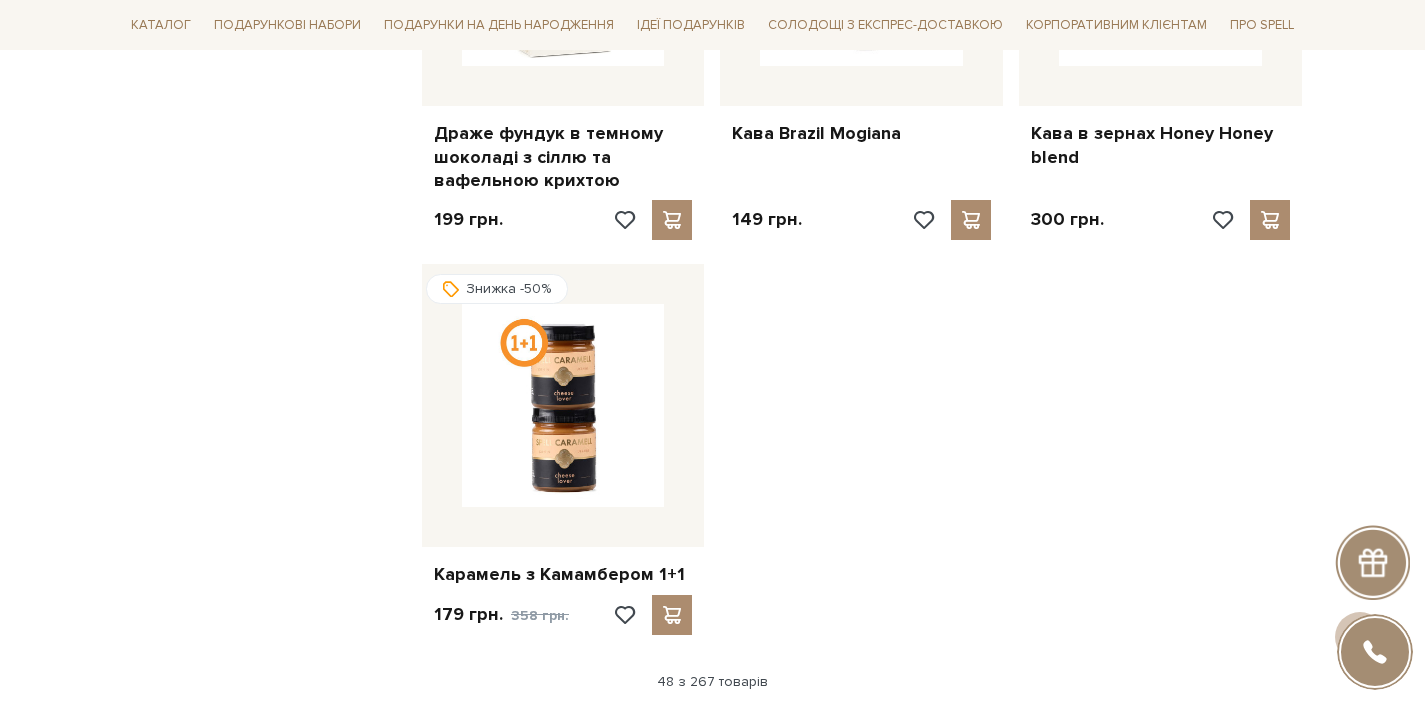 scroll, scrollTop: 7149, scrollLeft: 0, axis: vertical 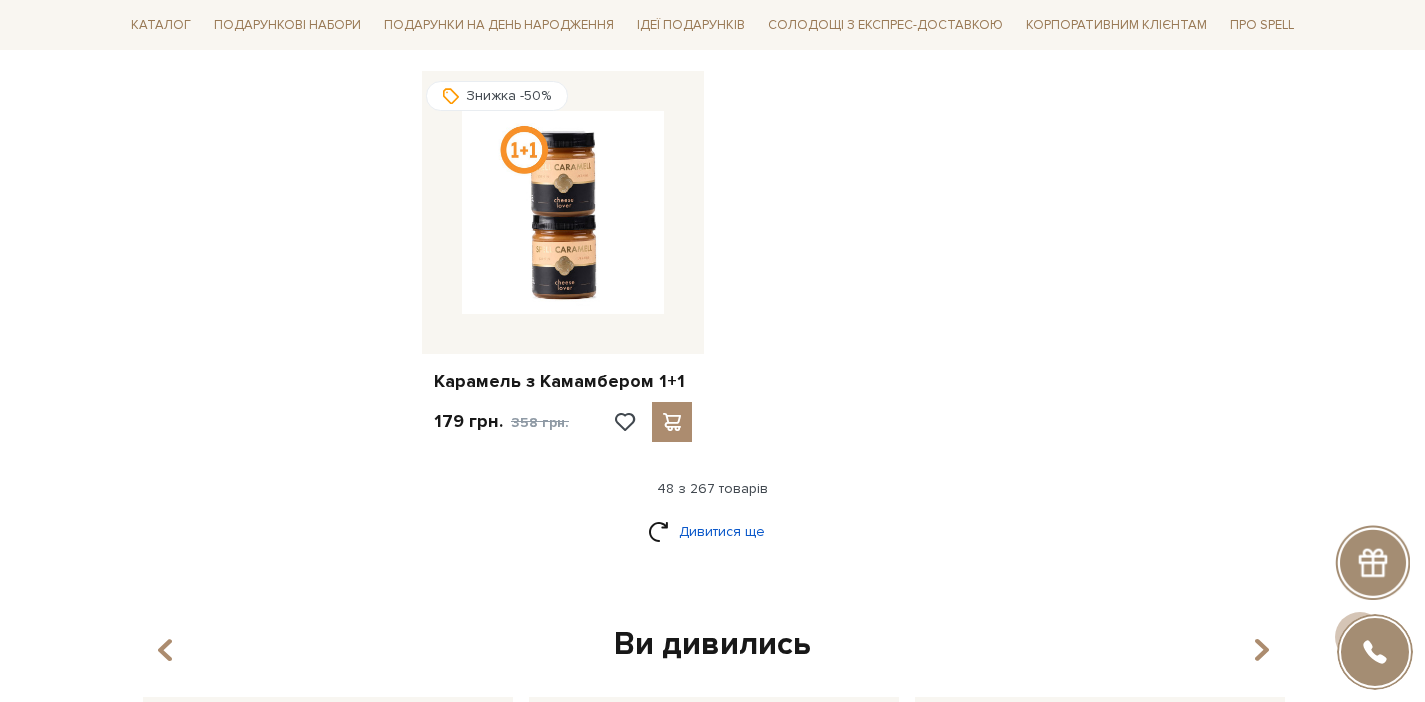 click on "Дивитися ще" at bounding box center [713, 531] 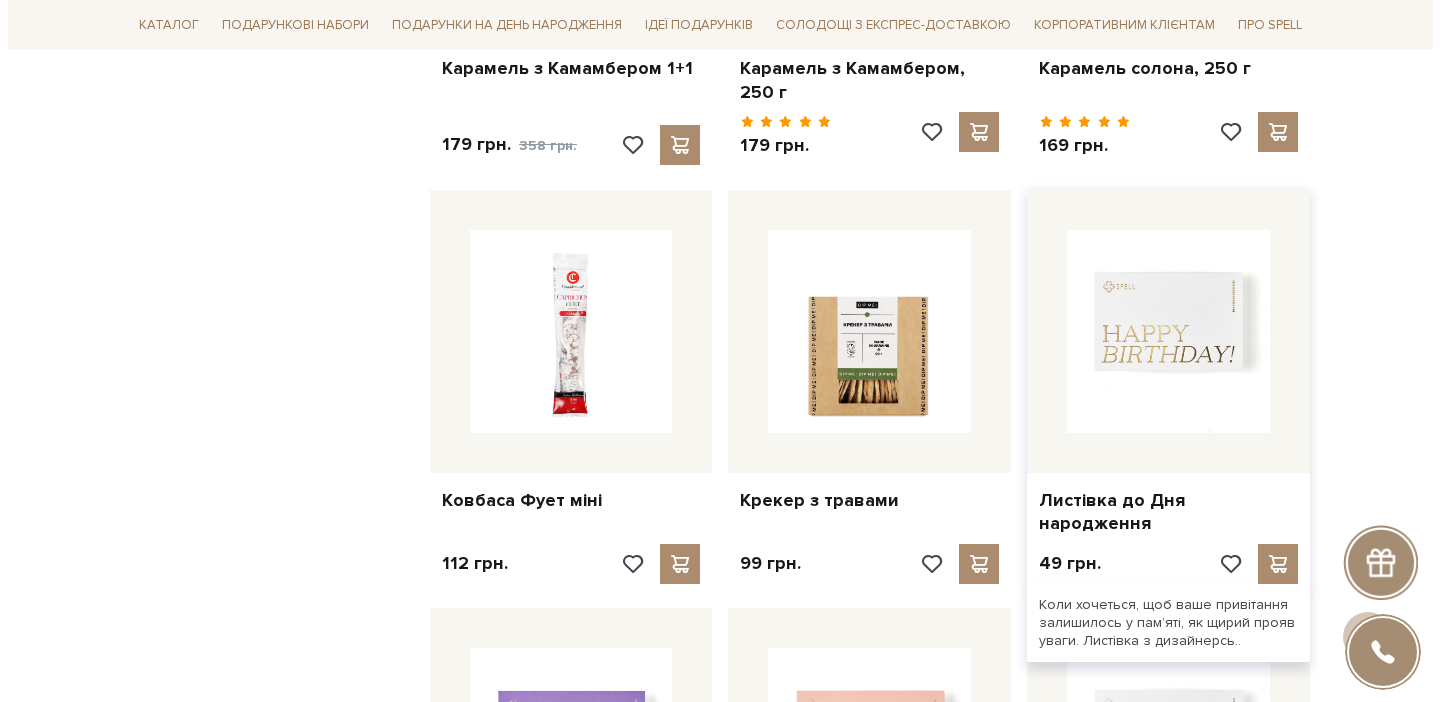 scroll, scrollTop: 7475, scrollLeft: 0, axis: vertical 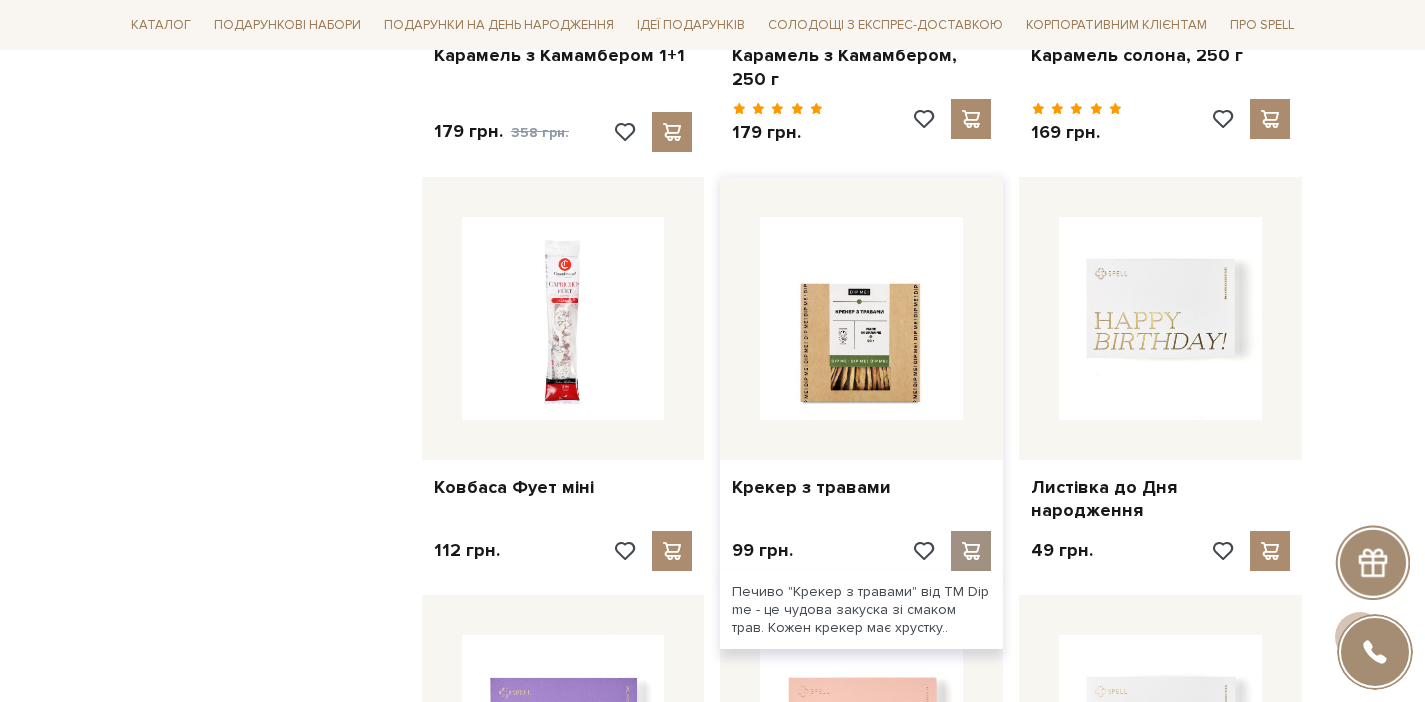 click at bounding box center [971, 551] 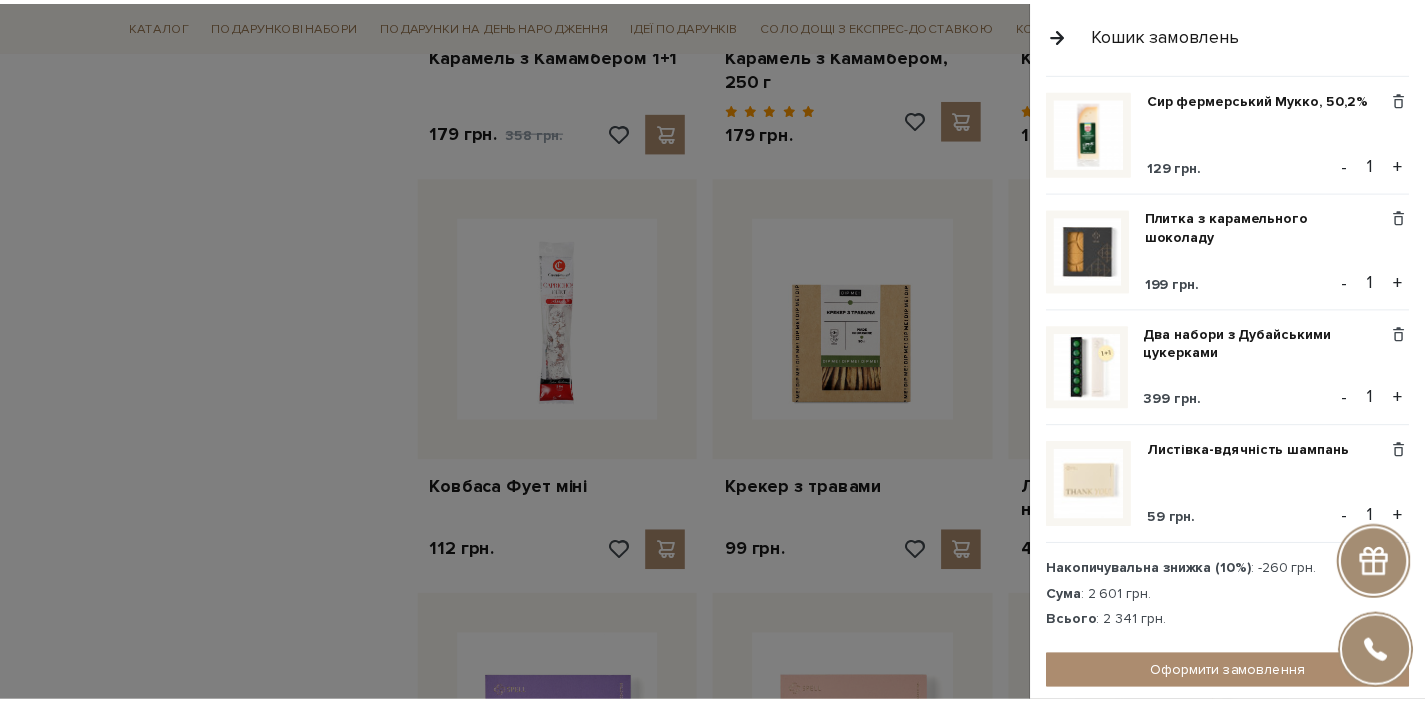 scroll, scrollTop: 1490, scrollLeft: 0, axis: vertical 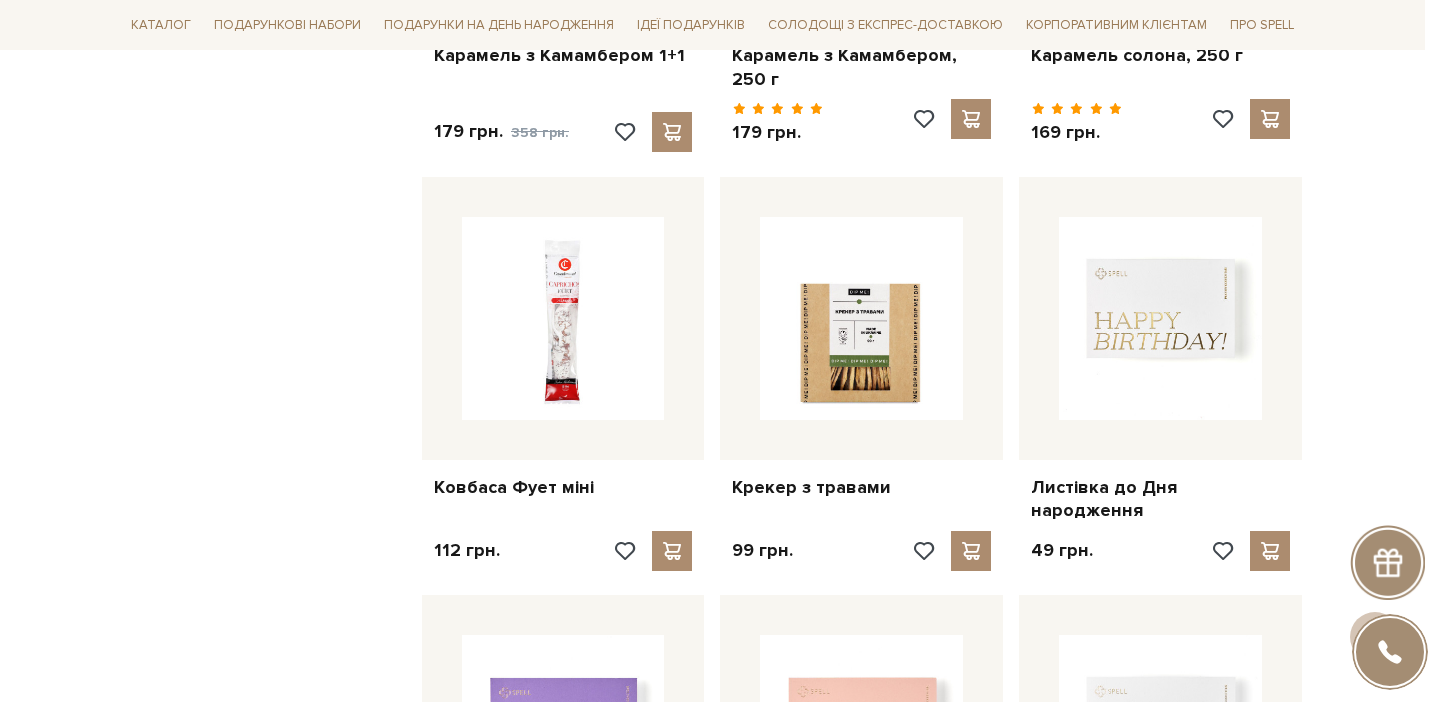 click at bounding box center [720, 351] 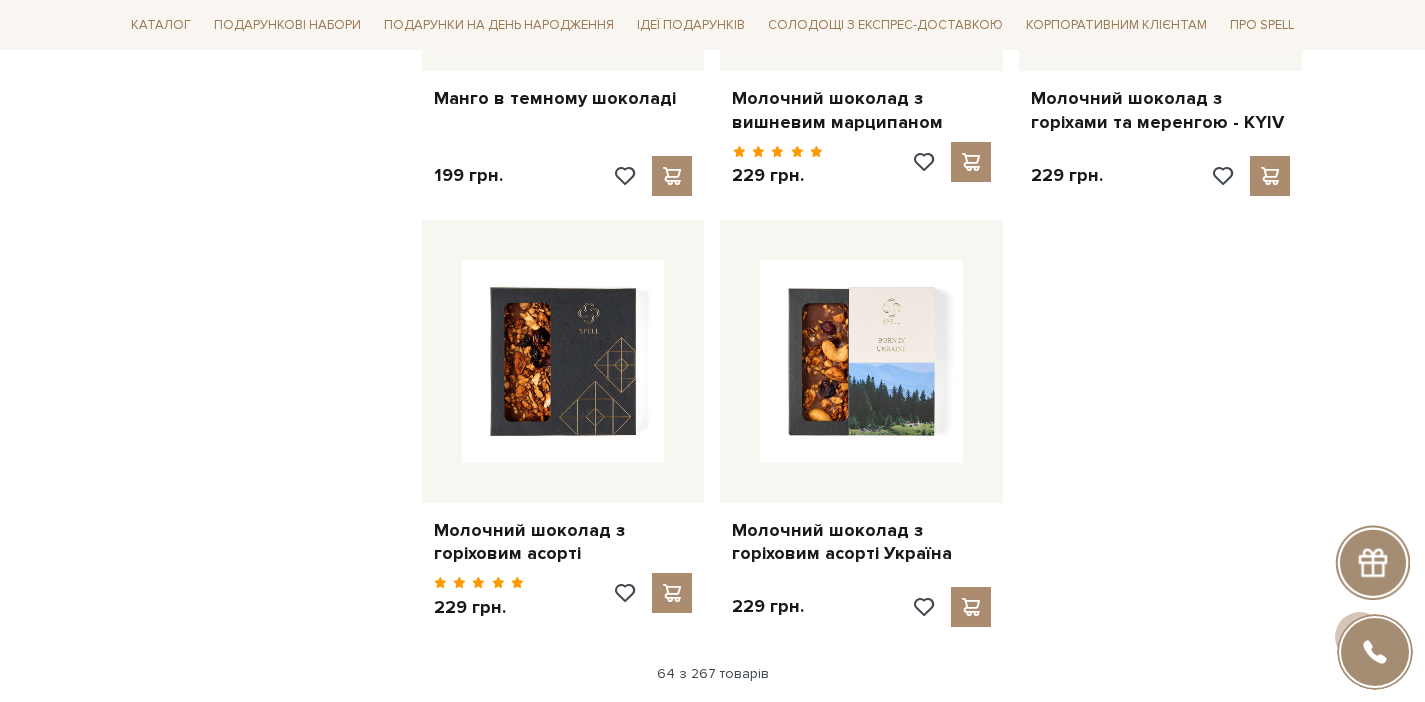 scroll, scrollTop: 9398, scrollLeft: 0, axis: vertical 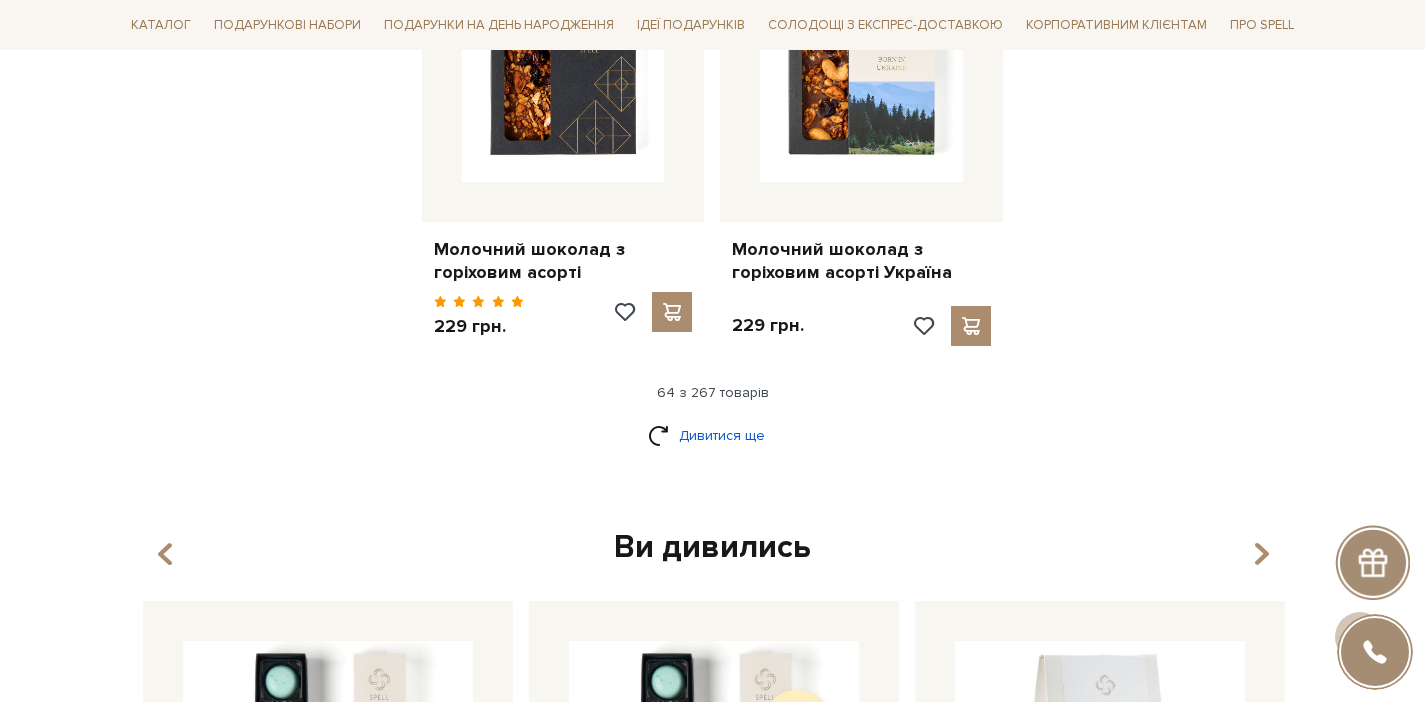 click on "Дивитися ще" at bounding box center [713, 435] 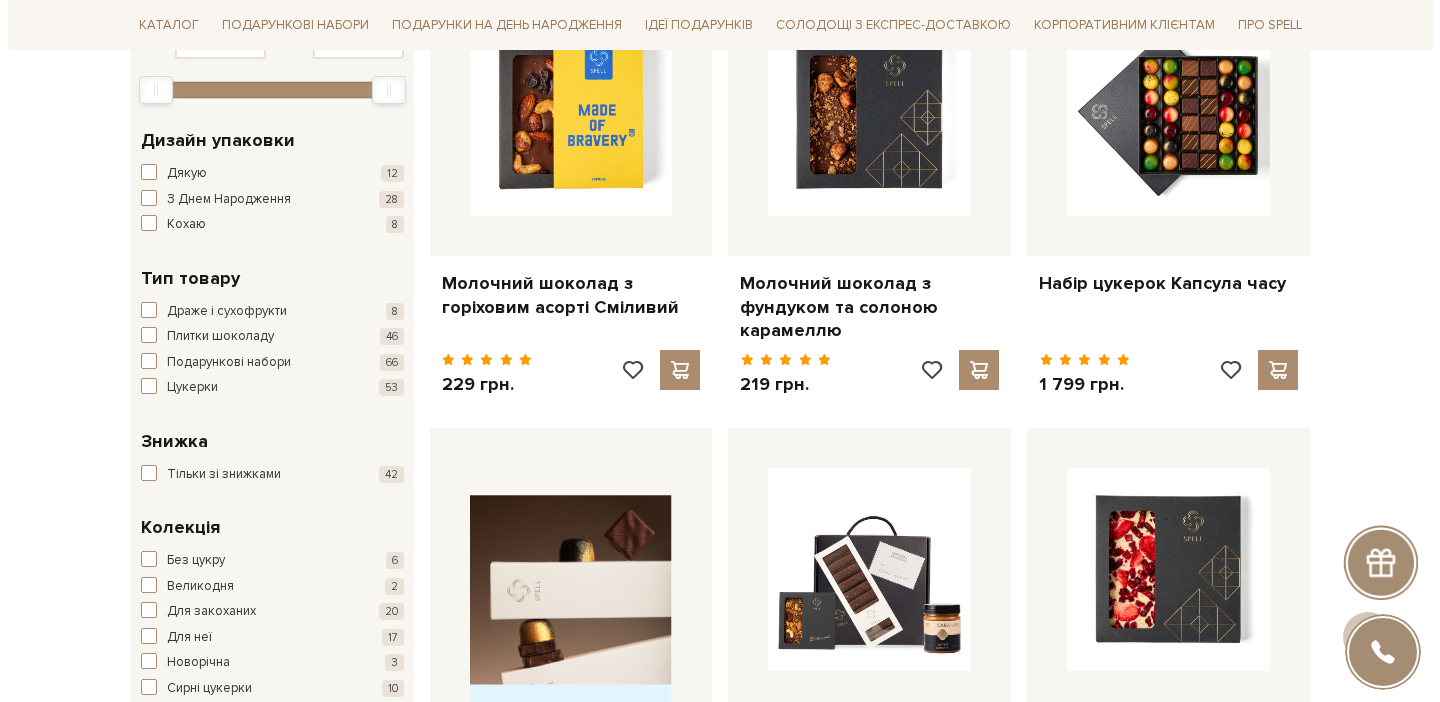 scroll, scrollTop: 0, scrollLeft: 0, axis: both 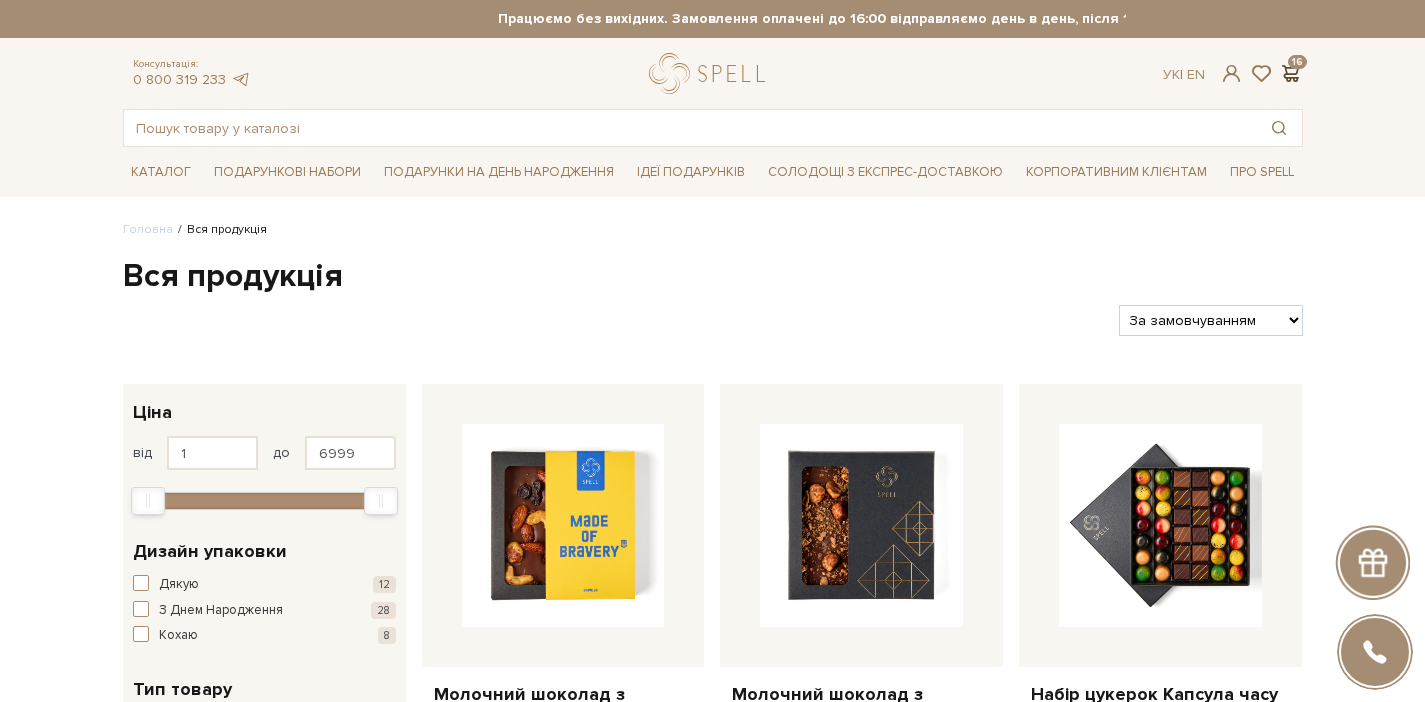 click at bounding box center [1291, 73] 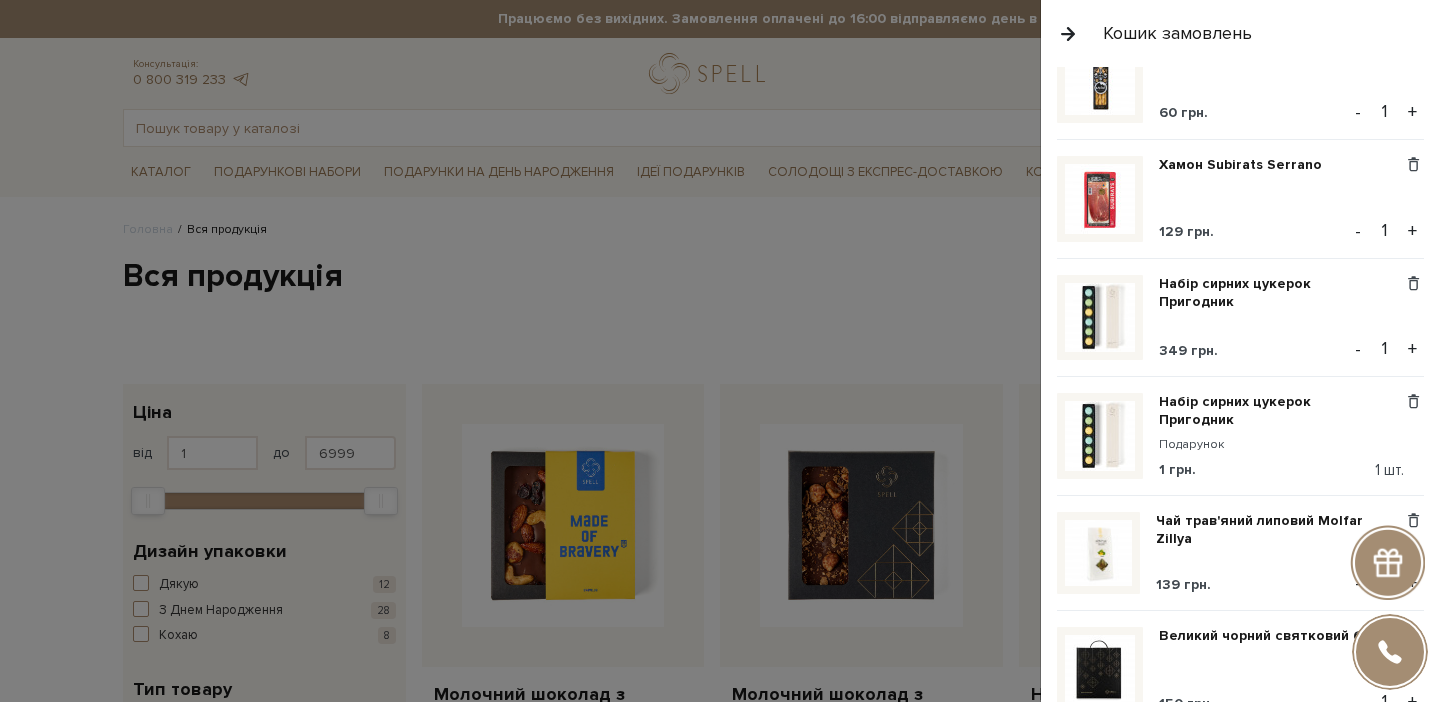 scroll, scrollTop: 0, scrollLeft: 0, axis: both 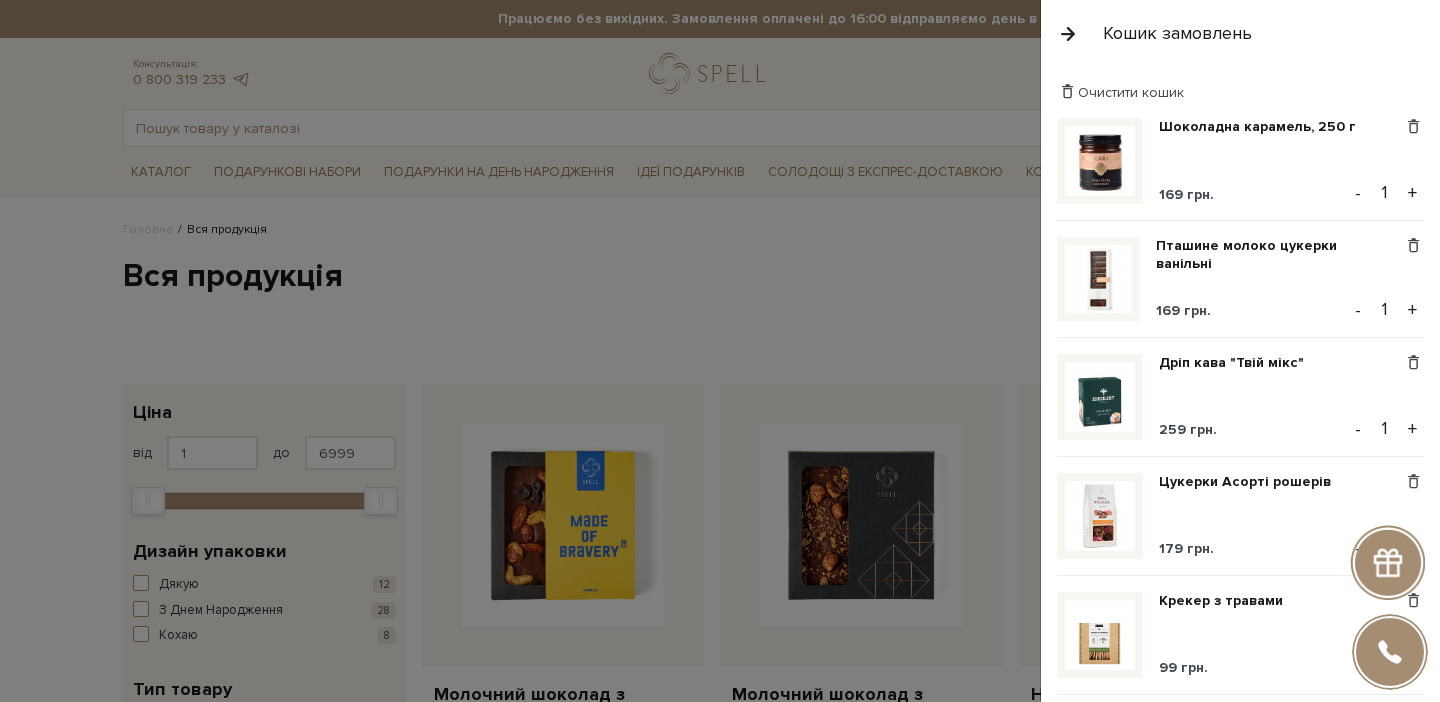 click at bounding box center (1068, 33) 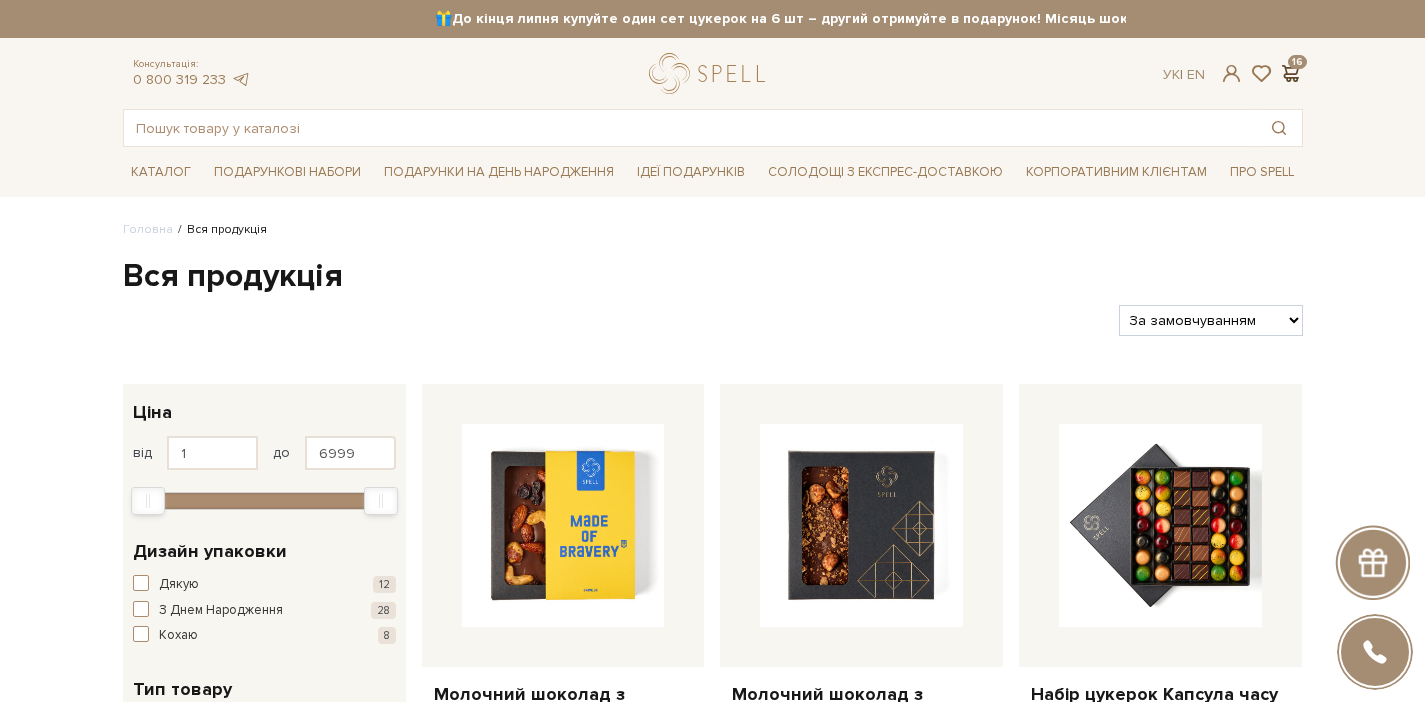 click at bounding box center [1291, 73] 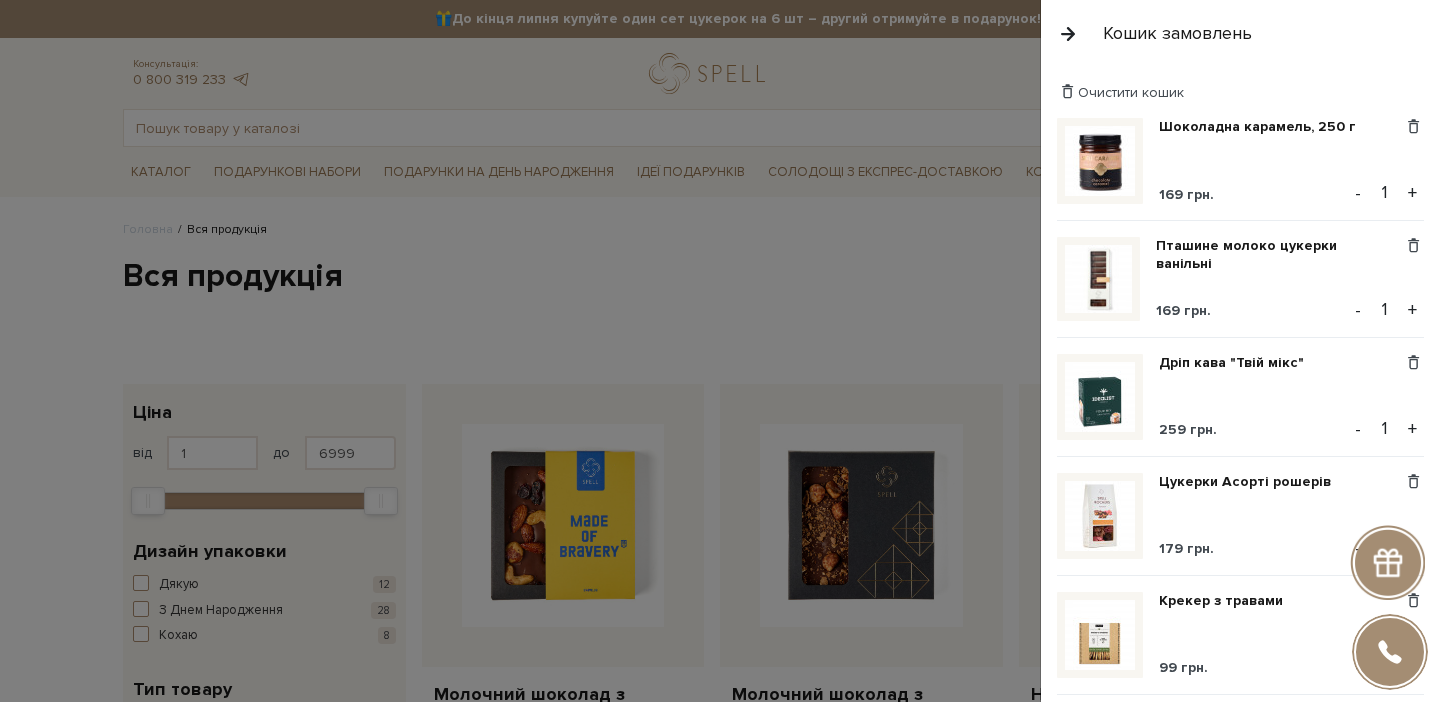 scroll, scrollTop: 1599, scrollLeft: 0, axis: vertical 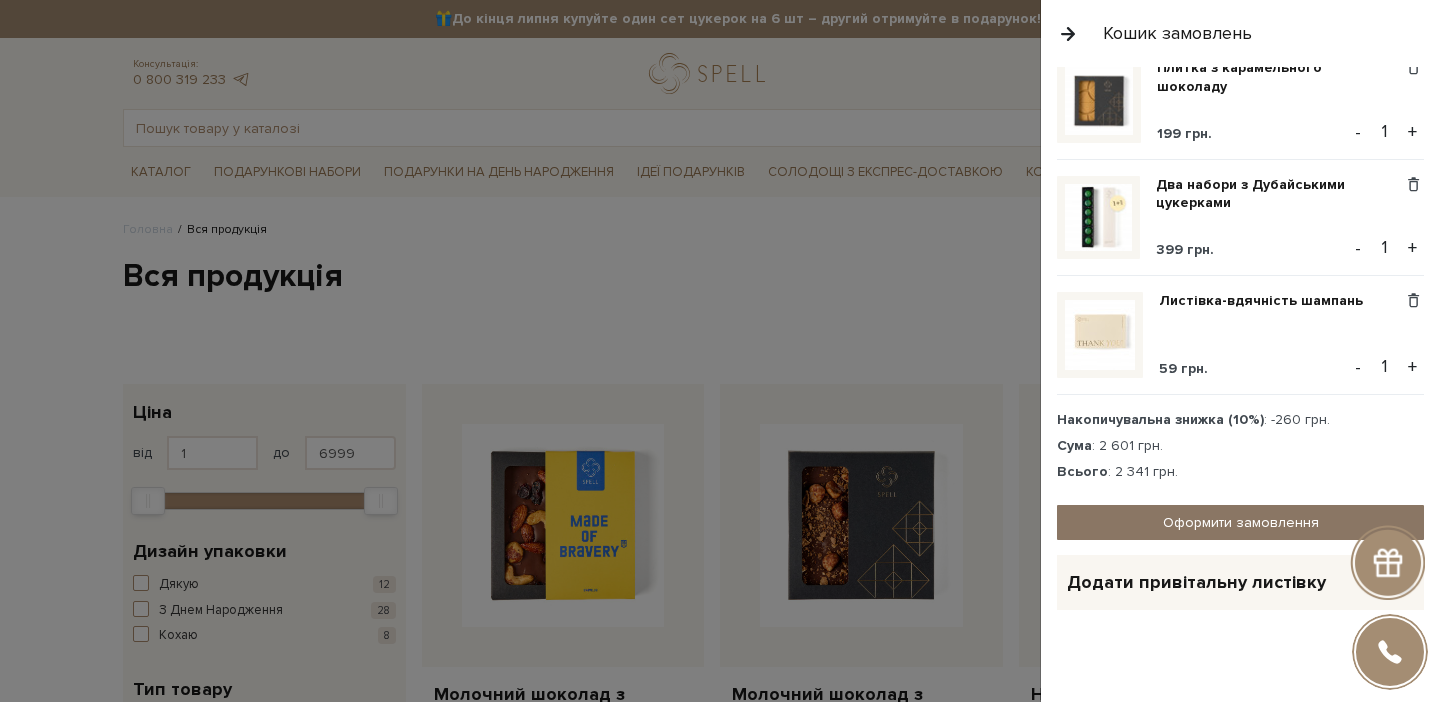 click on "Оформити замовлення" at bounding box center [1240, 522] 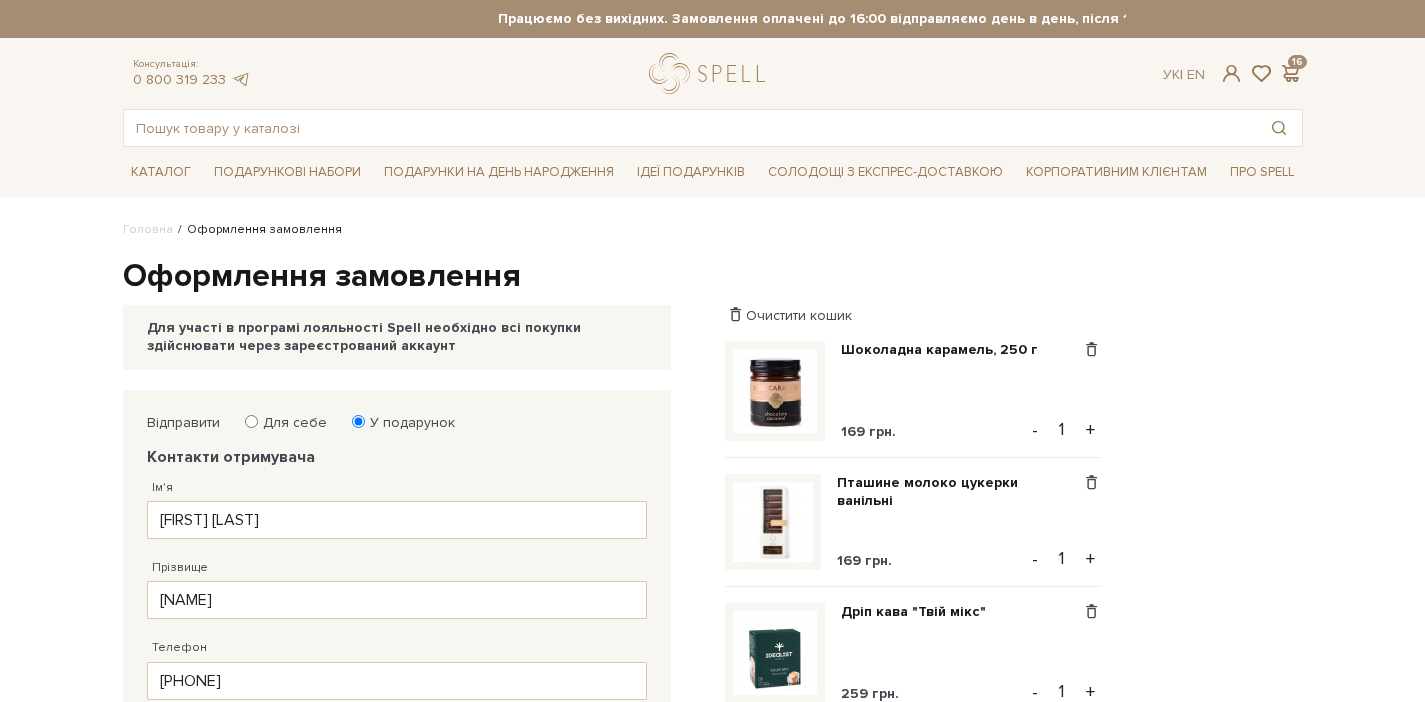 scroll, scrollTop: 0, scrollLeft: 0, axis: both 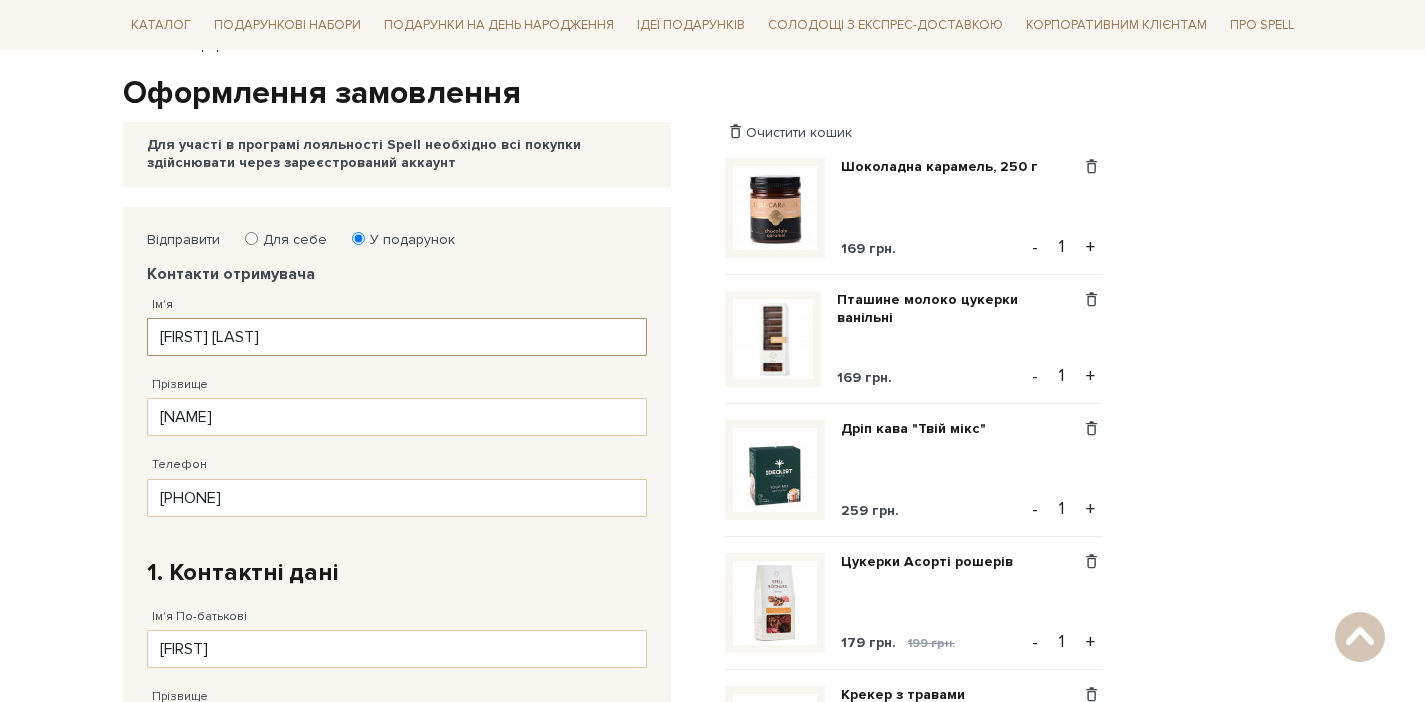 click on "[FIRST] [LAST]" at bounding box center [397, 337] 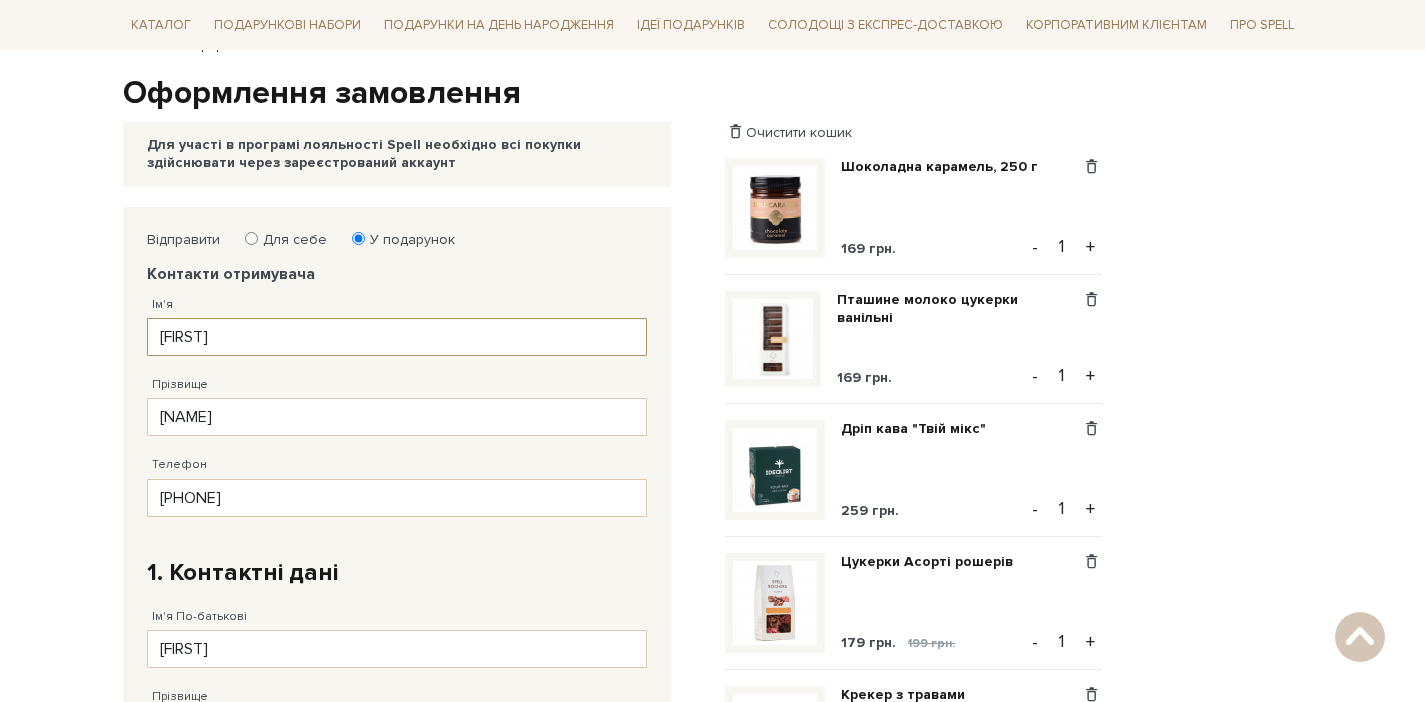 type on "[FIRST]" 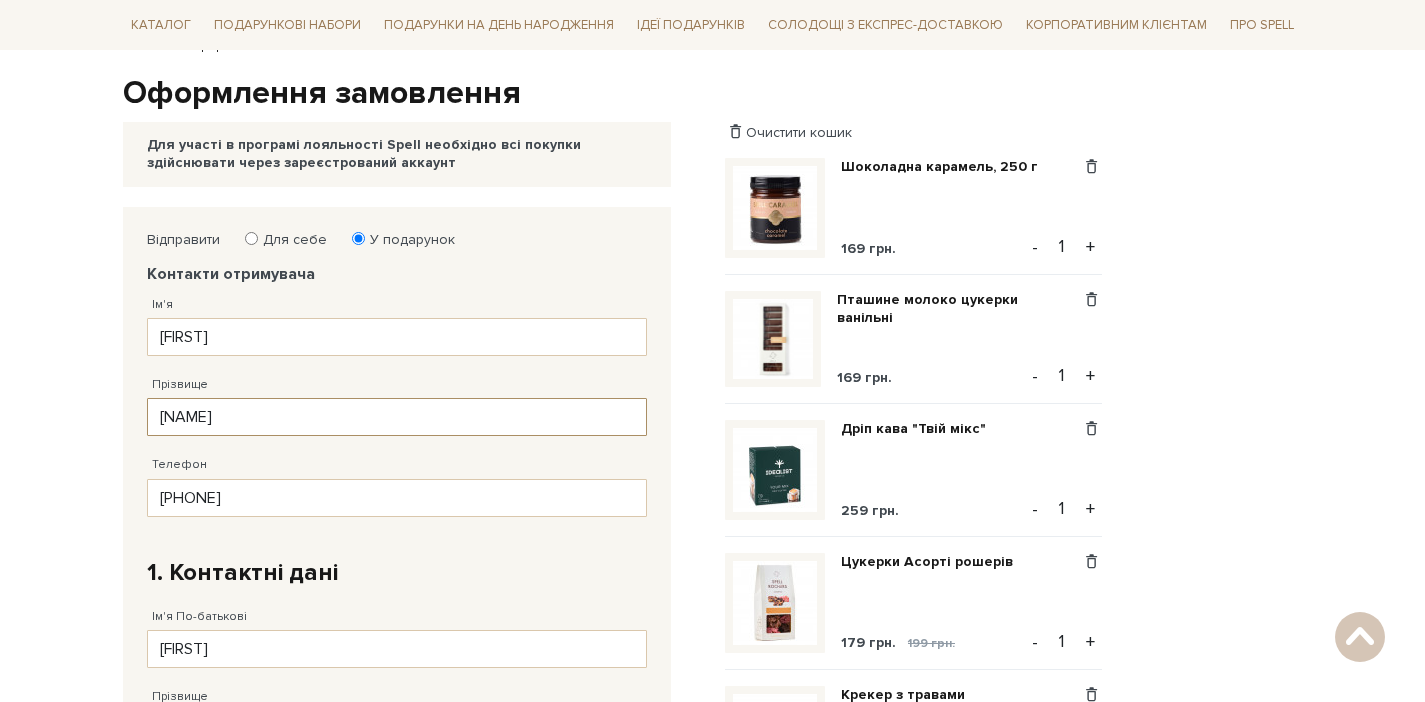 click on "[NAME]" at bounding box center [397, 417] 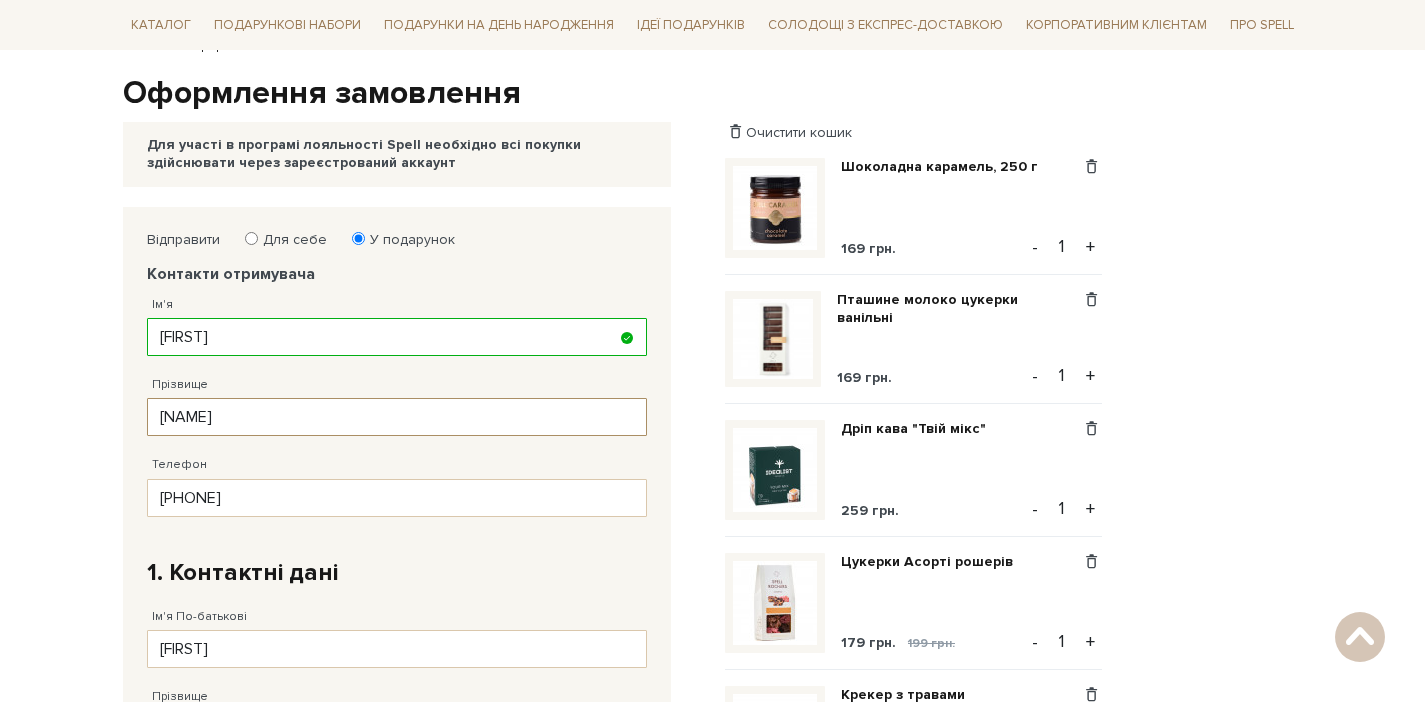 click on "[NAME]" at bounding box center [397, 417] 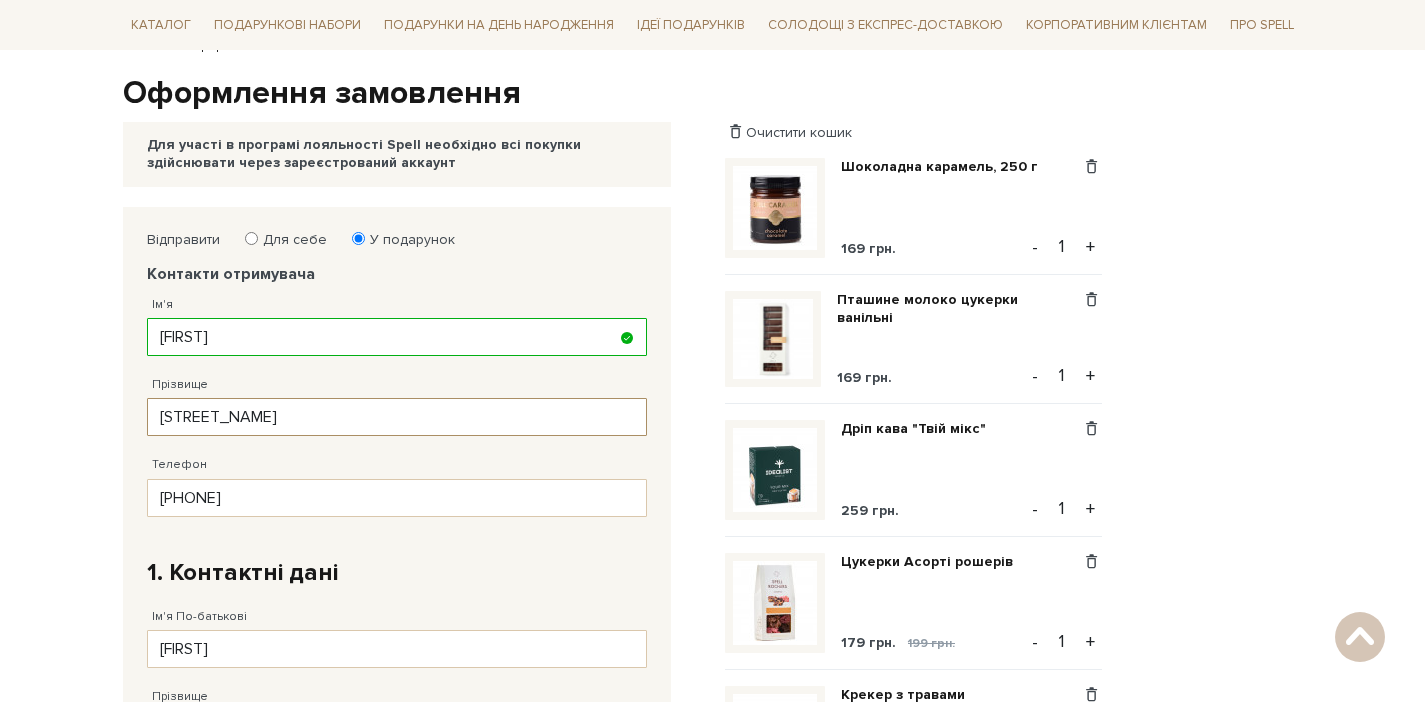 type on "[STREET_NAME]" 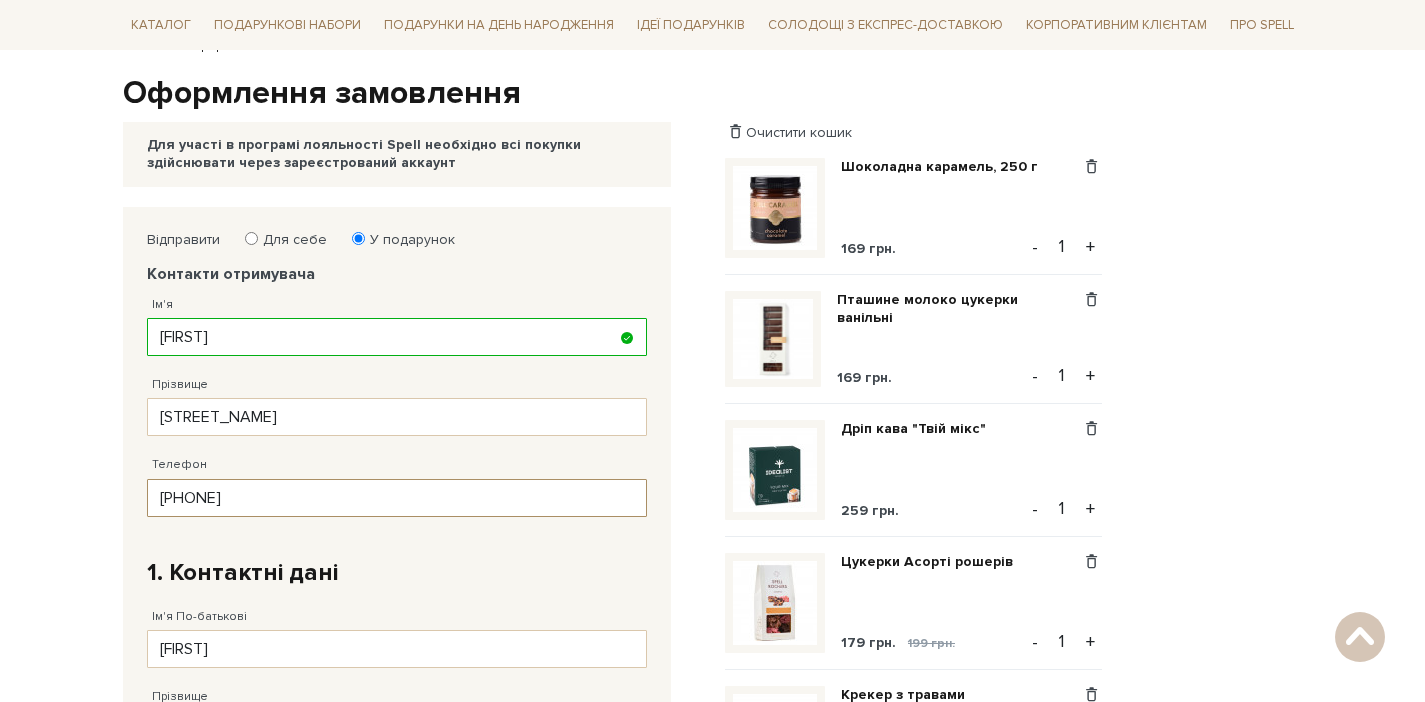 click on "[PHONE]" at bounding box center (397, 498) 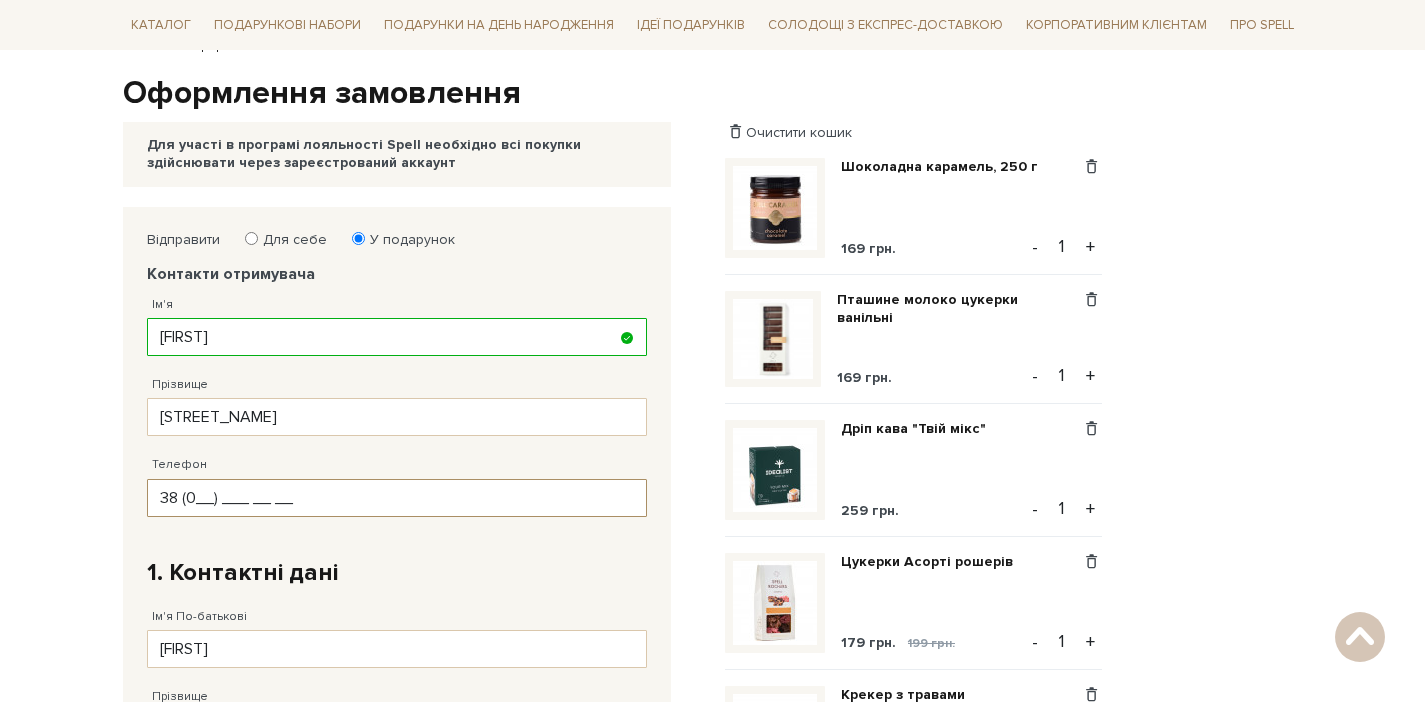 type on "[PHONE]" 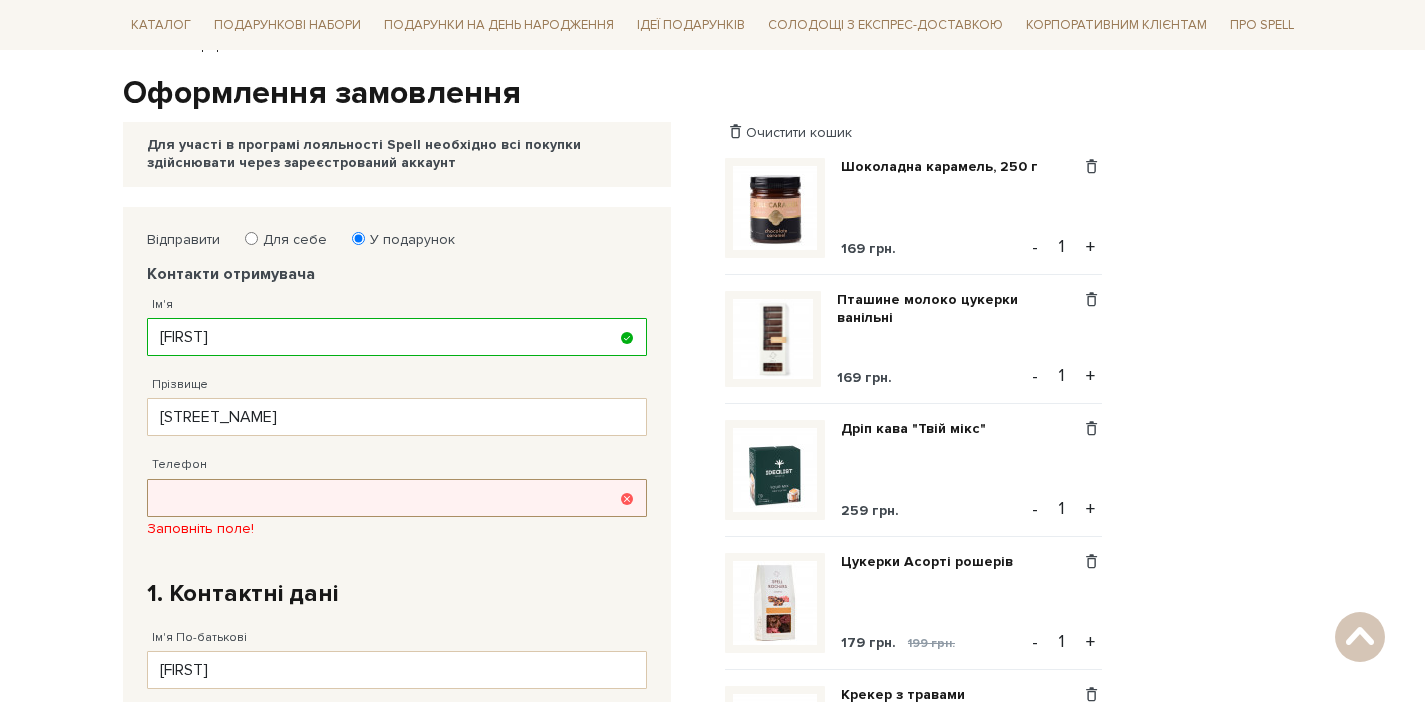 paste on "[PHONE]" 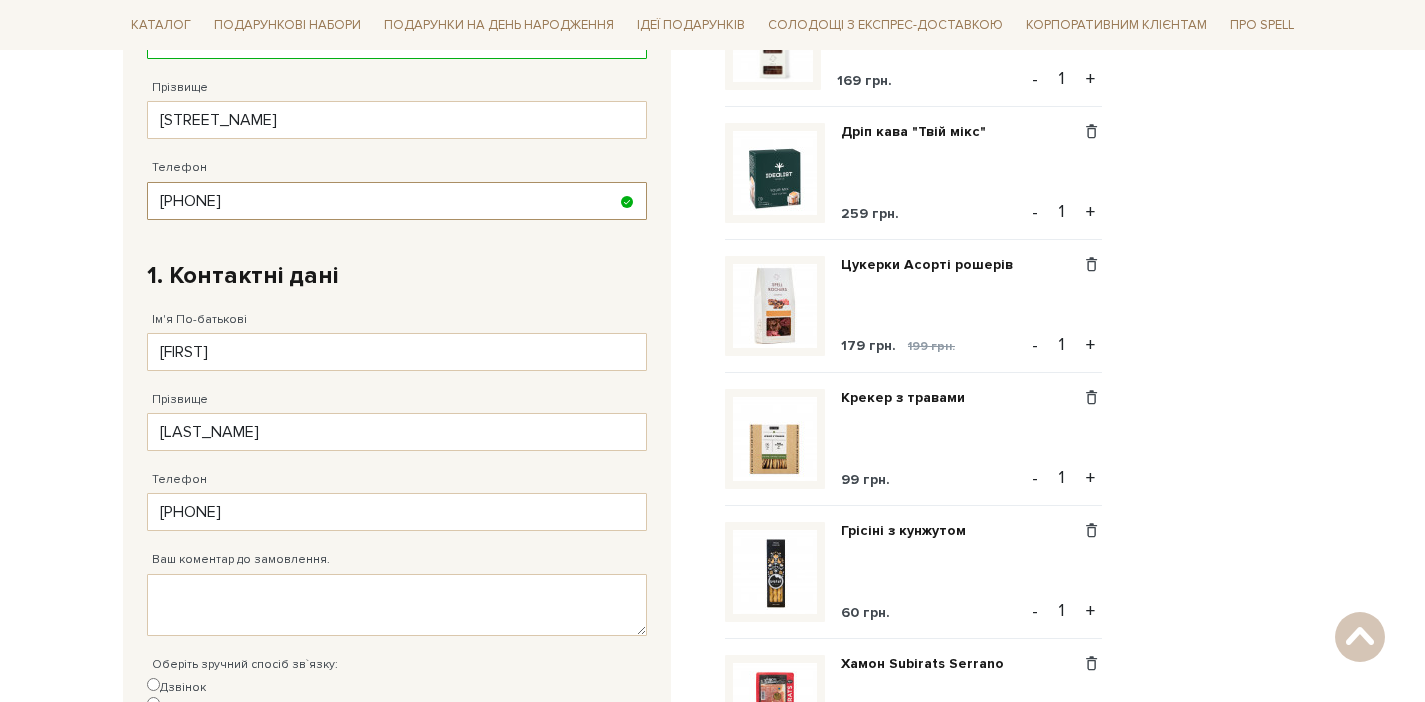 scroll, scrollTop: 518, scrollLeft: 0, axis: vertical 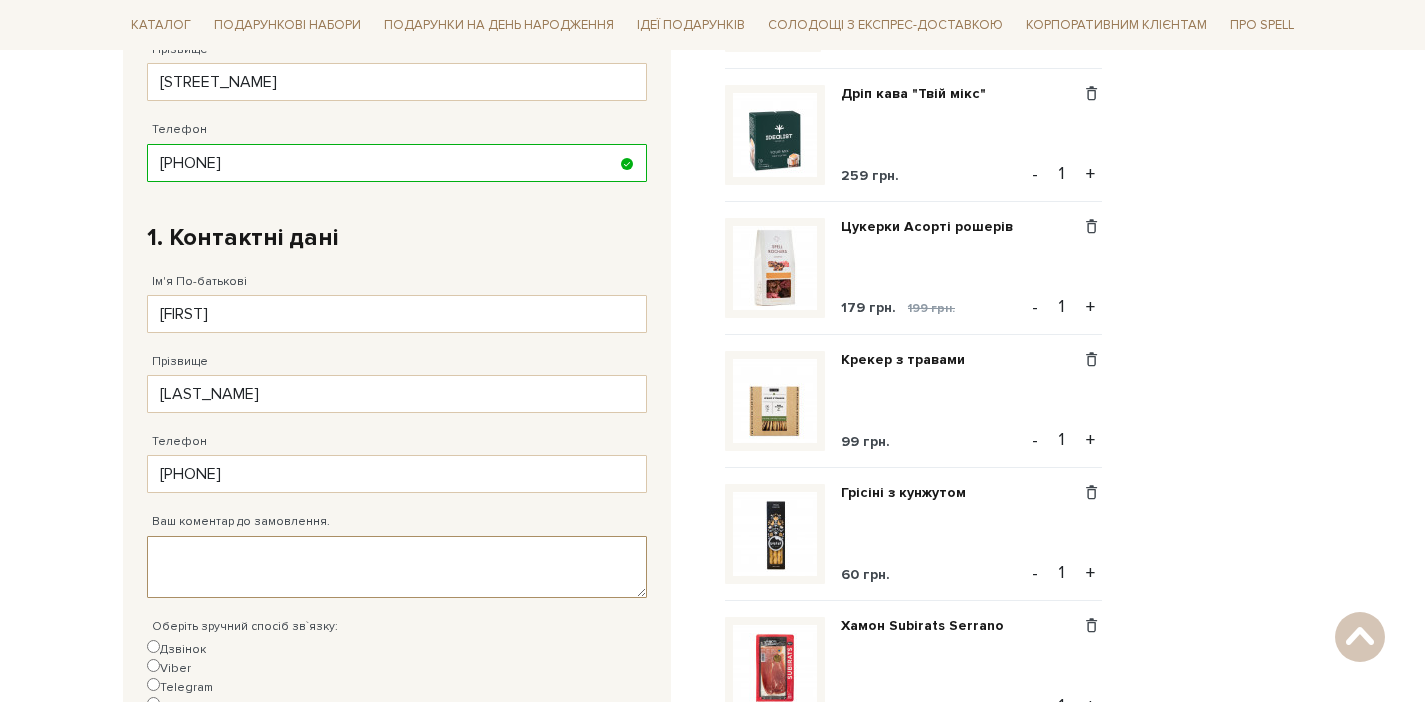 click on "Ваш коментар до замовлення." at bounding box center [397, 567] 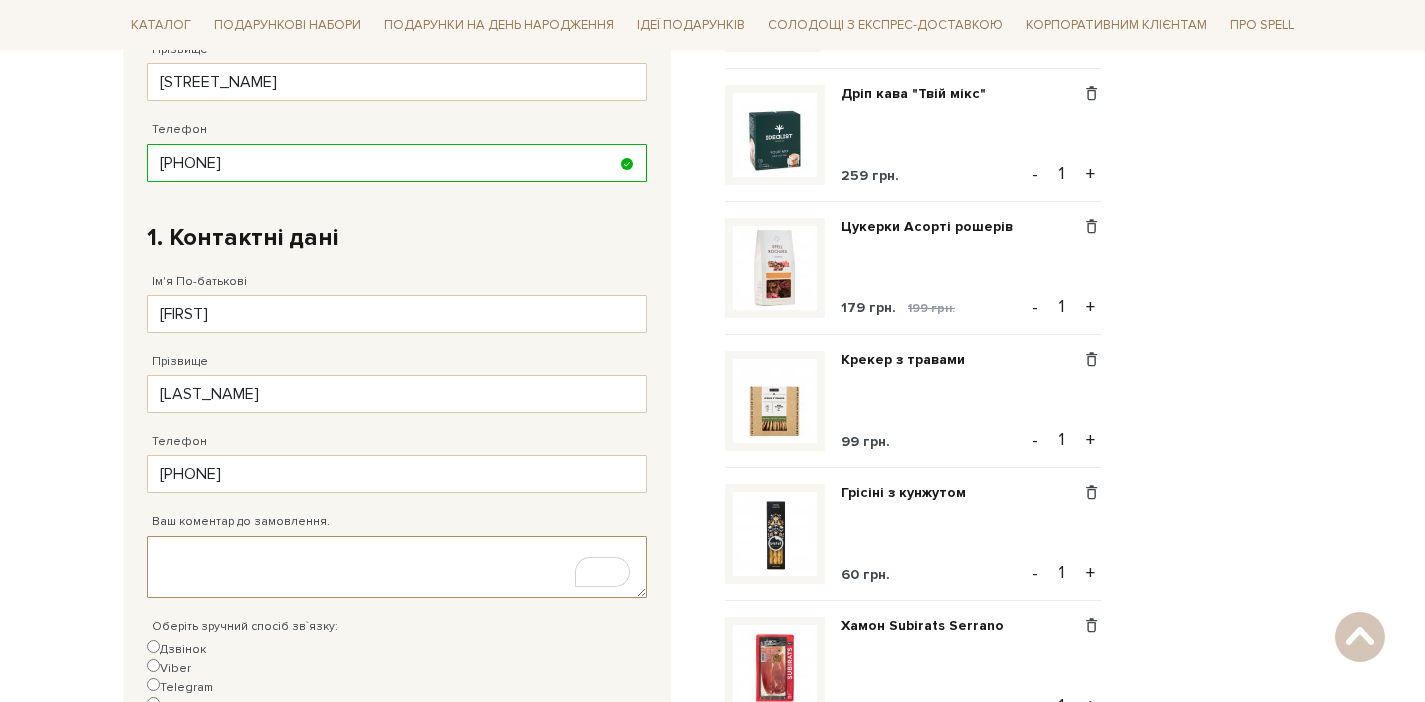 type on "D" 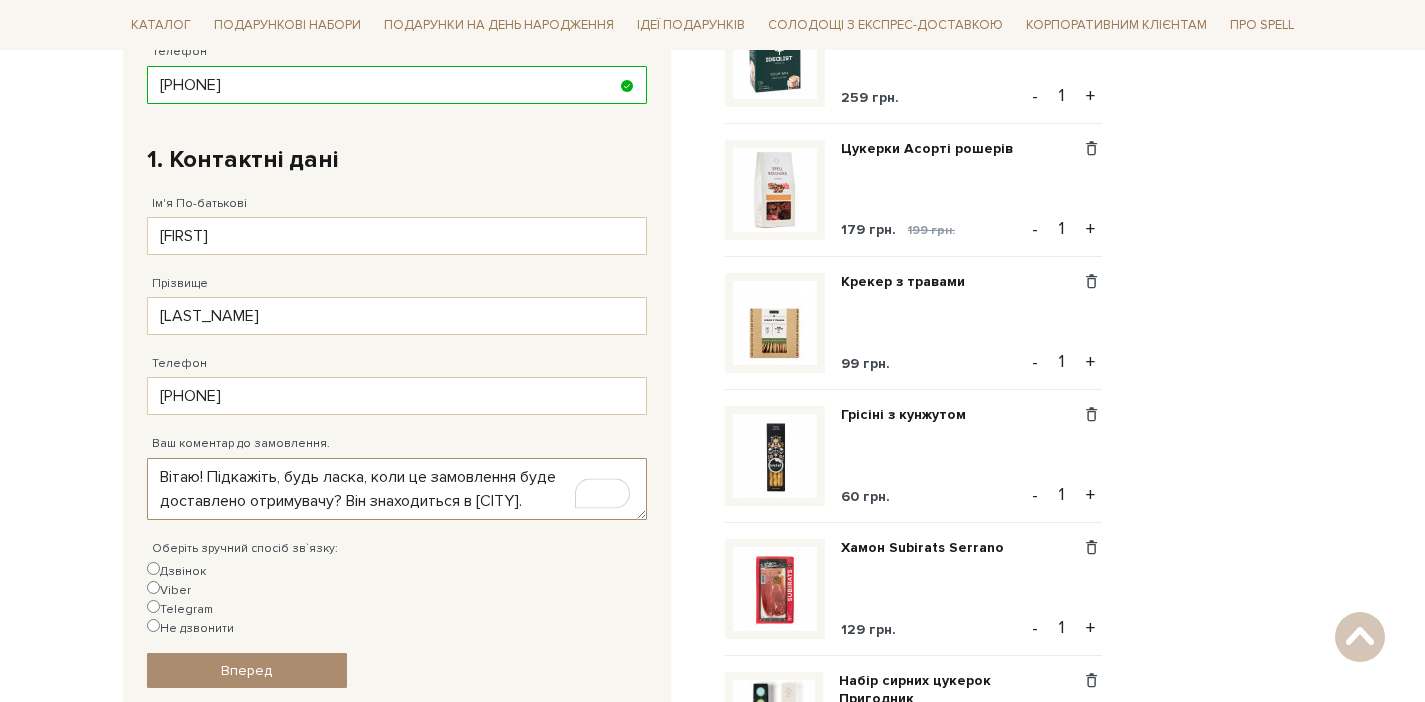 scroll, scrollTop: 609, scrollLeft: 0, axis: vertical 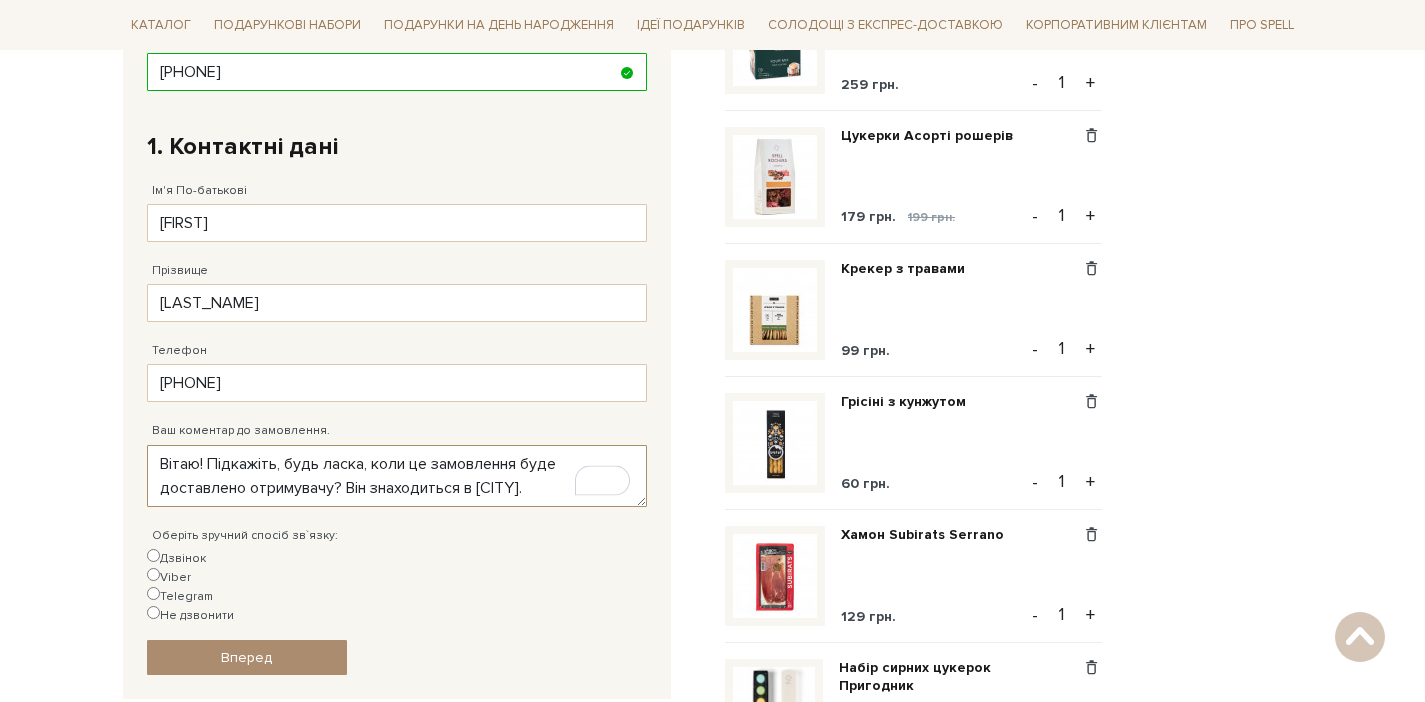 type on "Вітаю! Підкажіть, будь ласка, коли це замовлення буде доставлено отримувачу? Він знаходиться в [CITY]." 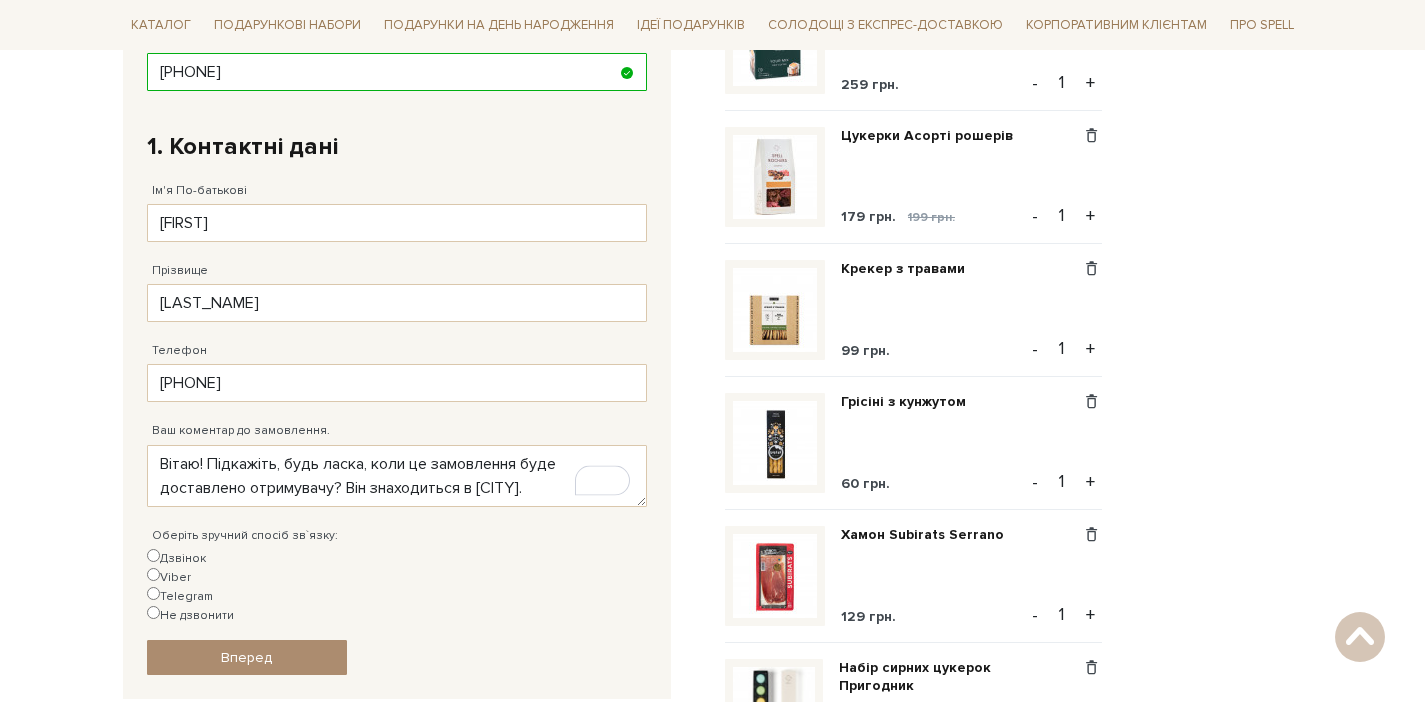 click on "Дзвінок" at bounding box center [176, 558] 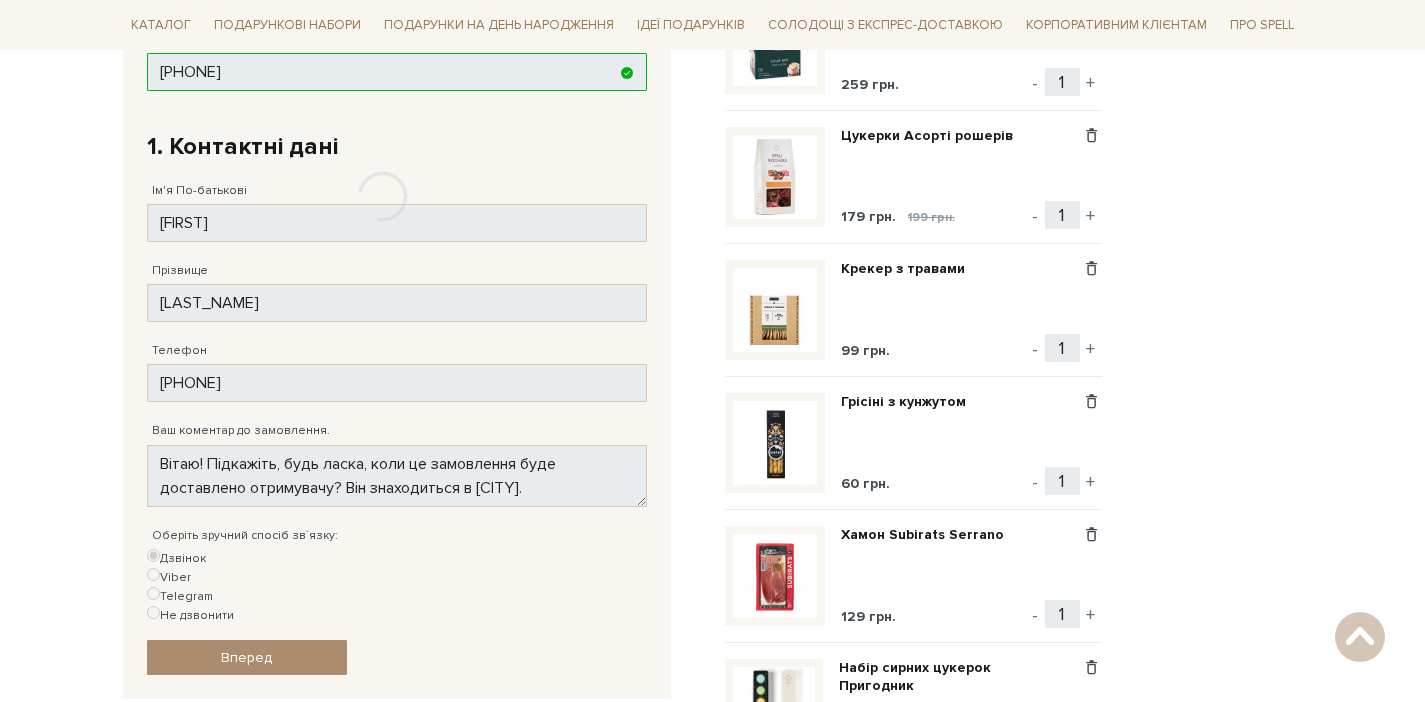 click at bounding box center (383, 196) 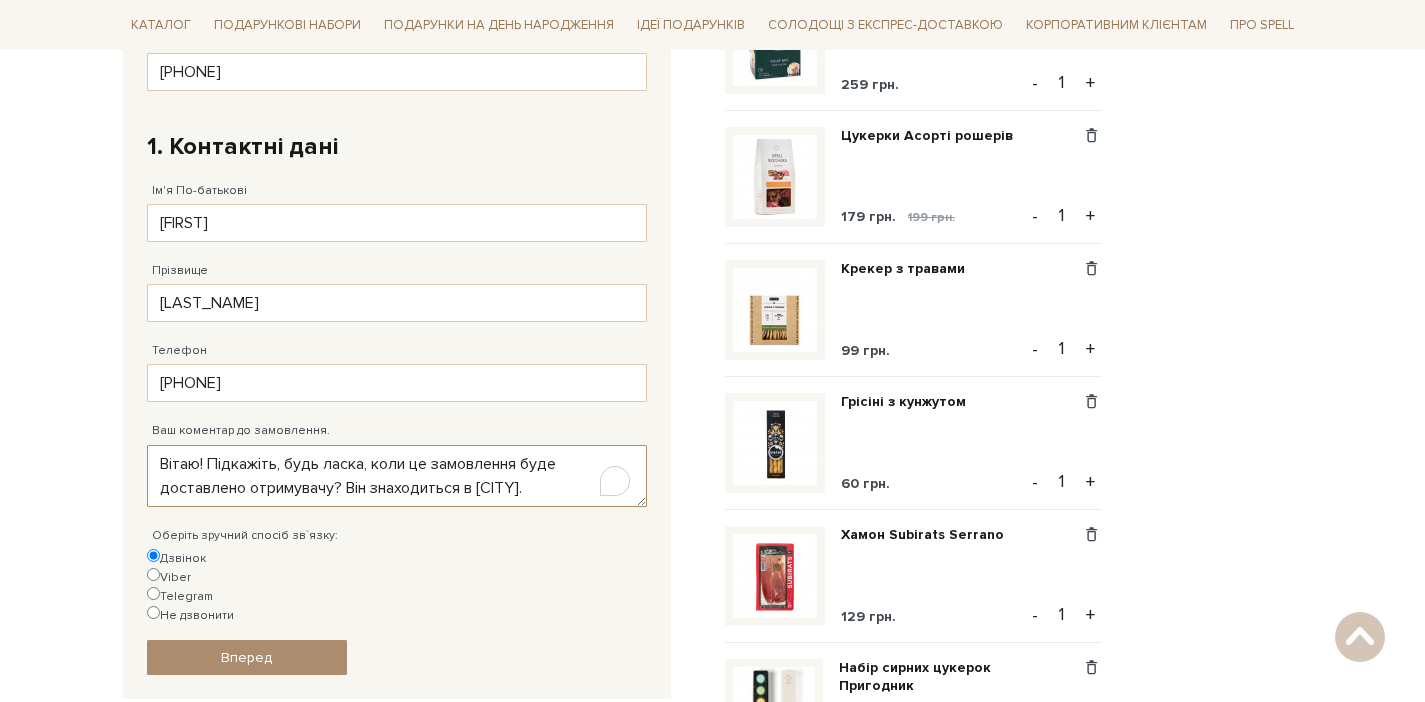 click on "Вітаю! Підкажіть, будь ласка, коли це замовлення буде доставлено отримувачу? Він знаходиться в [CITY]." at bounding box center (397, 476) 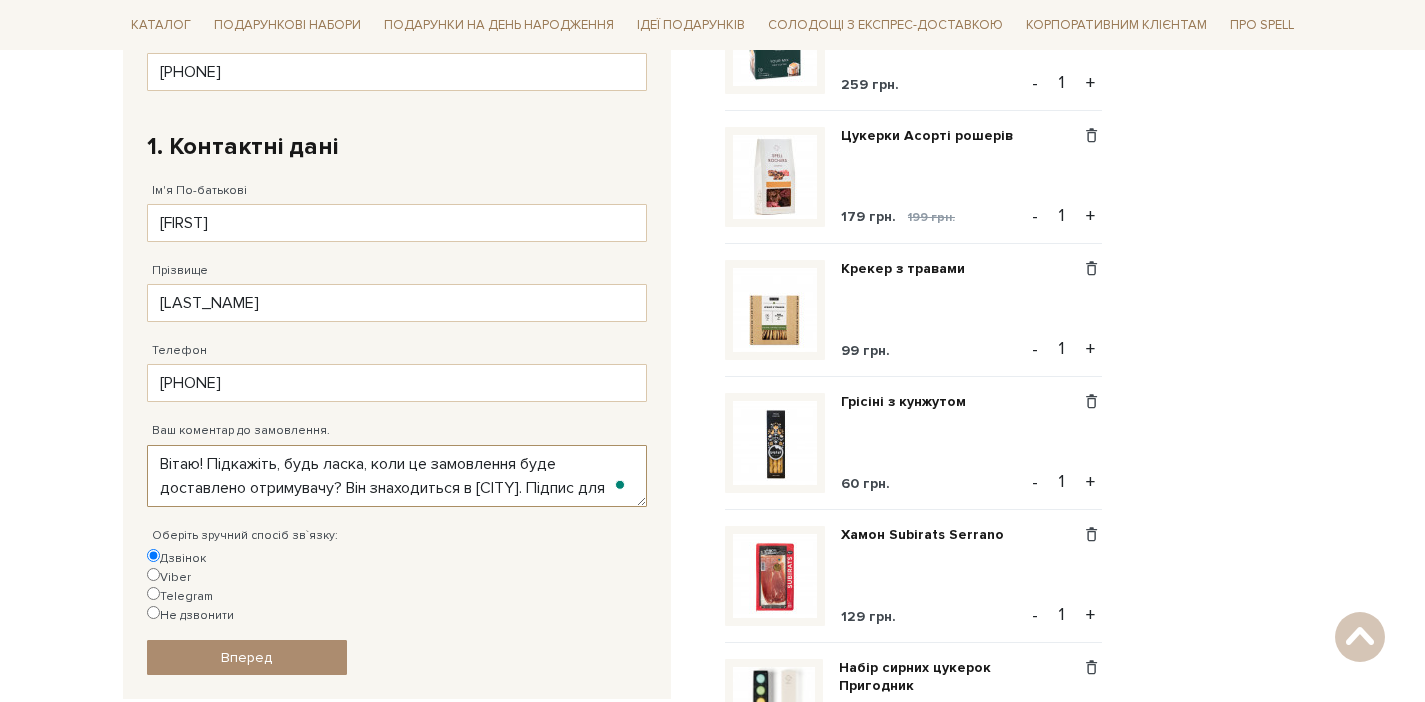 scroll, scrollTop: 16, scrollLeft: 0, axis: vertical 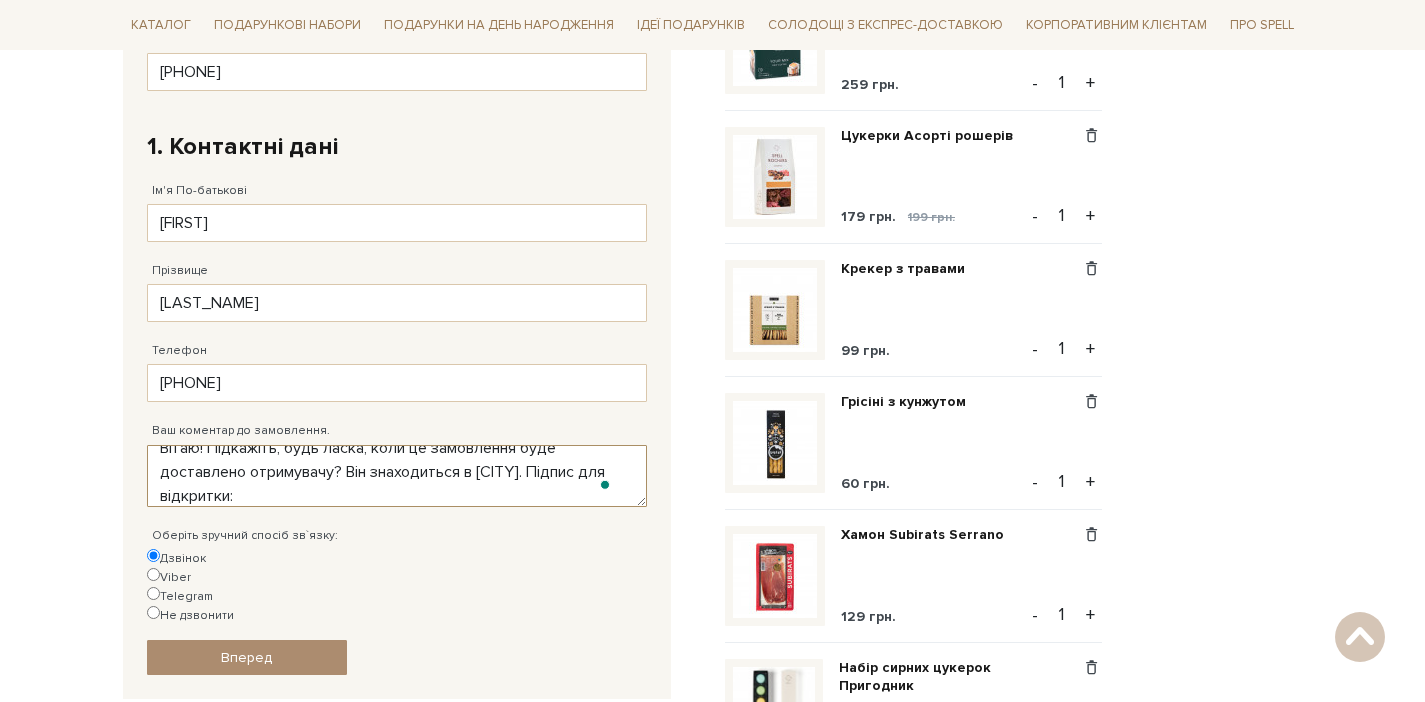 paste on "Dear [FIRST_NAME],
It’s been 4 years since we started our cooperation, and we are happy to continue working together! Couldn’t wish for a better Flutter Developer! Truly. Thank you for your loyalty, dedication, all the ideas, and your hard work. We highly appreciate it, and we appreciate you!
With warm regards,
Your DOIT Team" 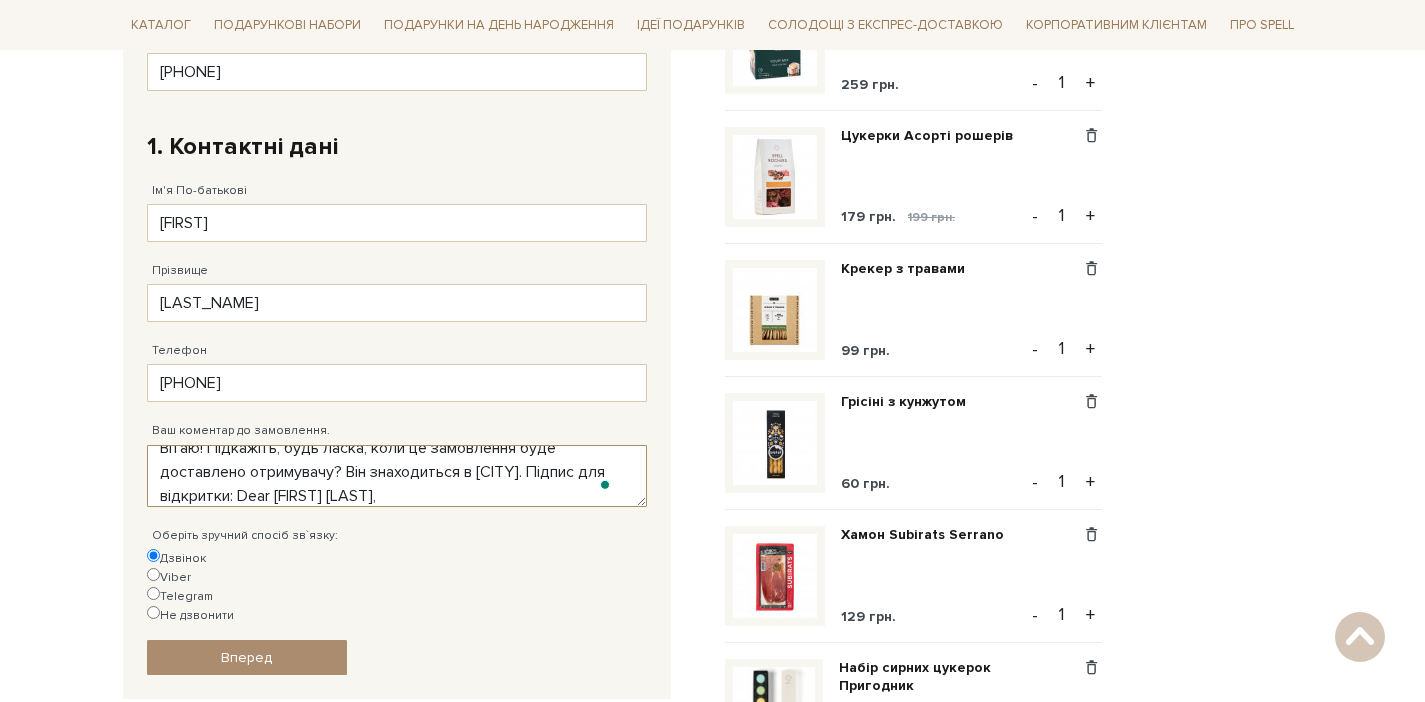 scroll, scrollTop: 256, scrollLeft: 0, axis: vertical 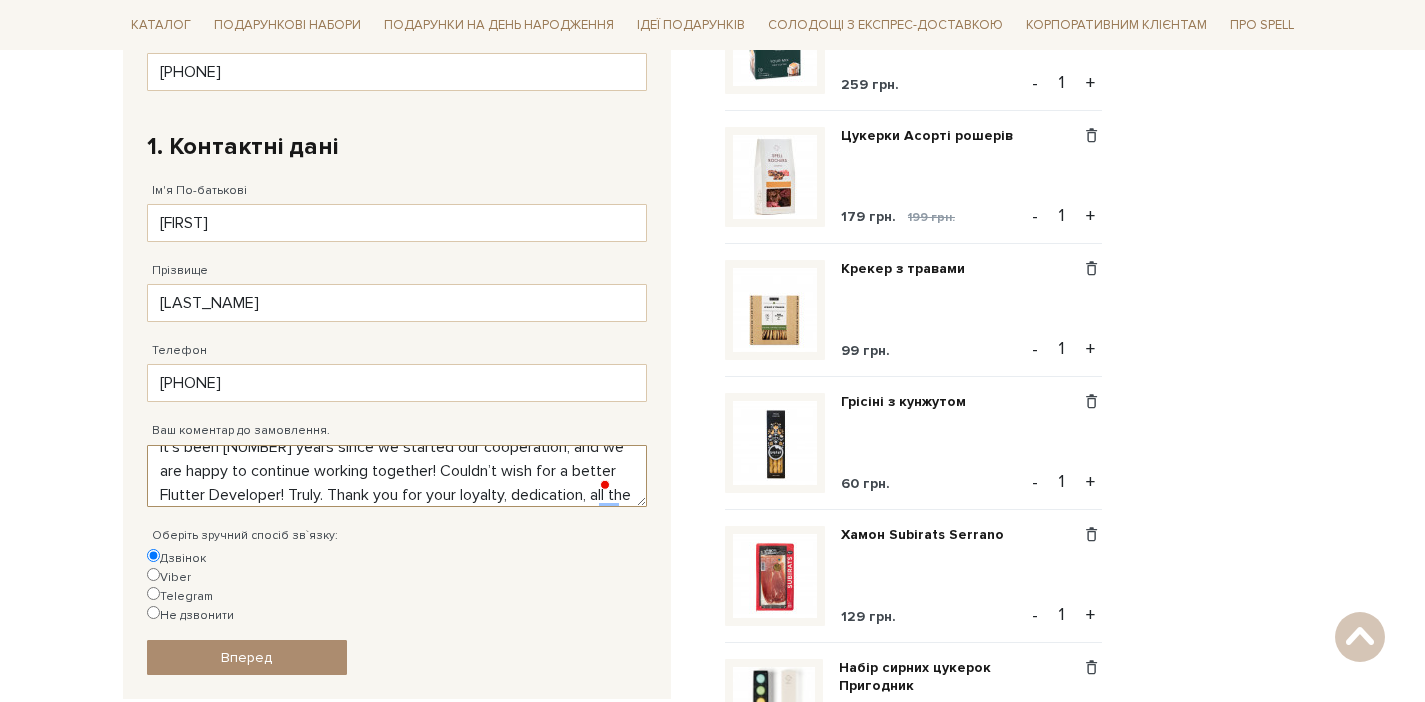 drag, startPoint x: 282, startPoint y: 493, endPoint x: 331, endPoint y: 485, distance: 49.648766 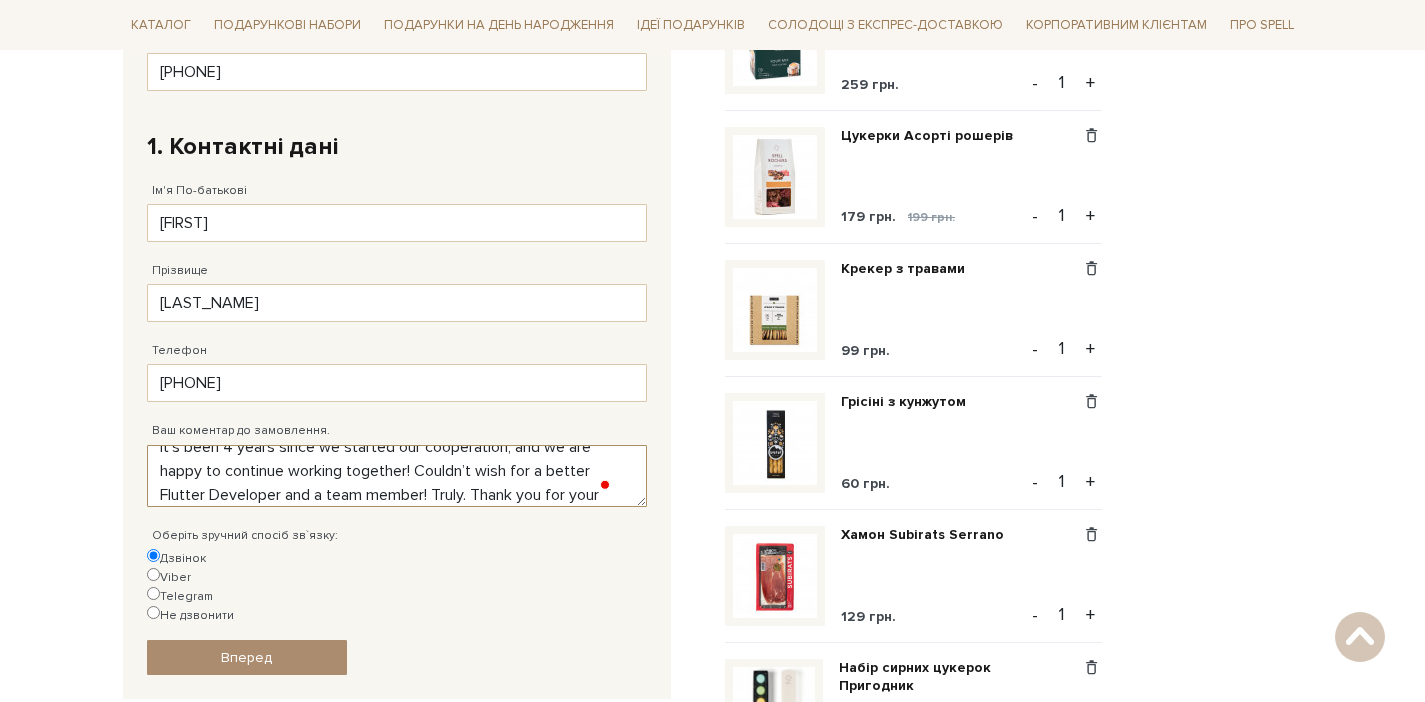 scroll, scrollTop: 126, scrollLeft: 0, axis: vertical 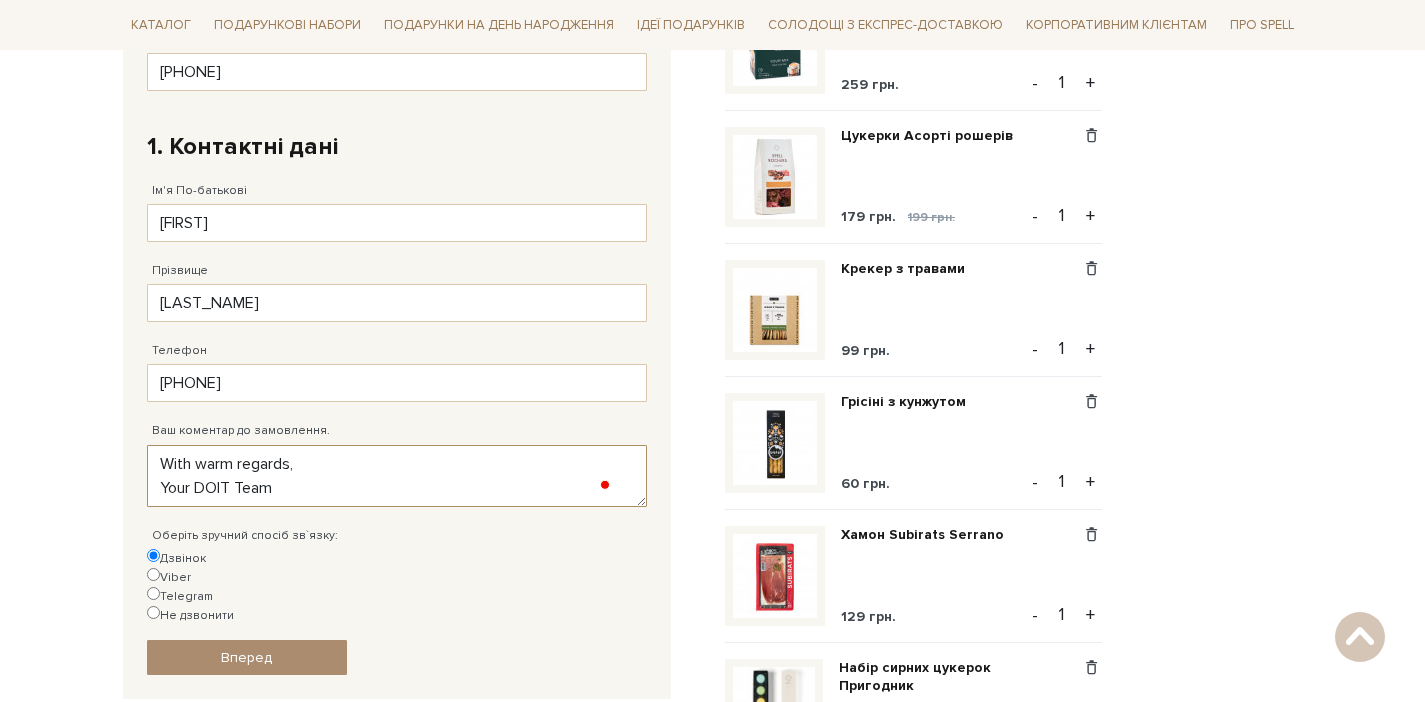 click on "Вітаю! Підкажіть, будь ласка, коли це замовлення буде доставлено отримувачу? Він знаходиться в [CITY]." at bounding box center [397, 476] 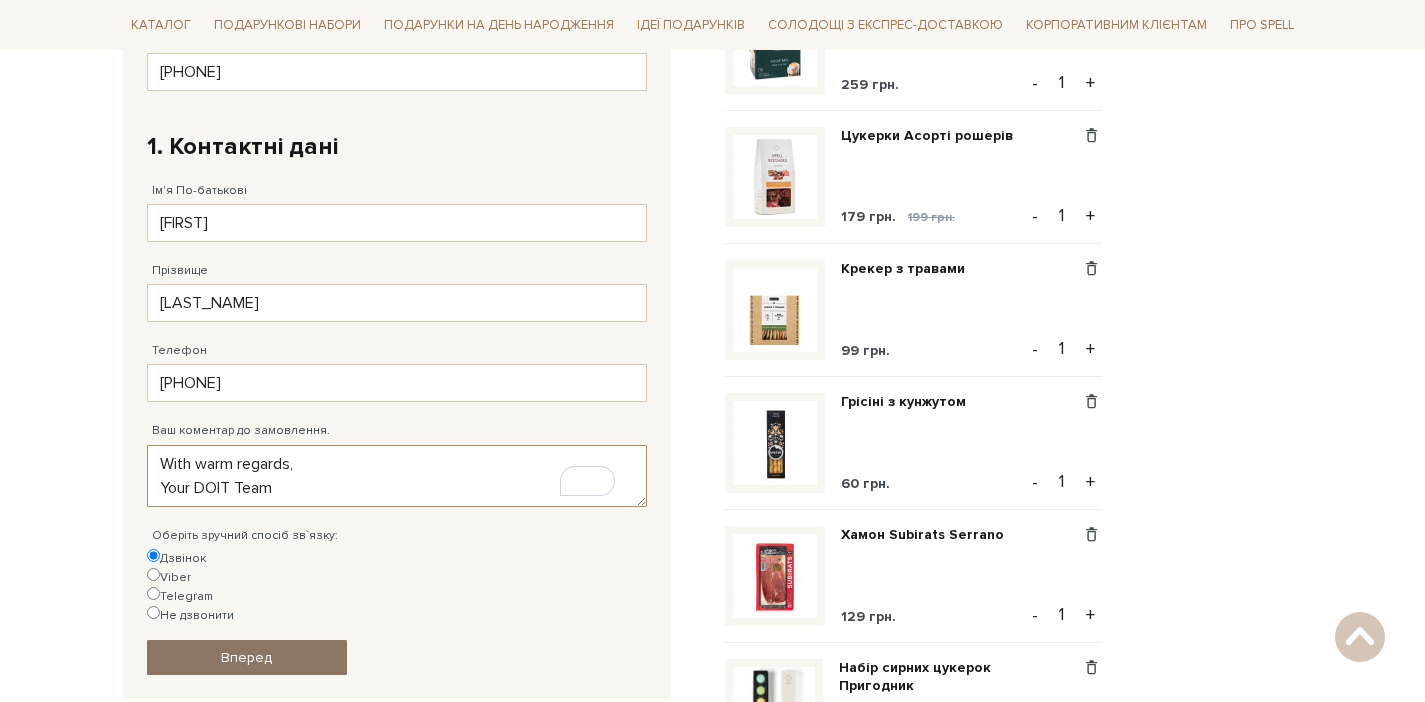 type on "Вітаю! Підкажіть, будь ласка, коли це замовлення буде доставлено отримувачу? Він знаходиться в Києві. Підпис для відкритки: Dear [NAME],
It’s been 4 years since we started our cooperation, and we are happy to continue working together! Couldn’t wish for a better Flutter Developer and a team member! Truly. Thank you for your loyalty, dedication, all the ideas, and your hard work. We highly appreciate it, and we appreciate you!
With warm regards,
Your DOIT Team" 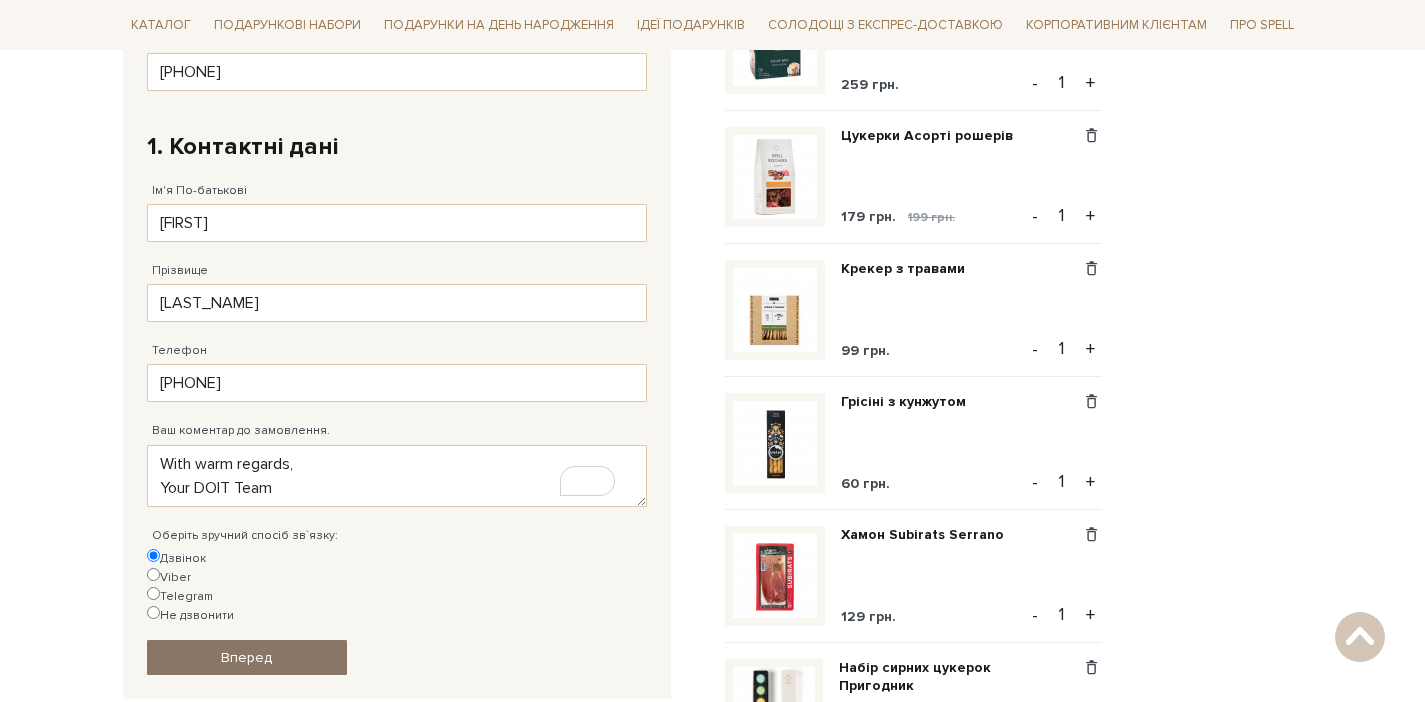 click on "Вперед" at bounding box center (247, 657) 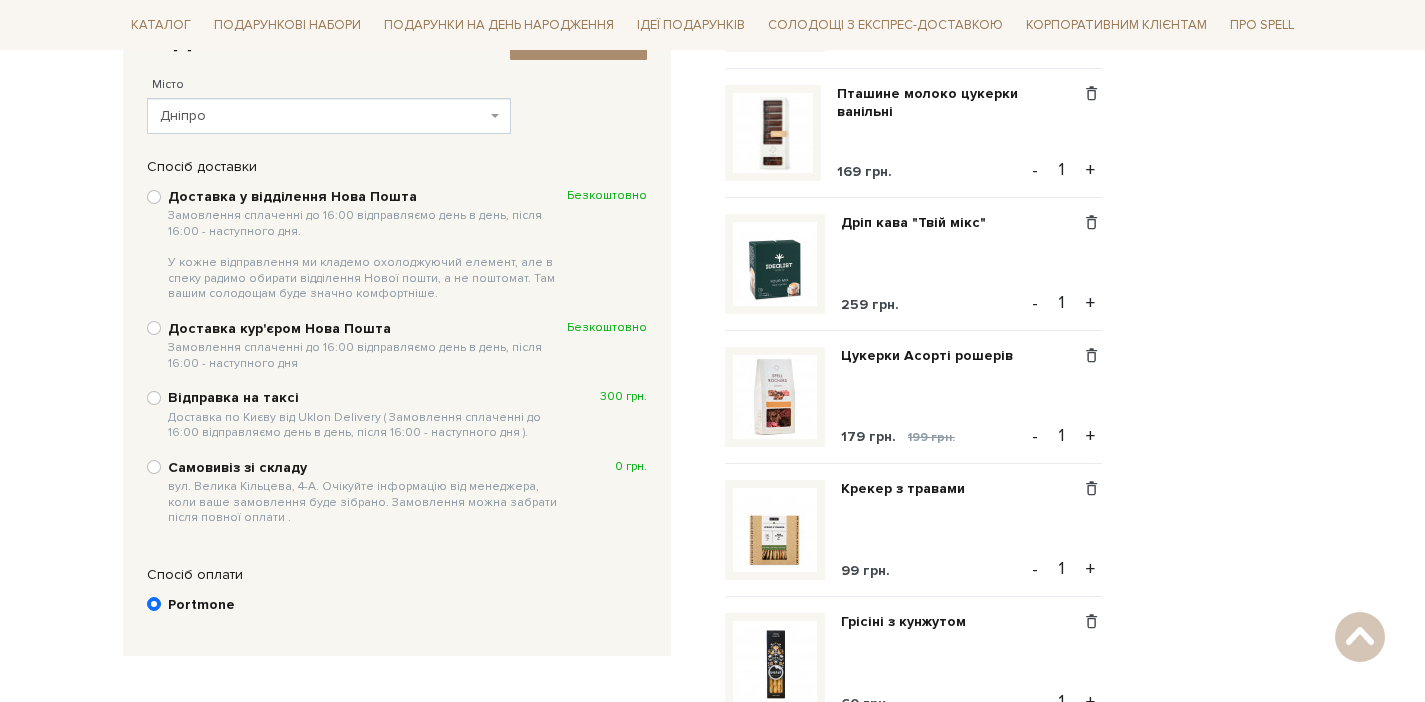 click on "Дніпро" at bounding box center (323, 116) 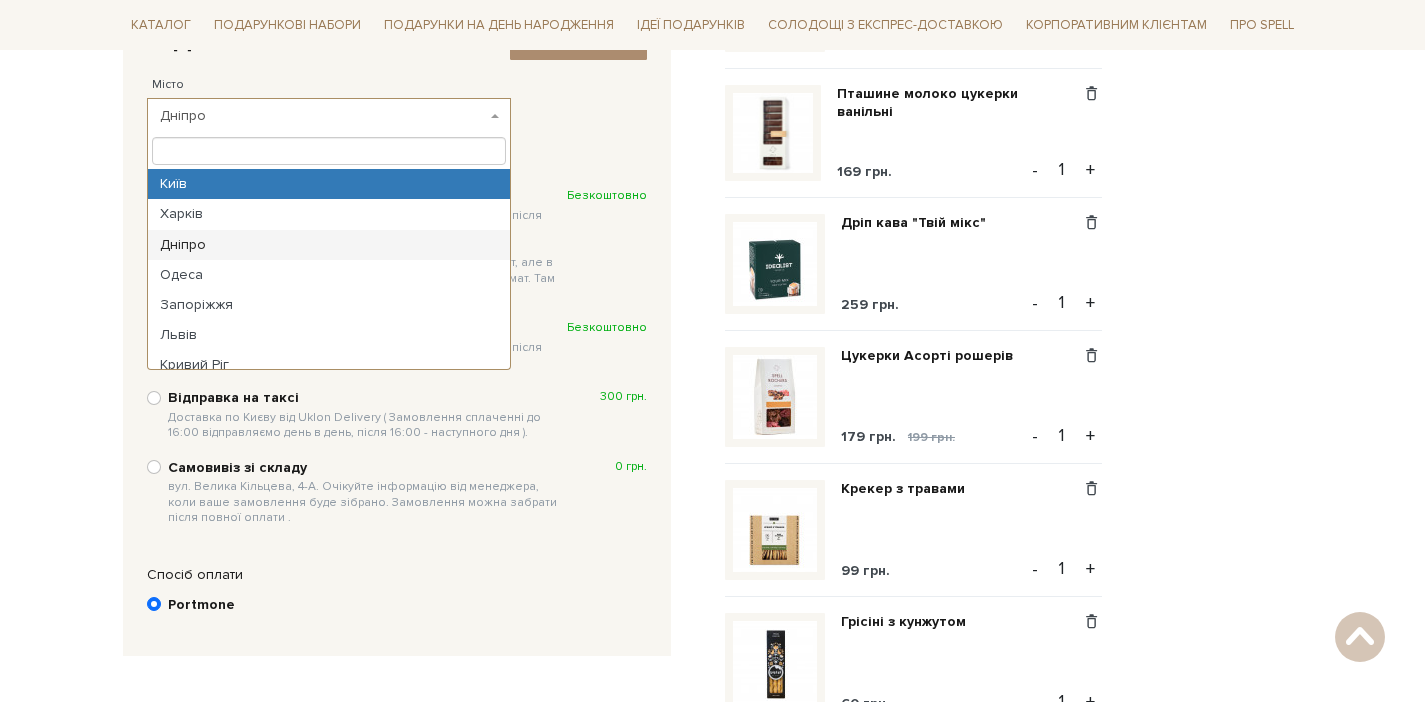 select on "Київ" 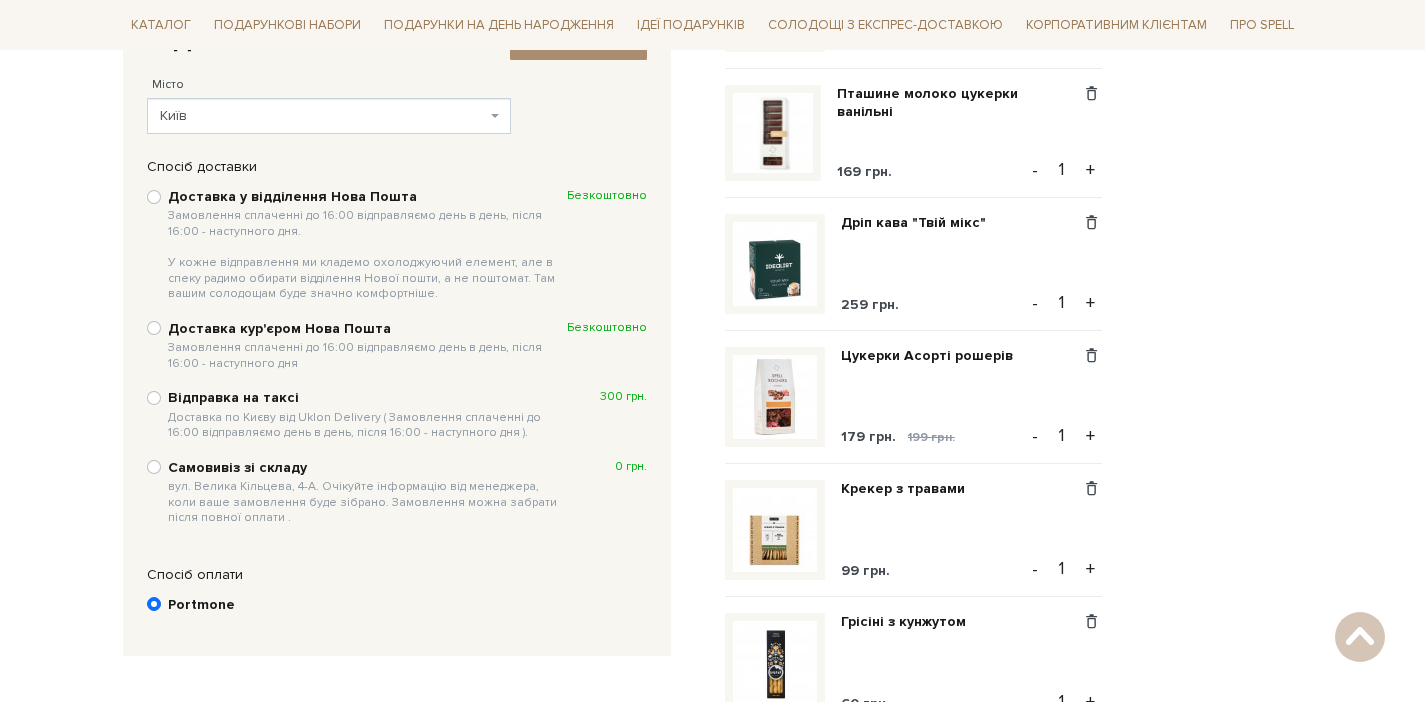 click on "Доставка у відділення Нова Пошта                                                                             Замовлення сплаченні до 16:00 відправляємо день в день, після 16:00 - наступного дня.
У кожне відправлення ми кладемо охолоджуючий елемент, але в спеку радимо обирати відділення Нової пошти, а не поштомат. Там вашим солодощам буде значно комфортніше." at bounding box center [367, 245] 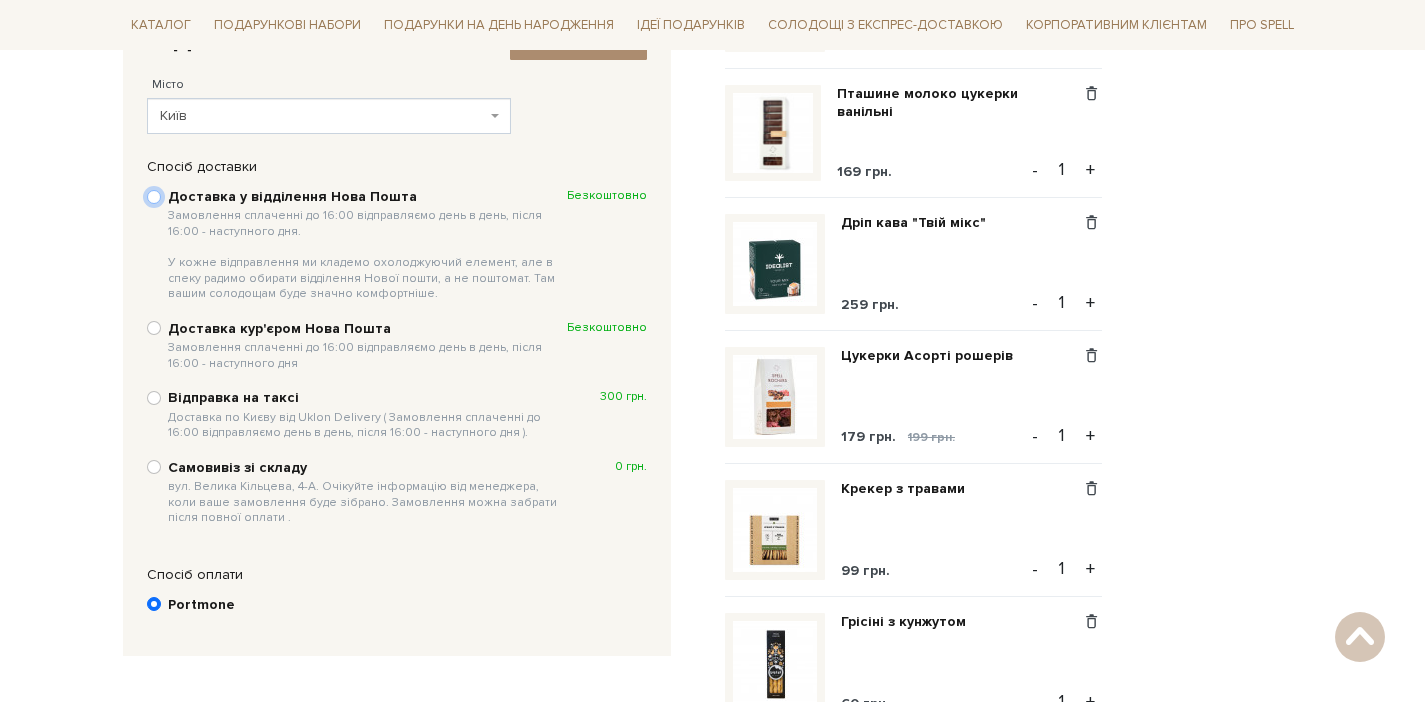 click on "Доставка у відділення Нова Пошта                                                                             Замовлення сплаченні до 16:00 відправляємо день в день, після 16:00 - наступного дня.
У кожне відправлення ми кладемо охолоджуючий елемент, але в спеку радимо обирати відділення Нової пошти, а не поштомат. Там вашим солодощам буде значно комфортніше.
Безкоштовно" at bounding box center (154, 197) 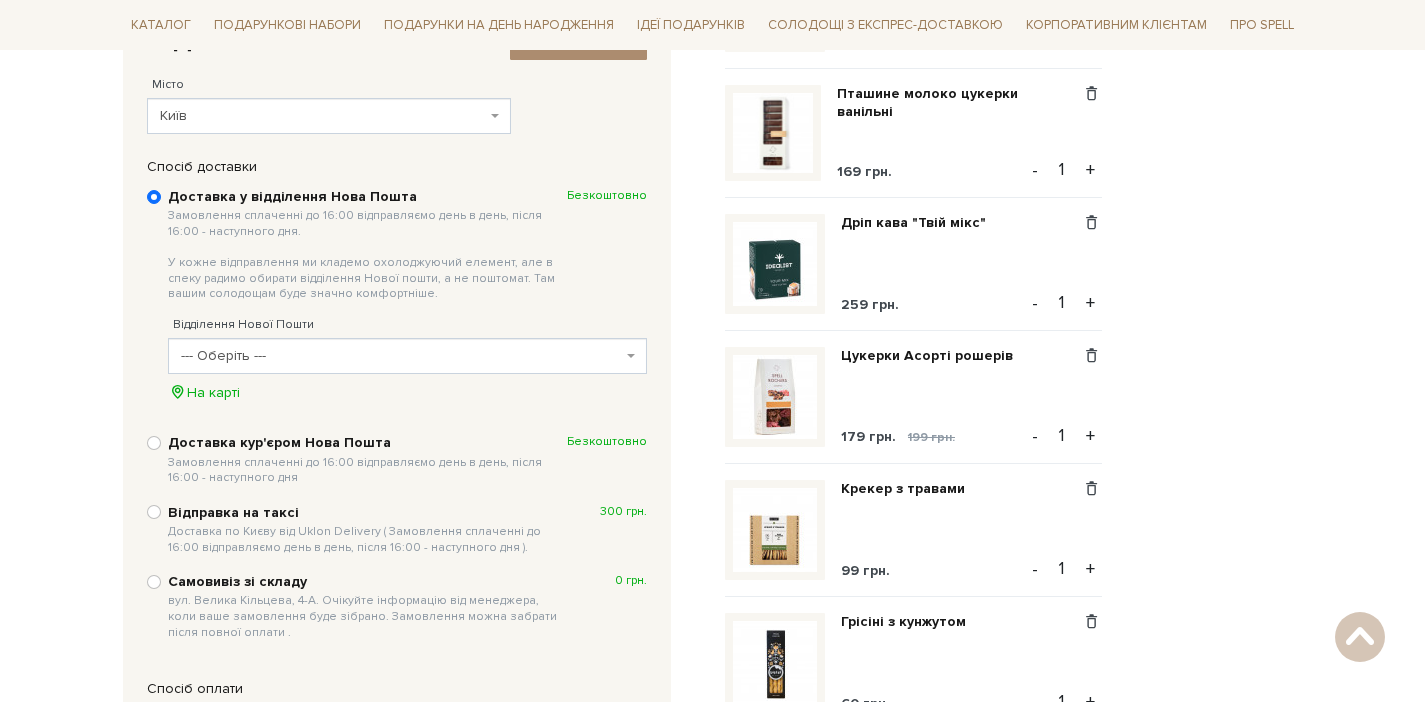click on "--- Оберіть ---" at bounding box center [401, 356] 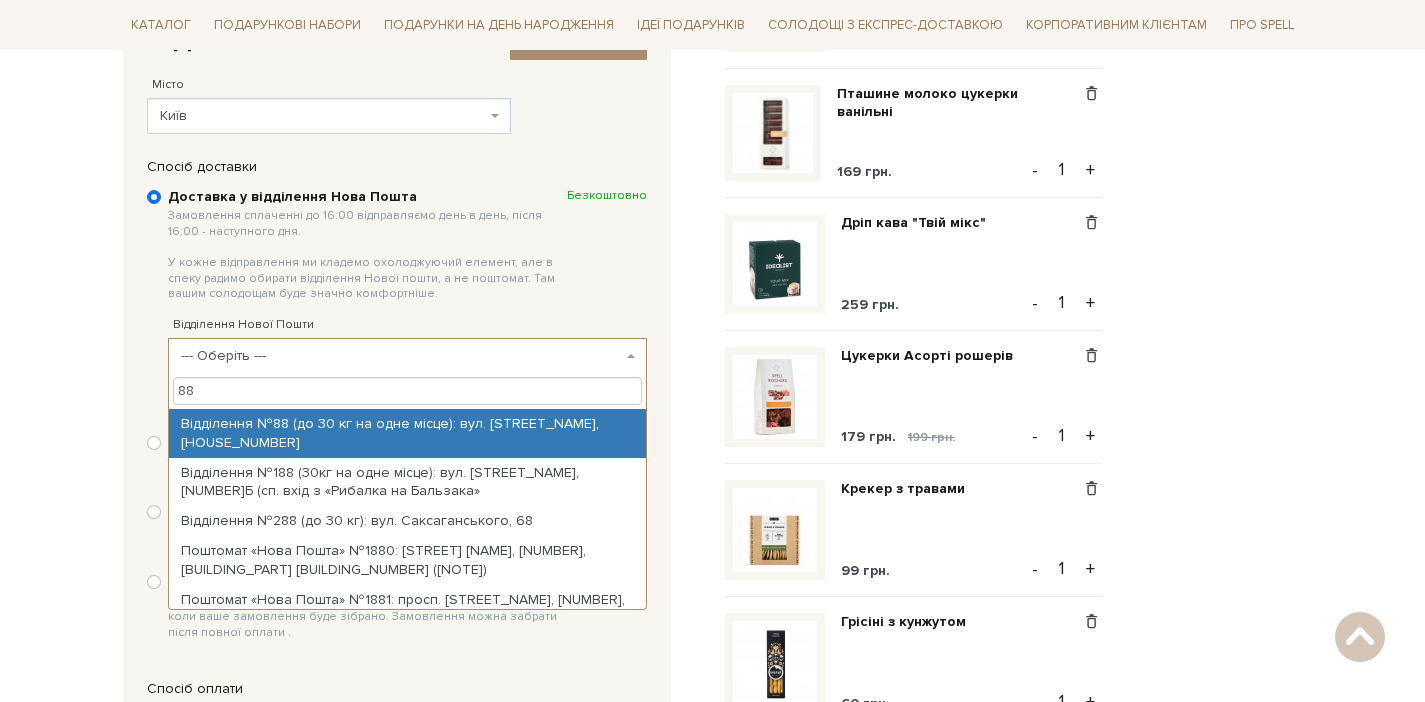type on "88" 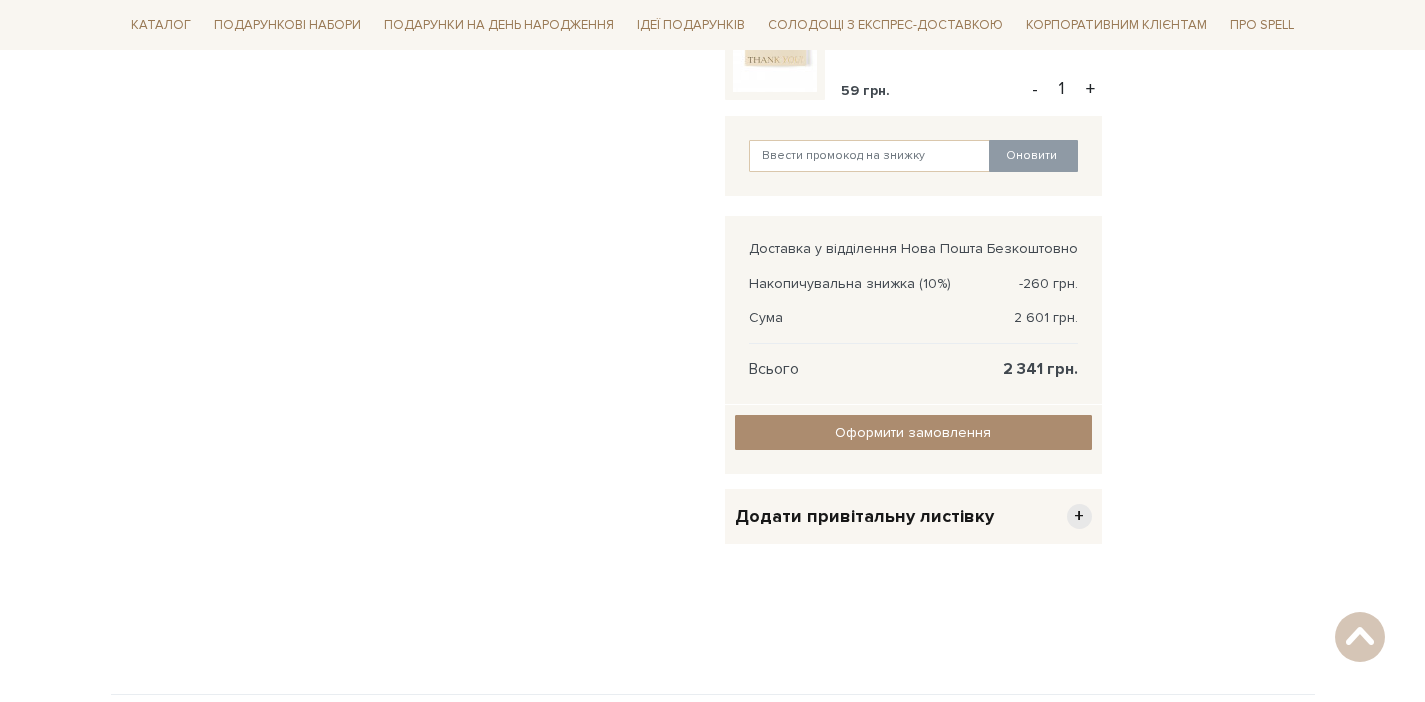 scroll, scrollTop: 2328, scrollLeft: 0, axis: vertical 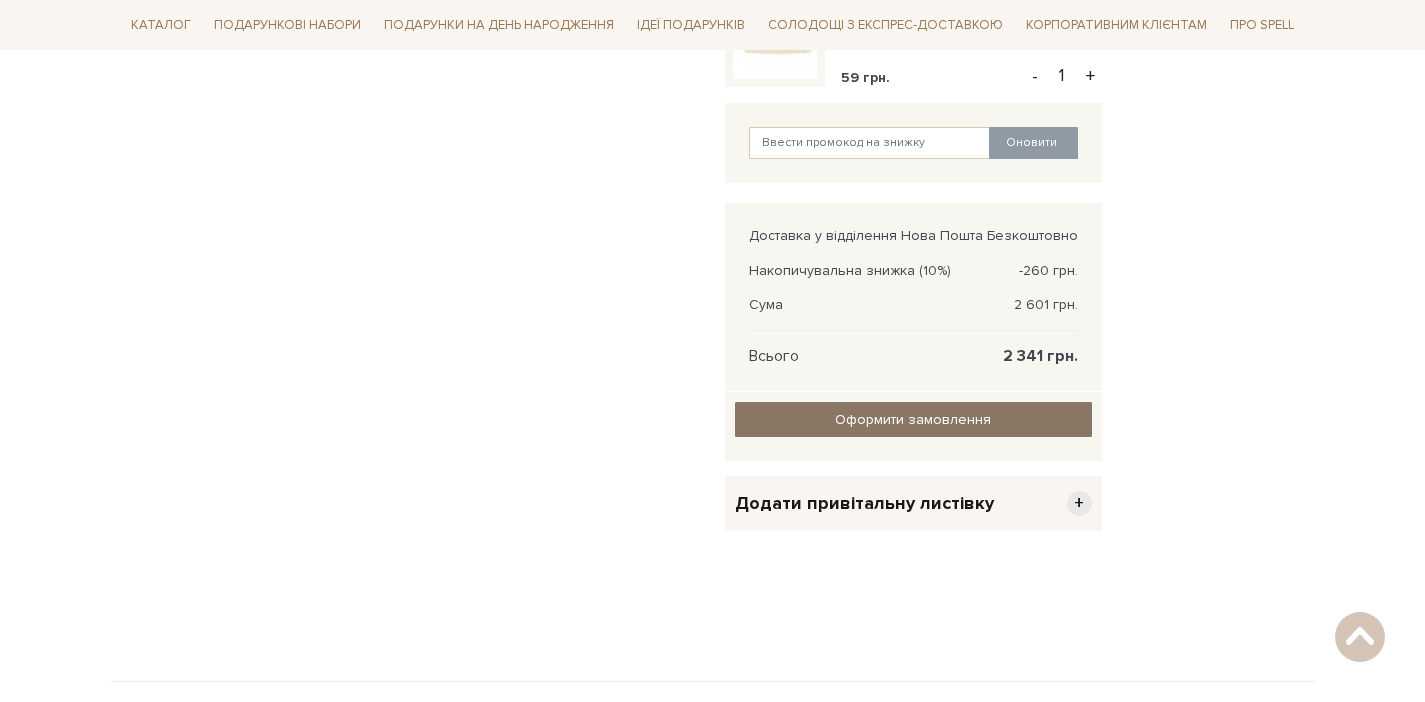 click on "Оформити замовлення" at bounding box center [913, 419] 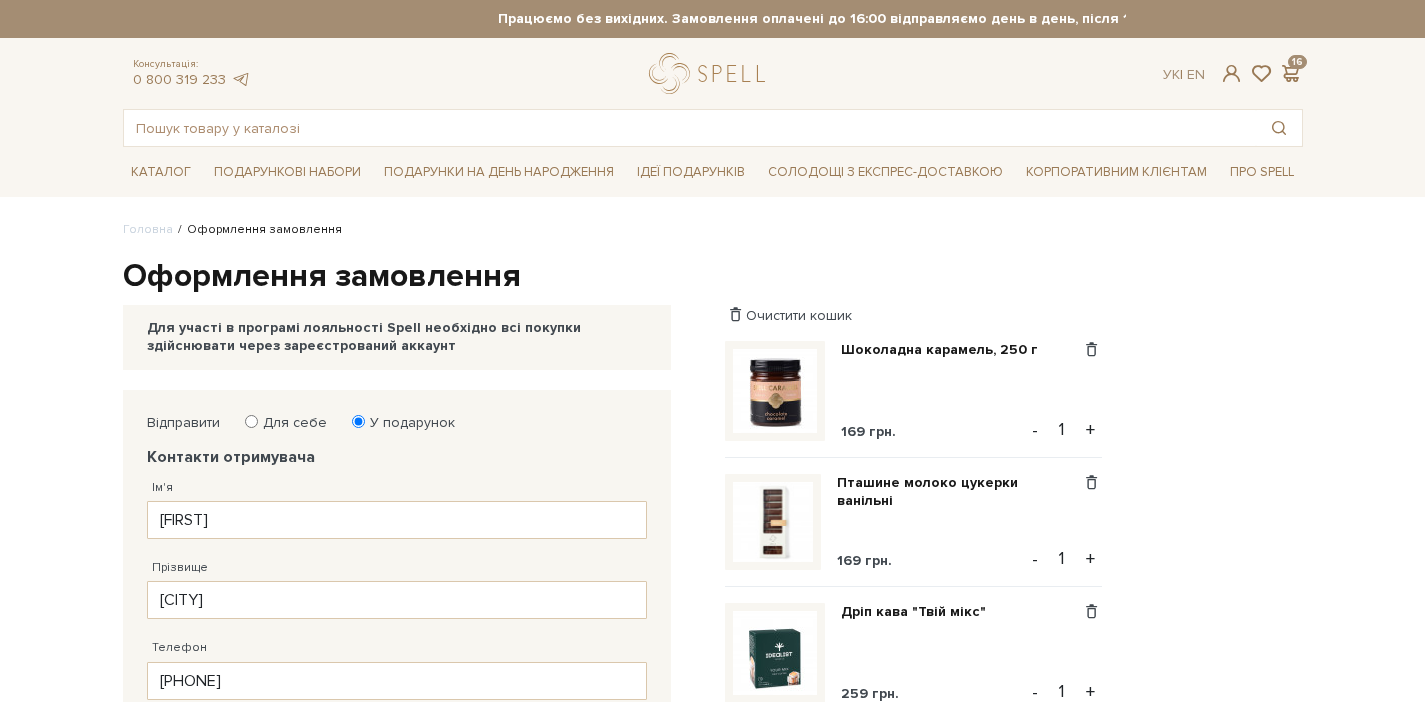 scroll, scrollTop: 0, scrollLeft: 0, axis: both 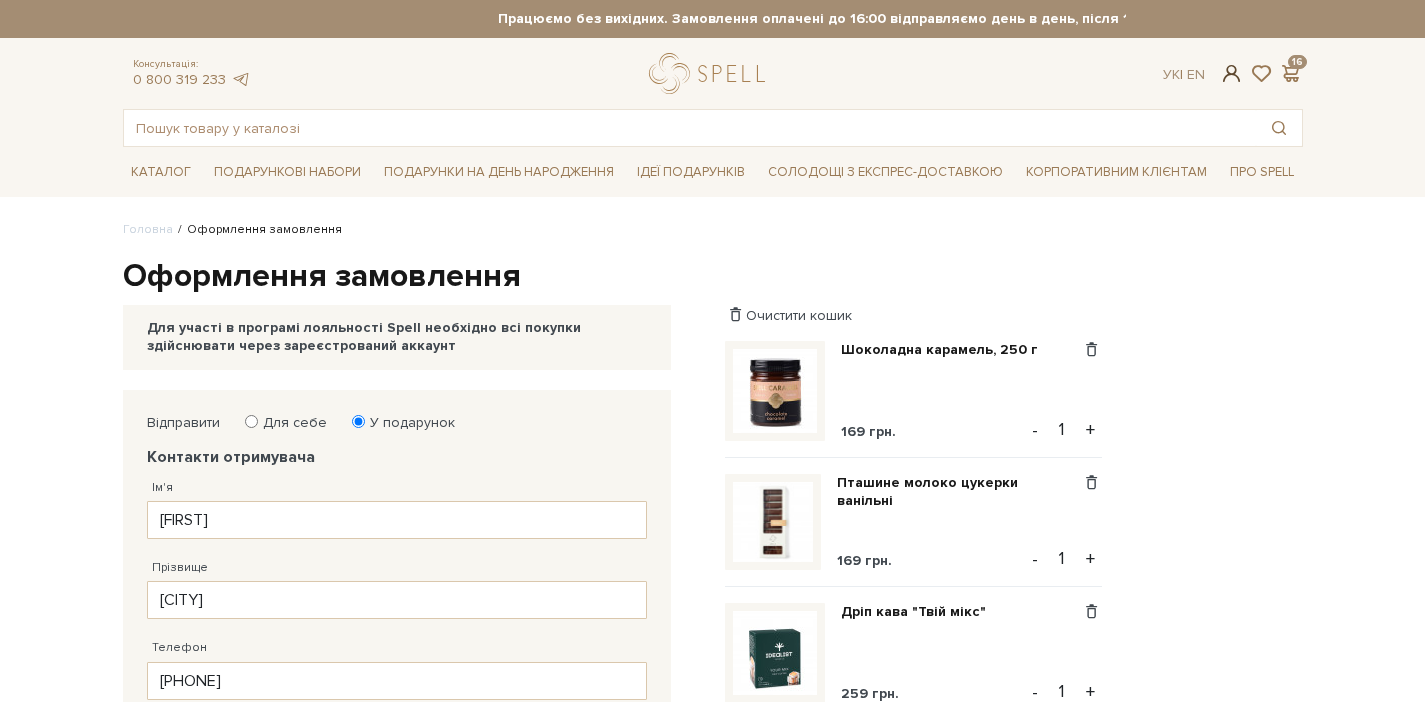 click at bounding box center [1231, 73] 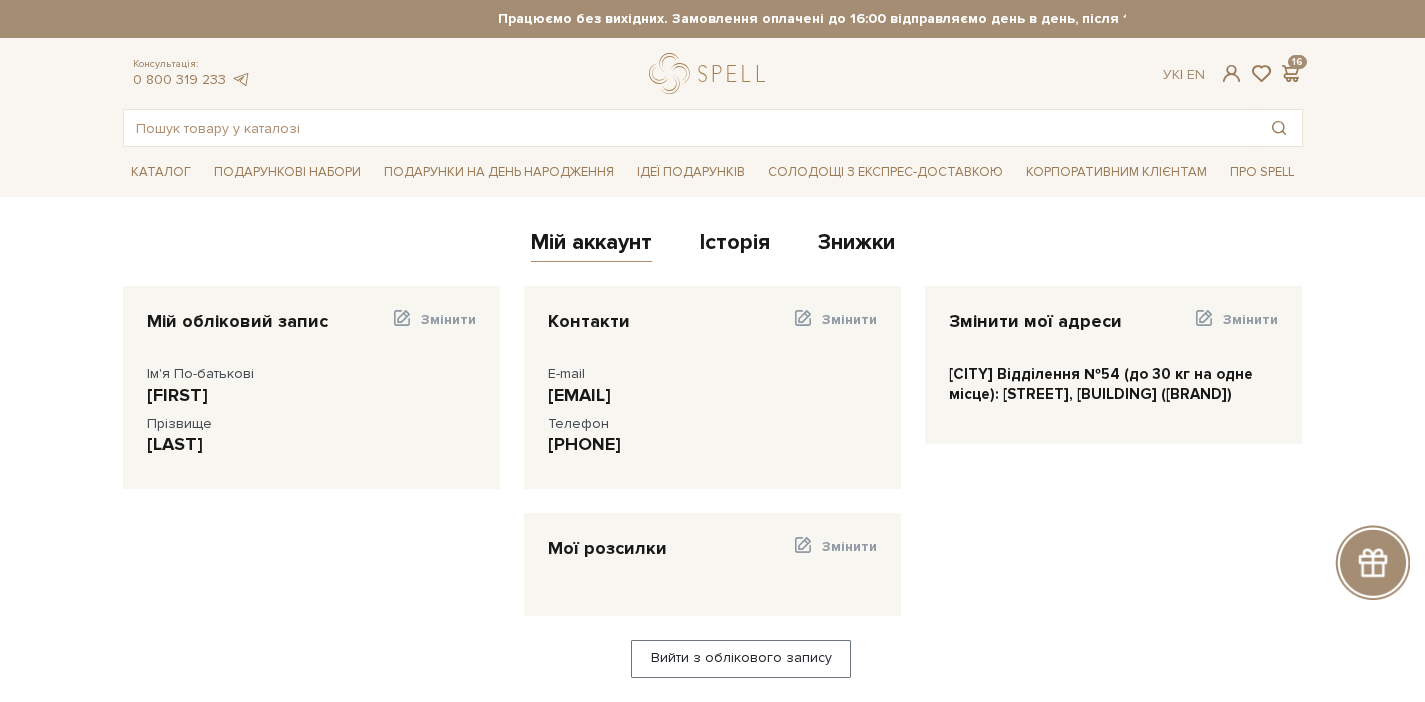scroll, scrollTop: 0, scrollLeft: 0, axis: both 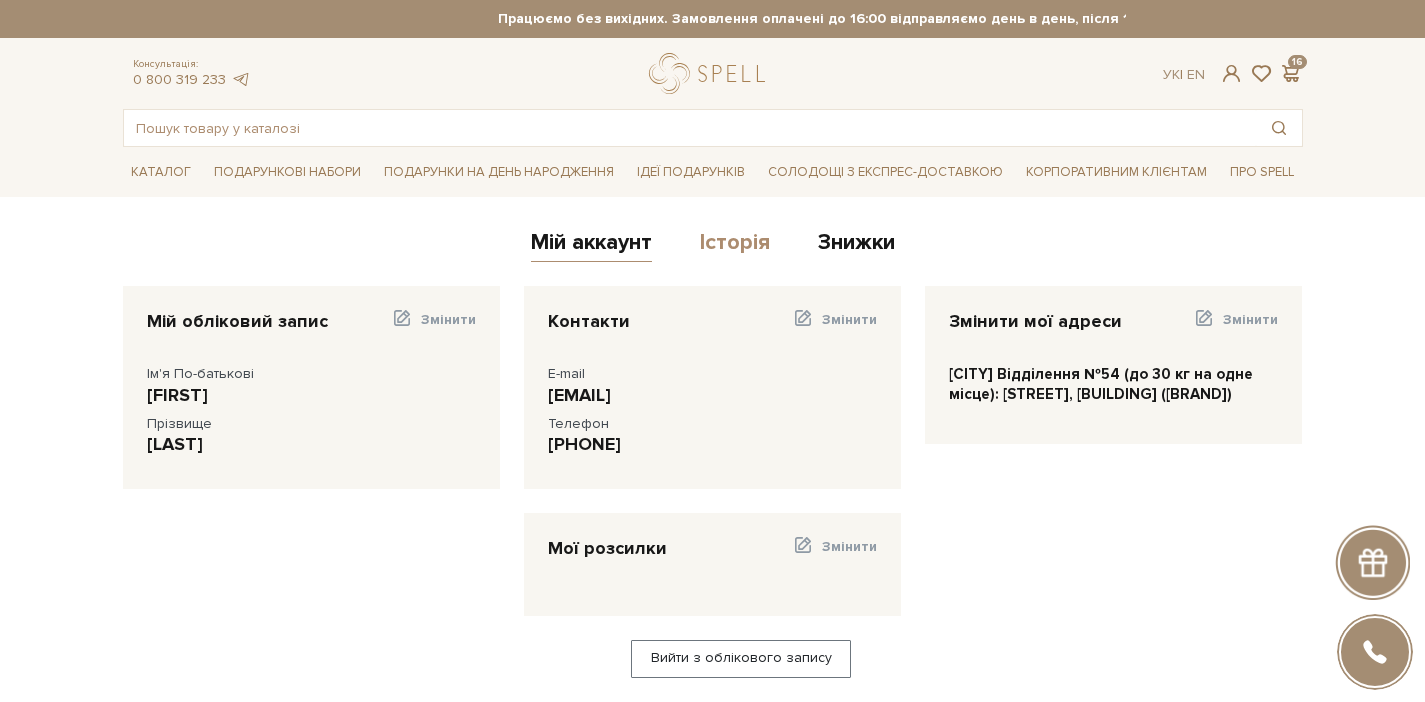 click on "Історія" at bounding box center (735, 245) 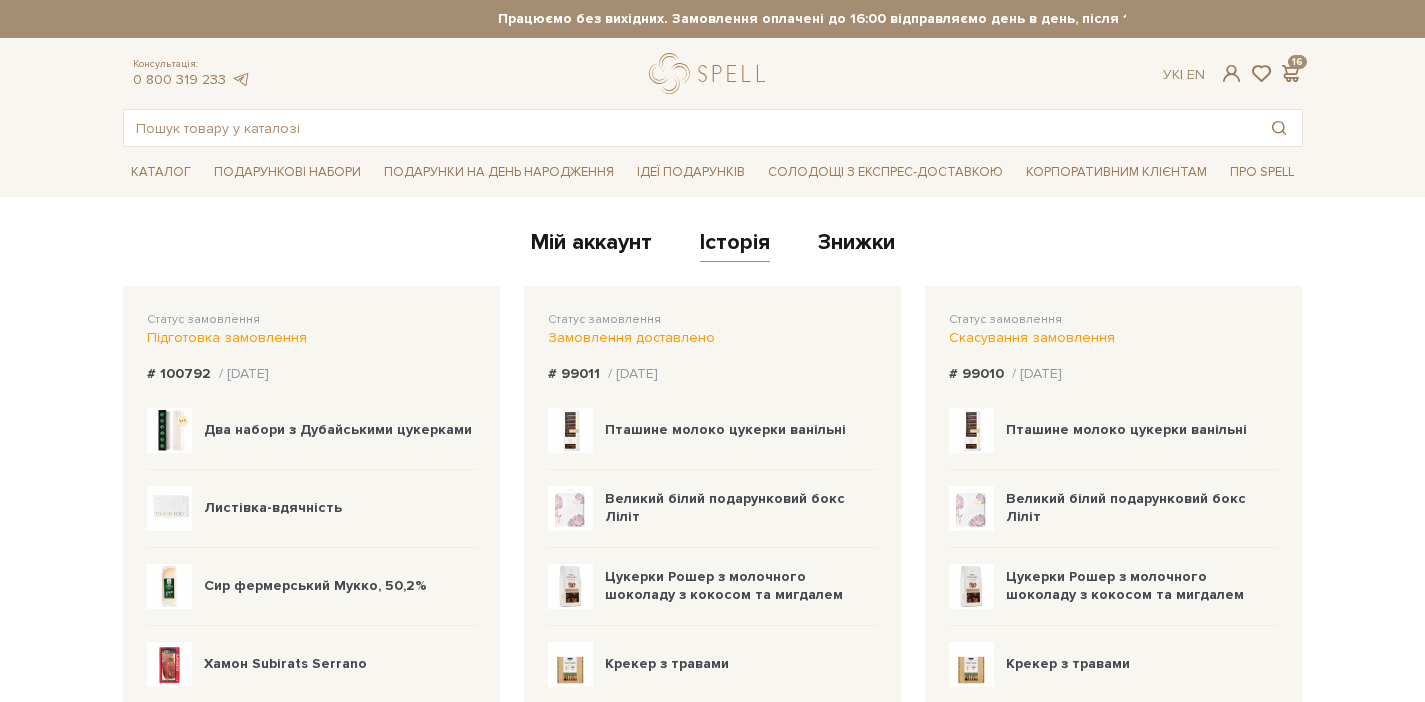scroll, scrollTop: 0, scrollLeft: 0, axis: both 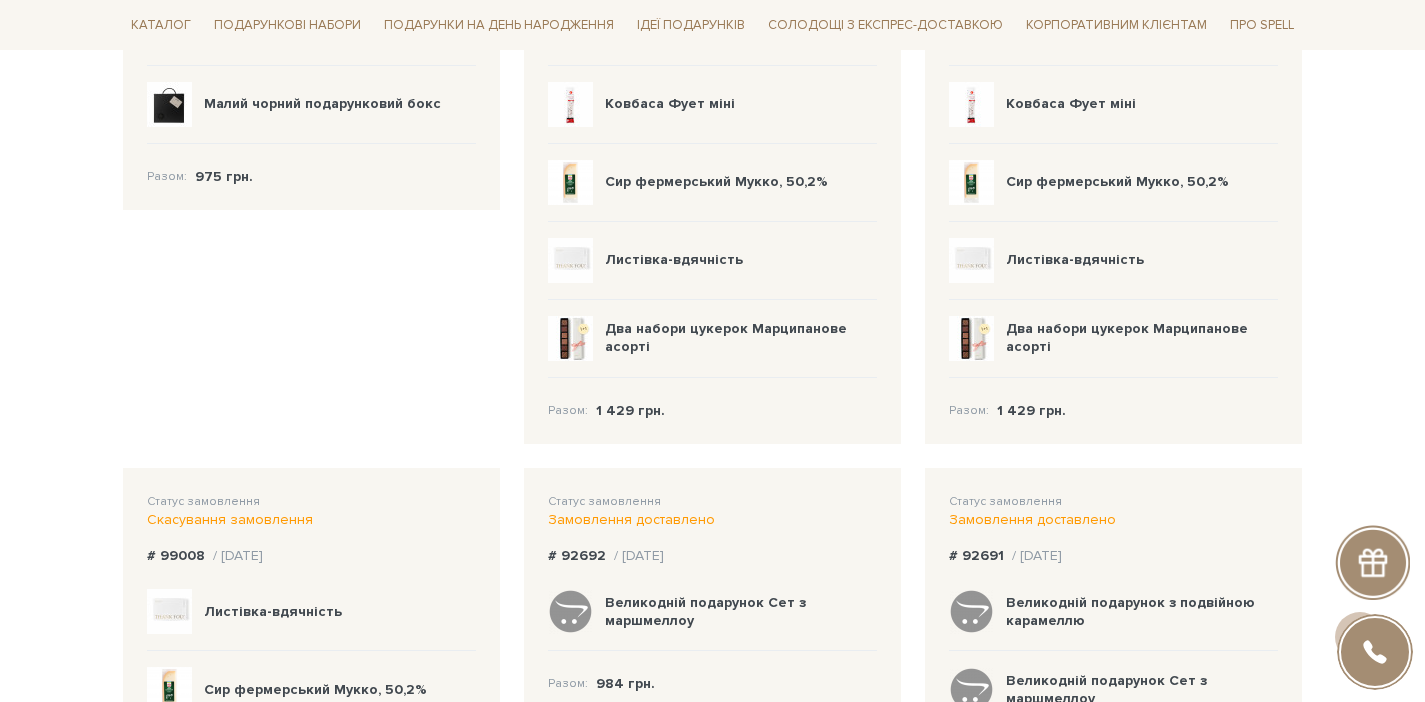 click on "Разом:
1 429 грн." at bounding box center (712, 399) 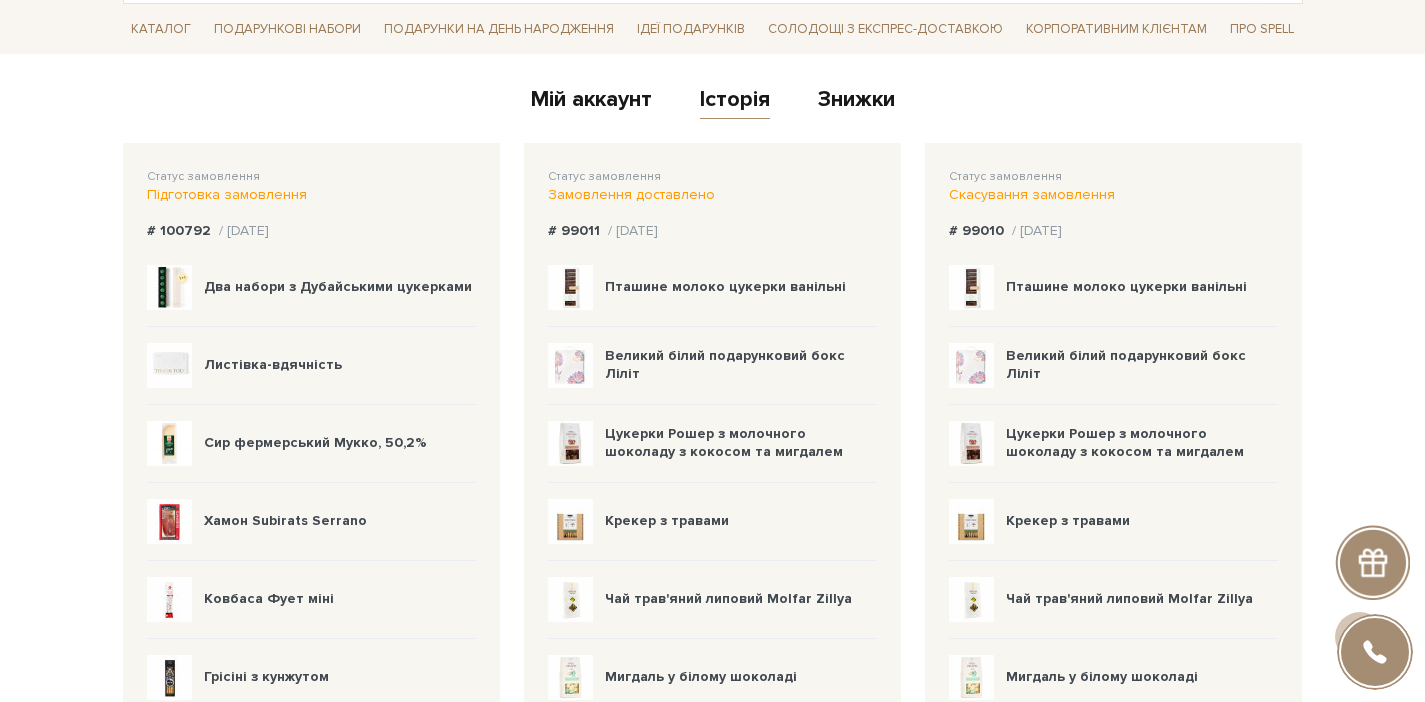 scroll, scrollTop: 130, scrollLeft: 0, axis: vertical 